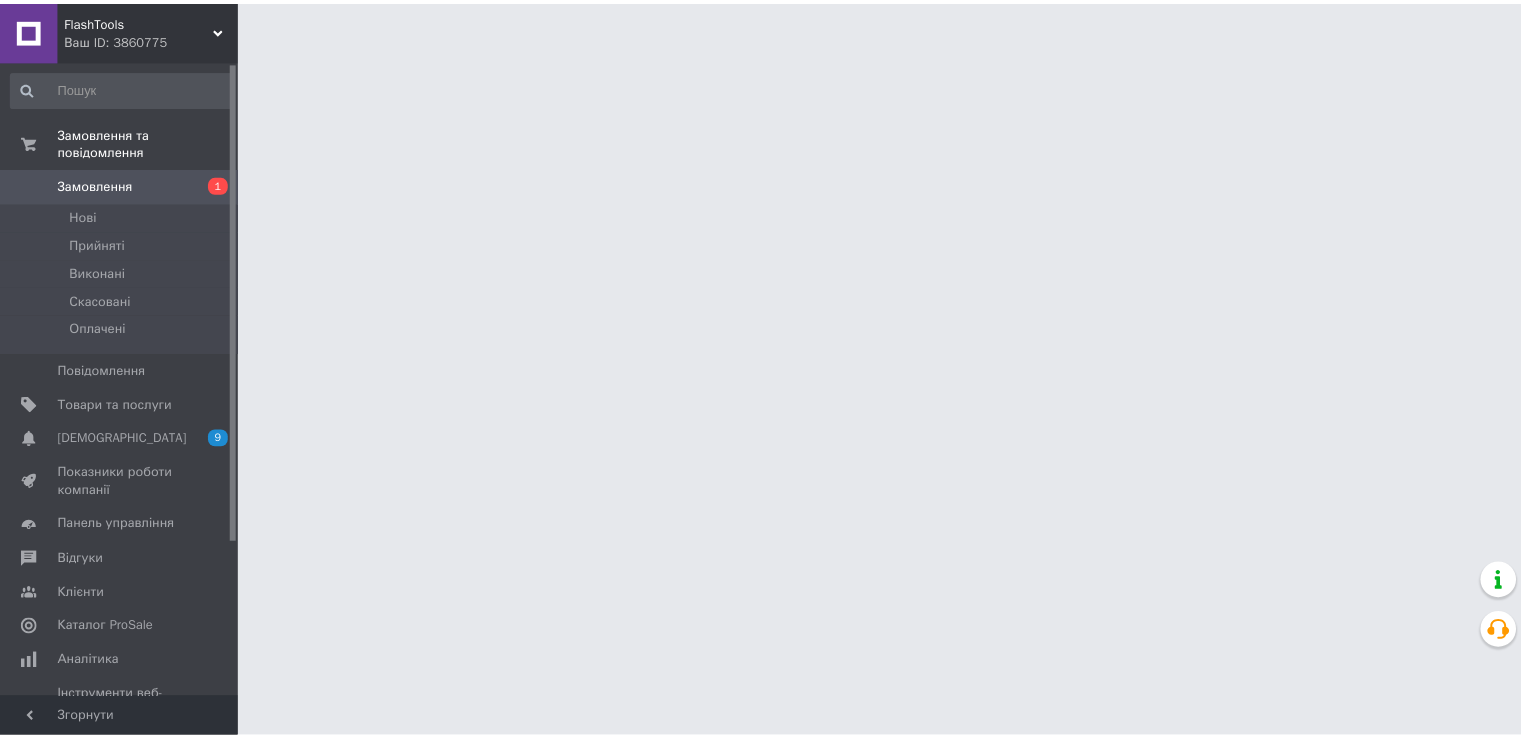 scroll, scrollTop: 0, scrollLeft: 0, axis: both 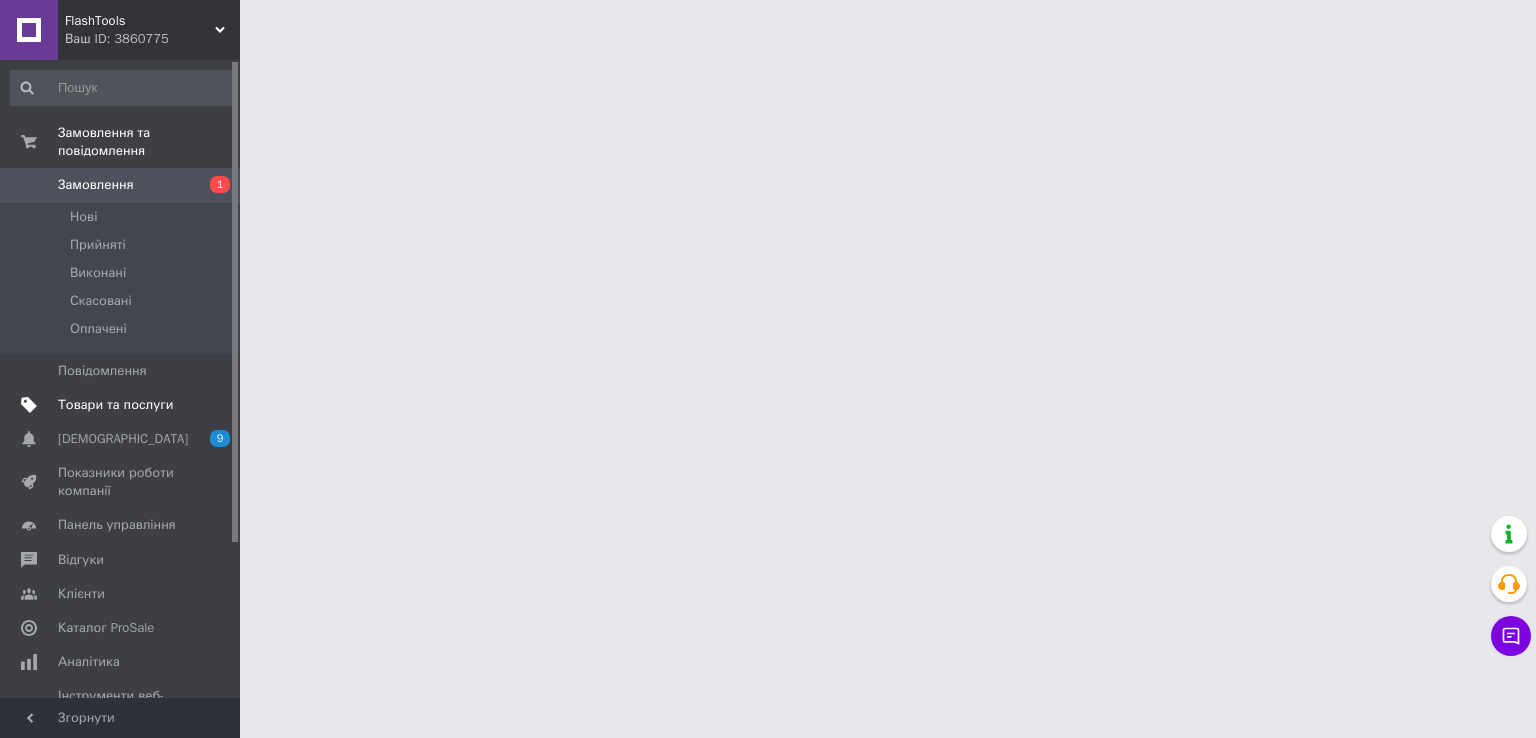 click on "Товари та послуги" at bounding box center [115, 405] 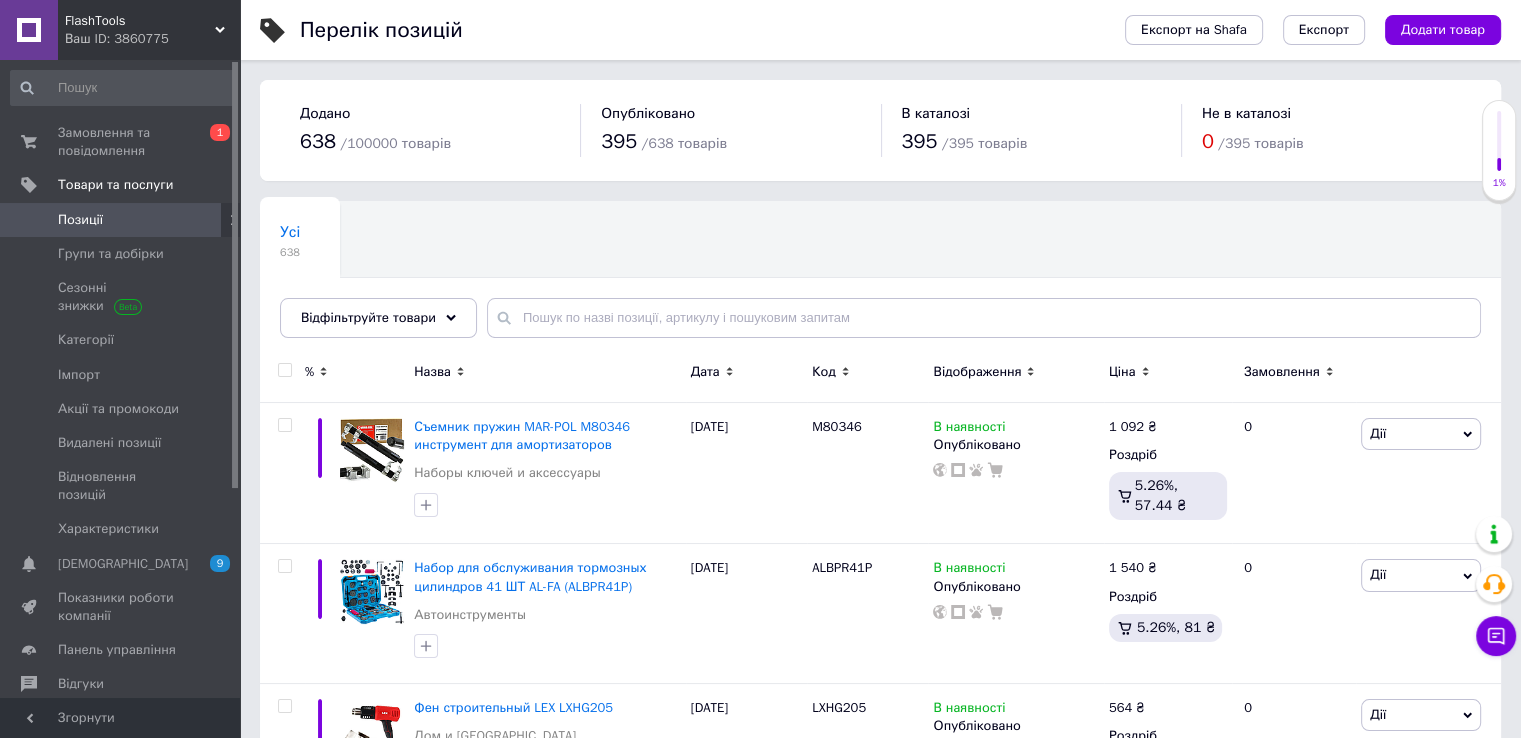click on "FlashTools Ваш ID: 3860775" at bounding box center (149, 30) 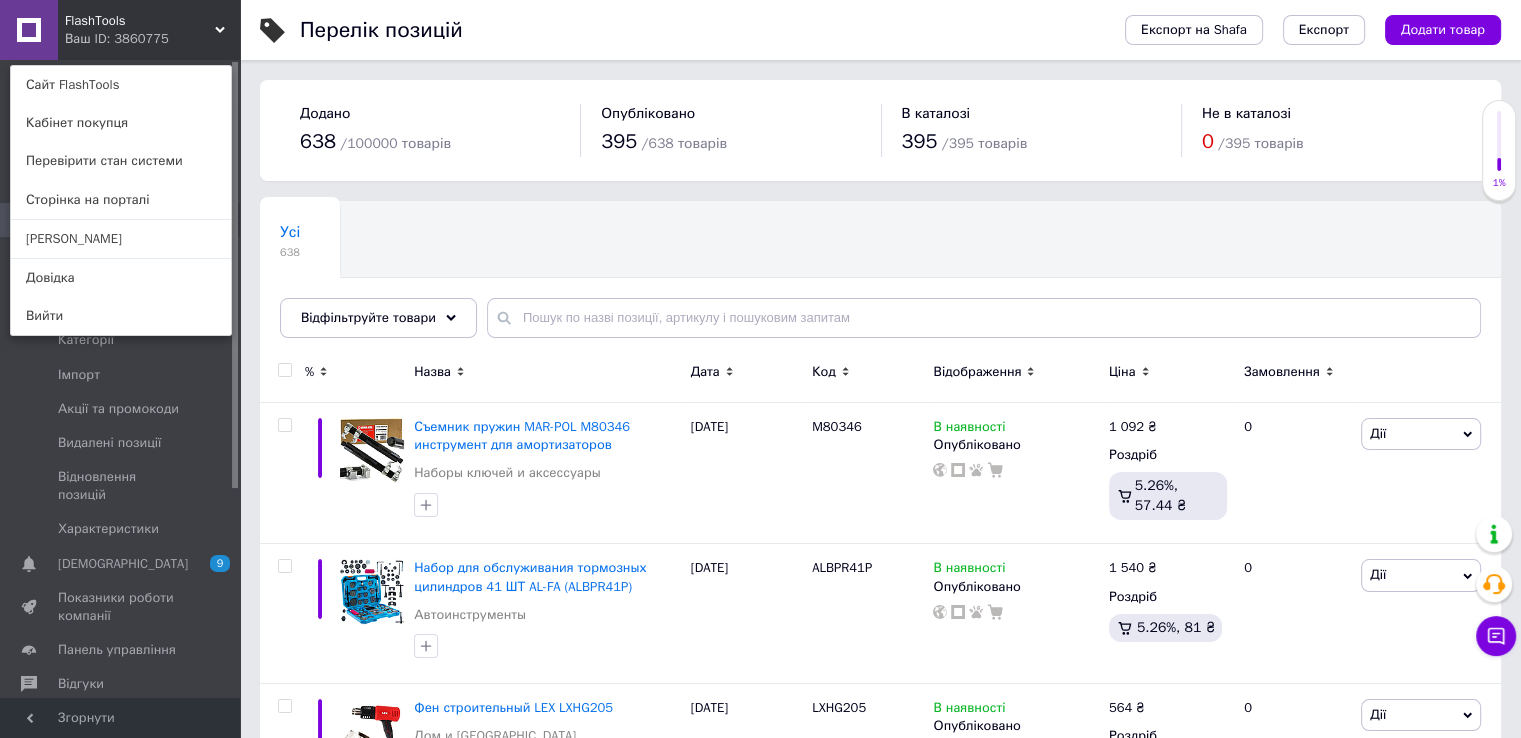 click on "FlashTools Ваш ID: 3860775 Сайт FlashTools Кабінет покупця Перевірити стан системи Сторінка на порталі [PERSON_NAME]" at bounding box center (120, 30) 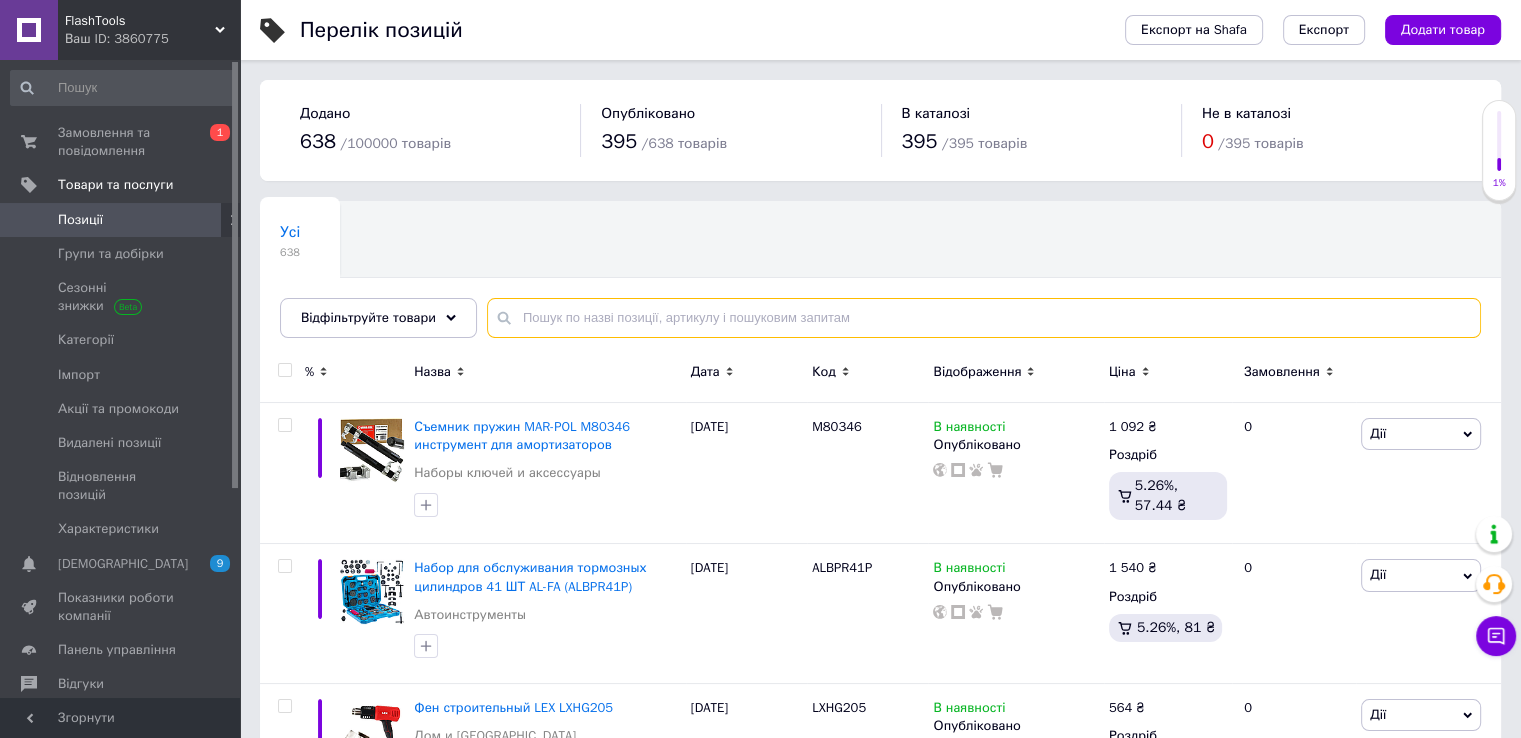 click at bounding box center [984, 318] 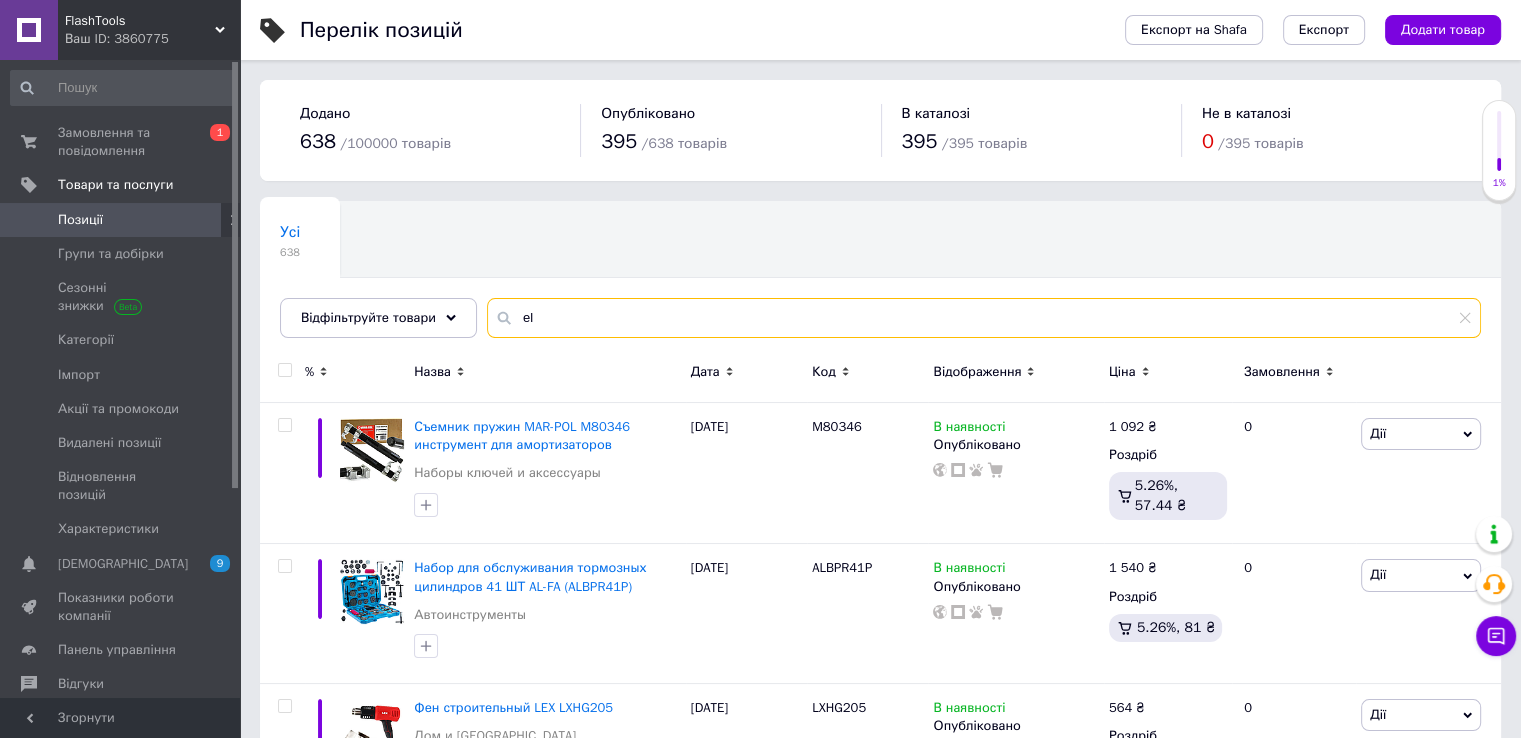 type on "e" 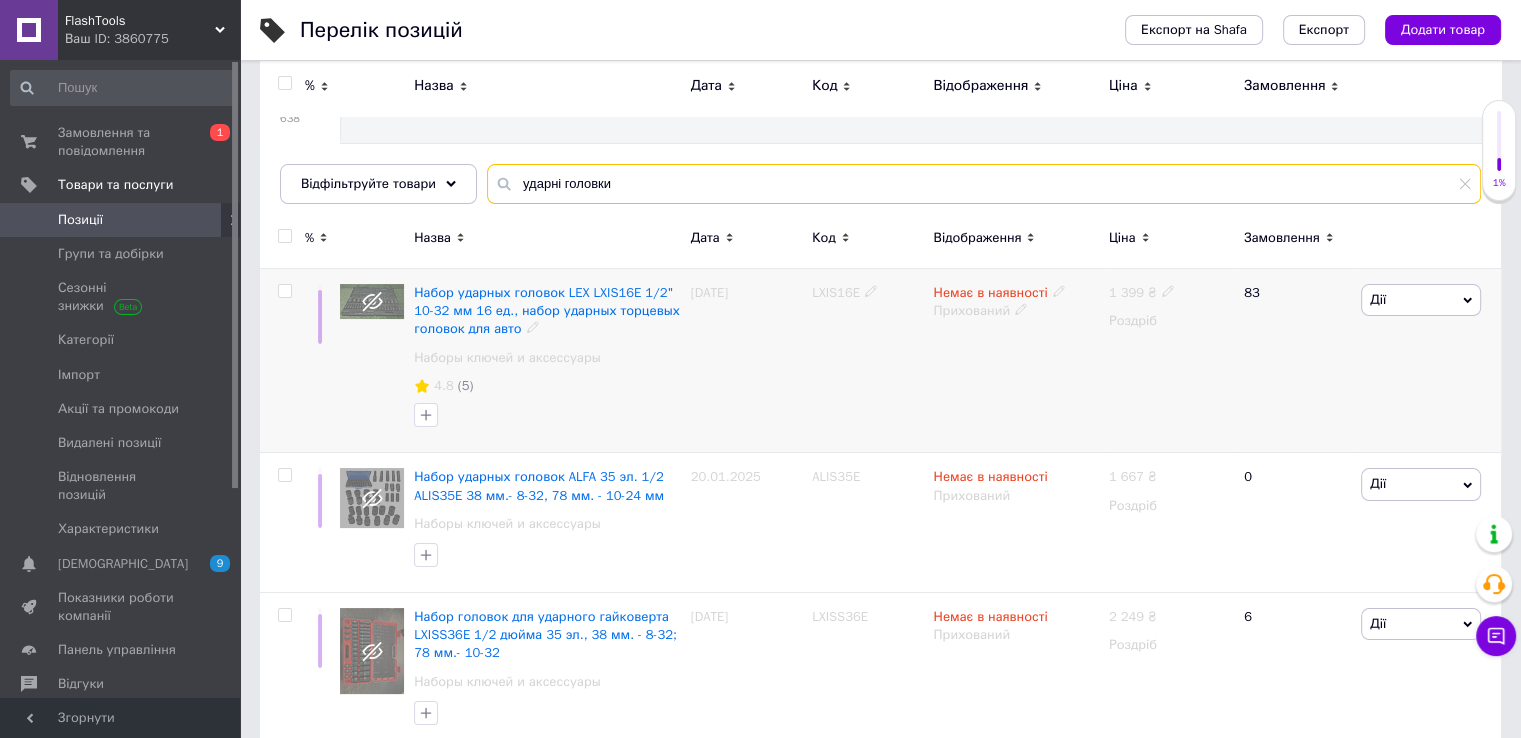 scroll, scrollTop: 100, scrollLeft: 0, axis: vertical 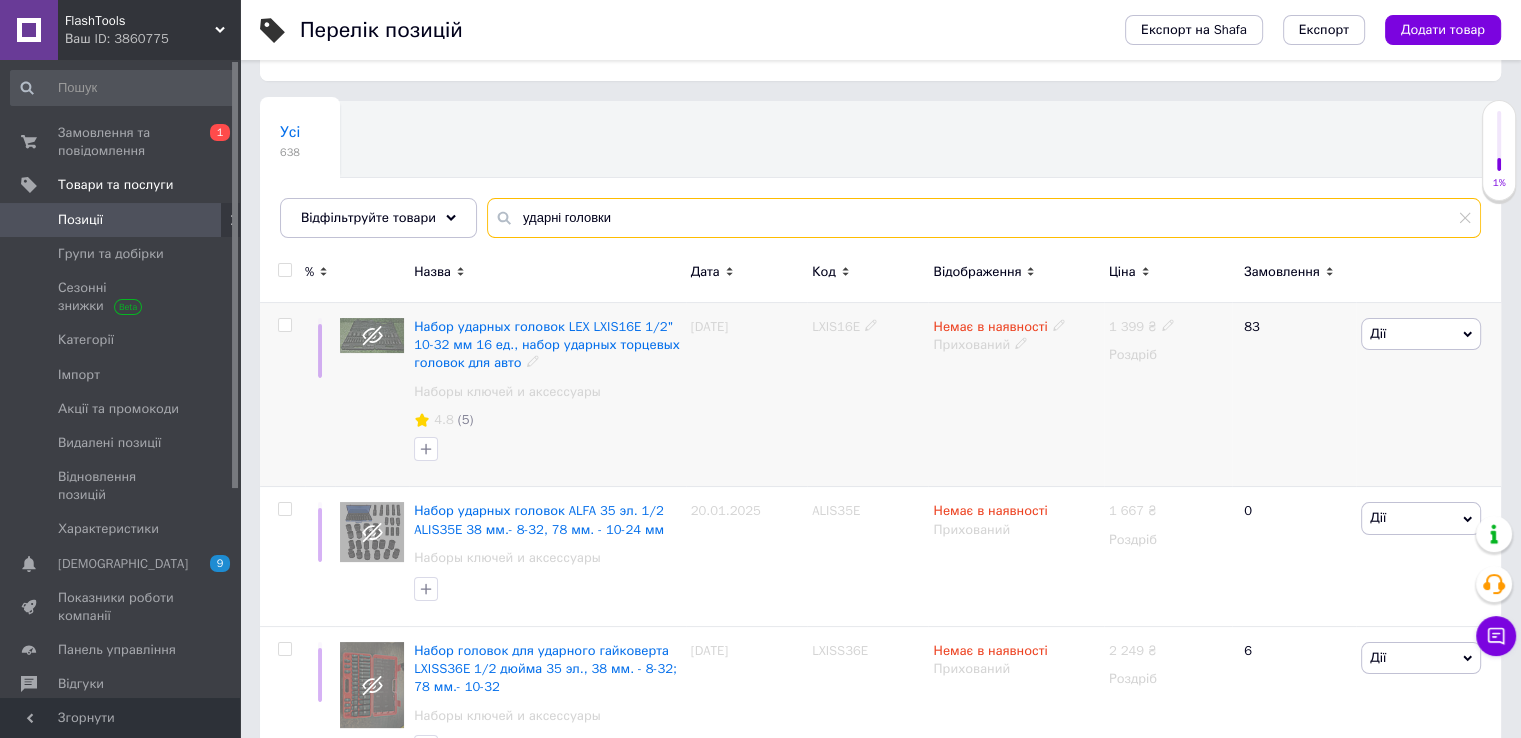 type on "ударні головки" 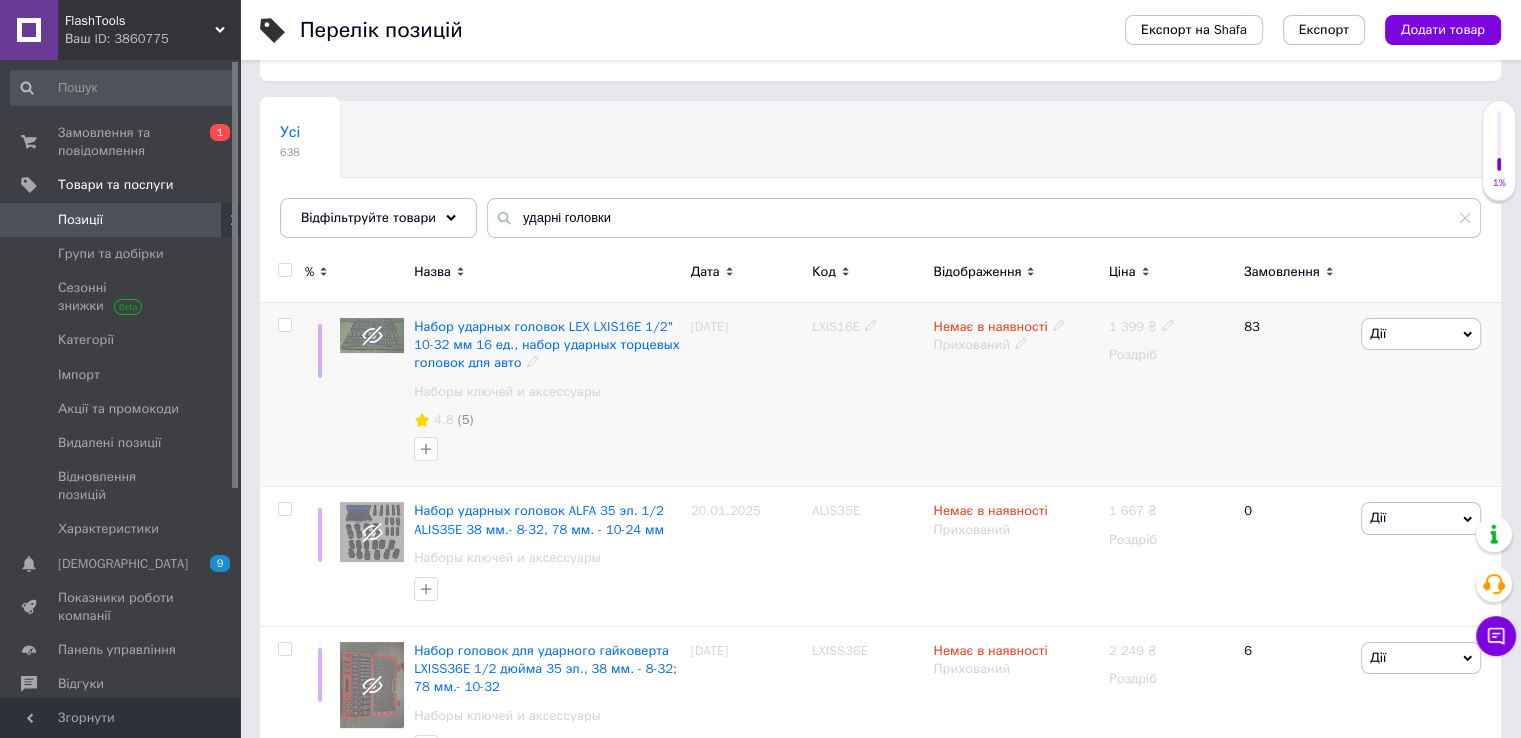 click on "Немає в наявності" at bounding box center [990, 329] 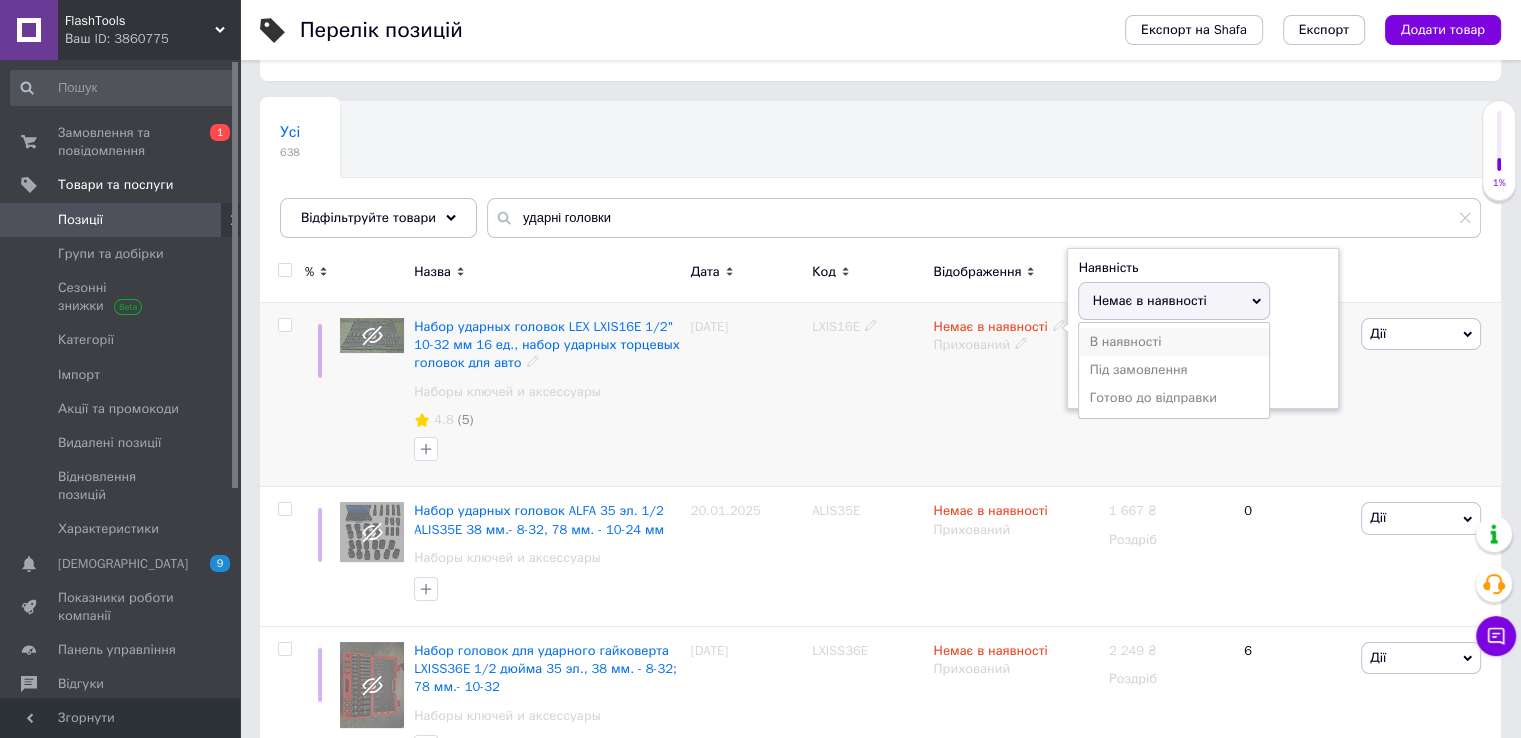click on "В наявності" at bounding box center [1174, 342] 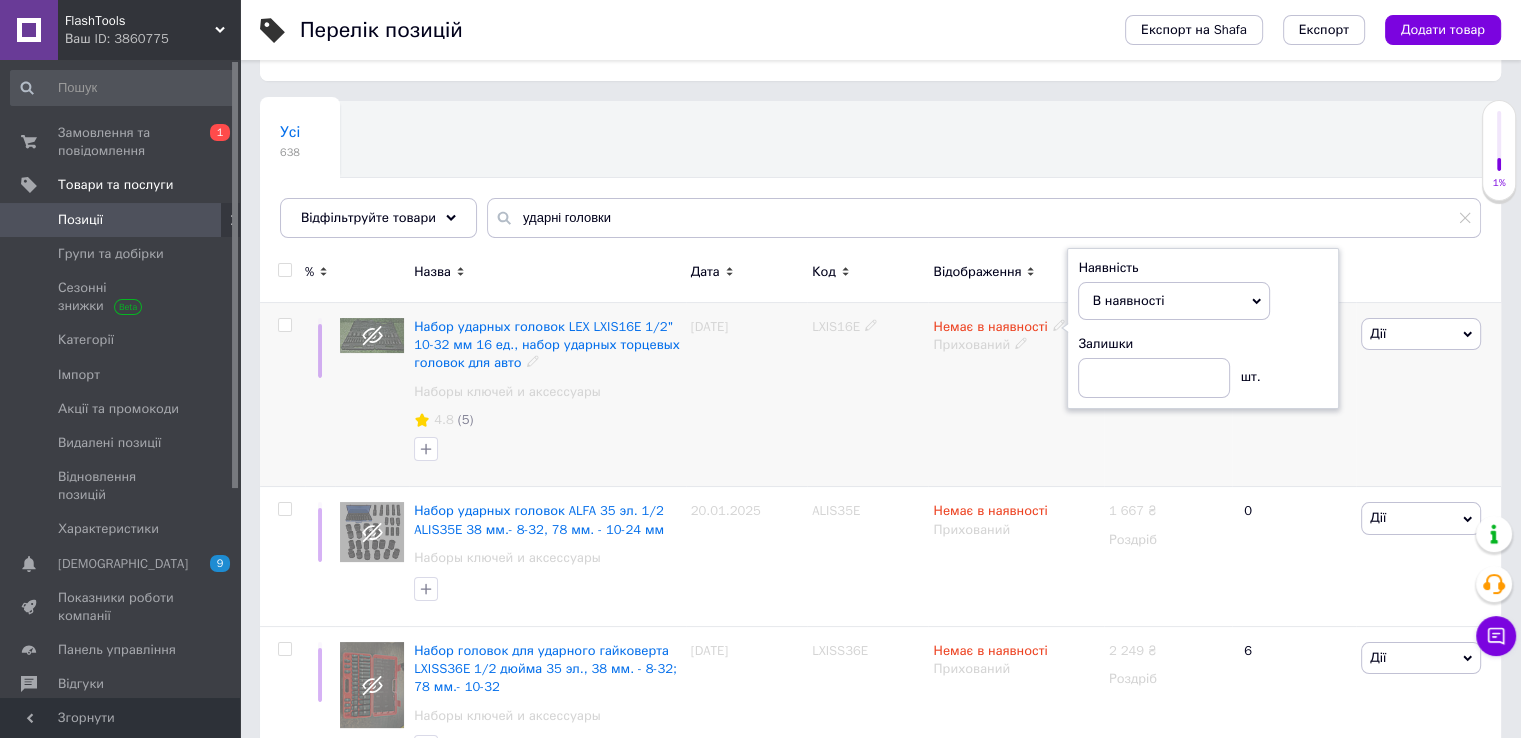 click on "LXIS16E" at bounding box center [867, 395] 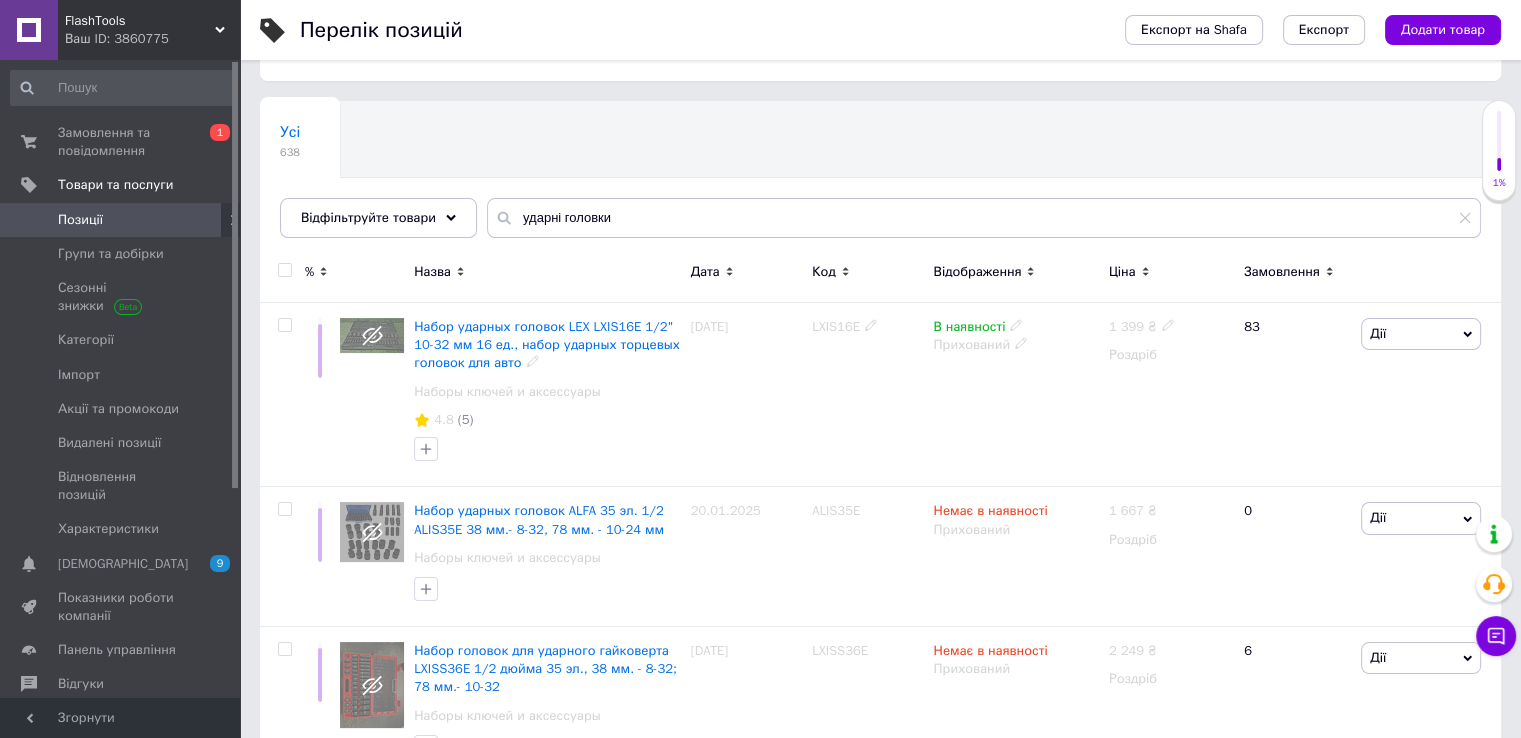 click on "Прихований" at bounding box center [1015, 345] 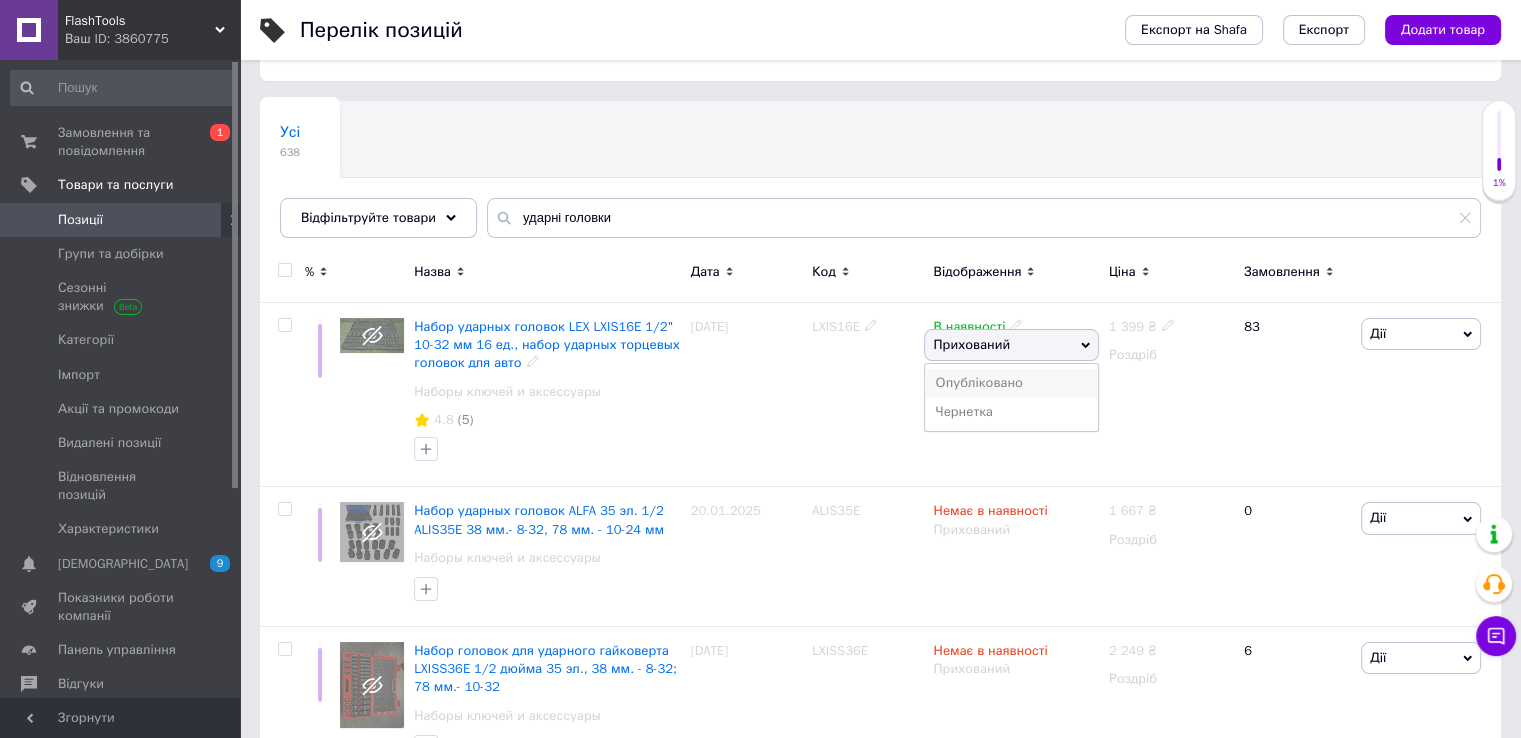 click on "Опубліковано" at bounding box center (1011, 383) 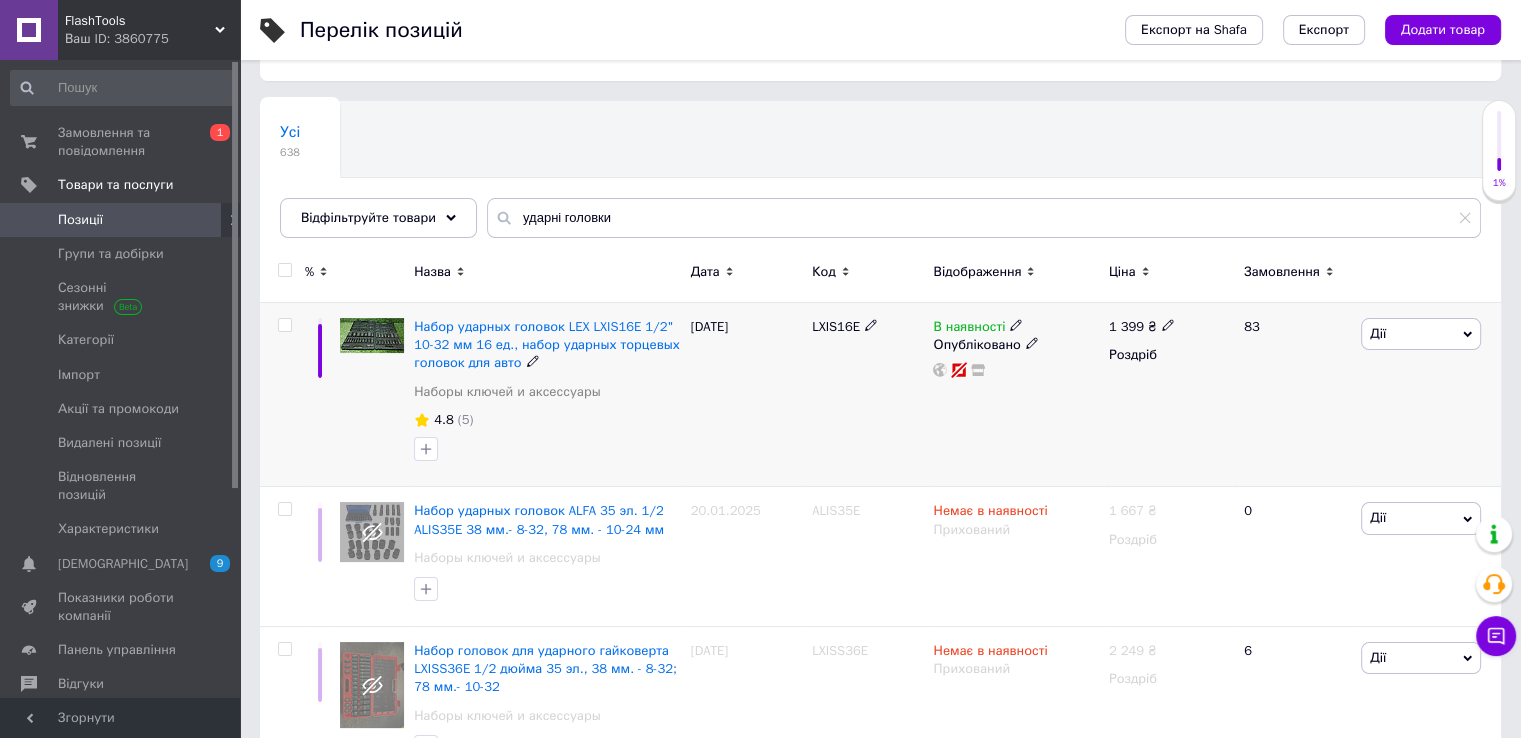 click 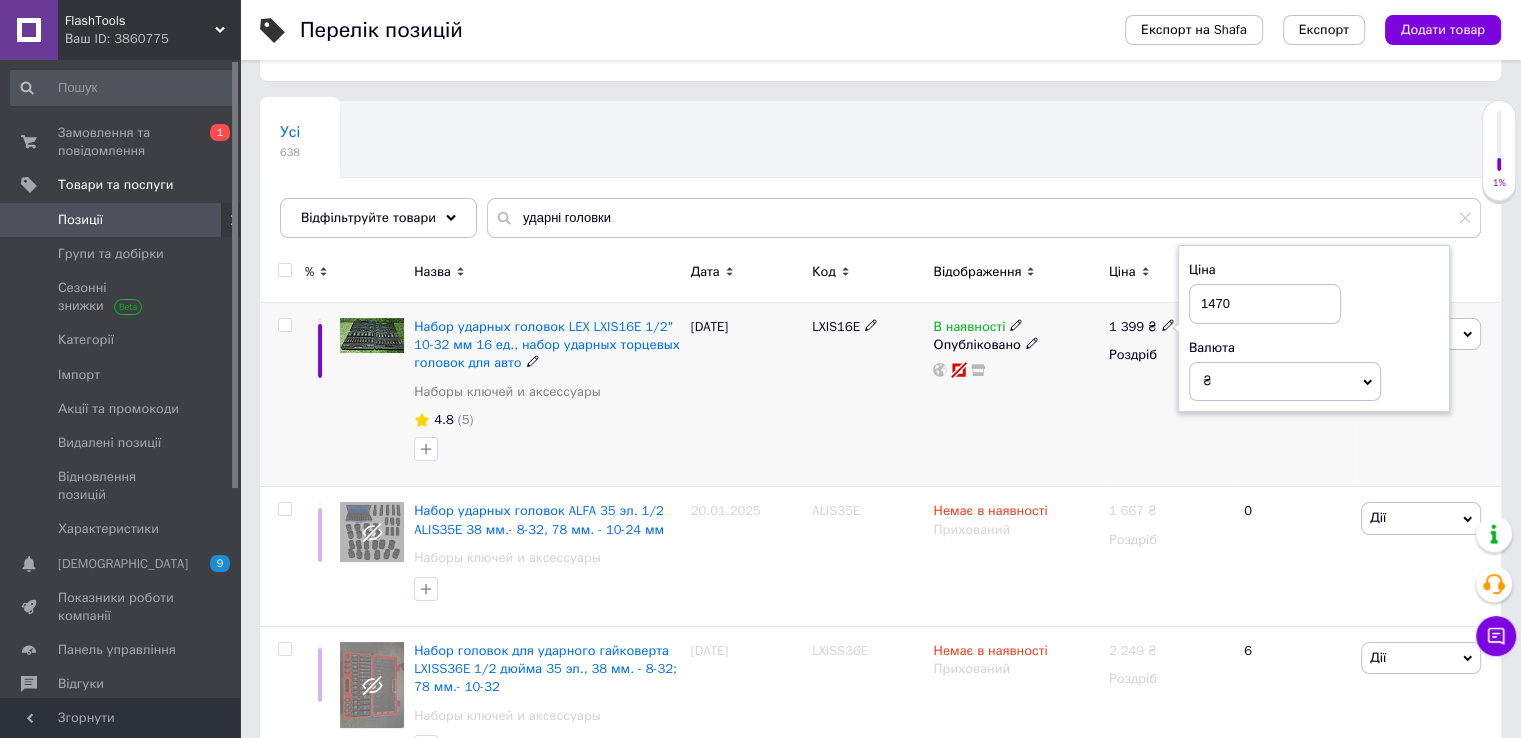 type on "1470" 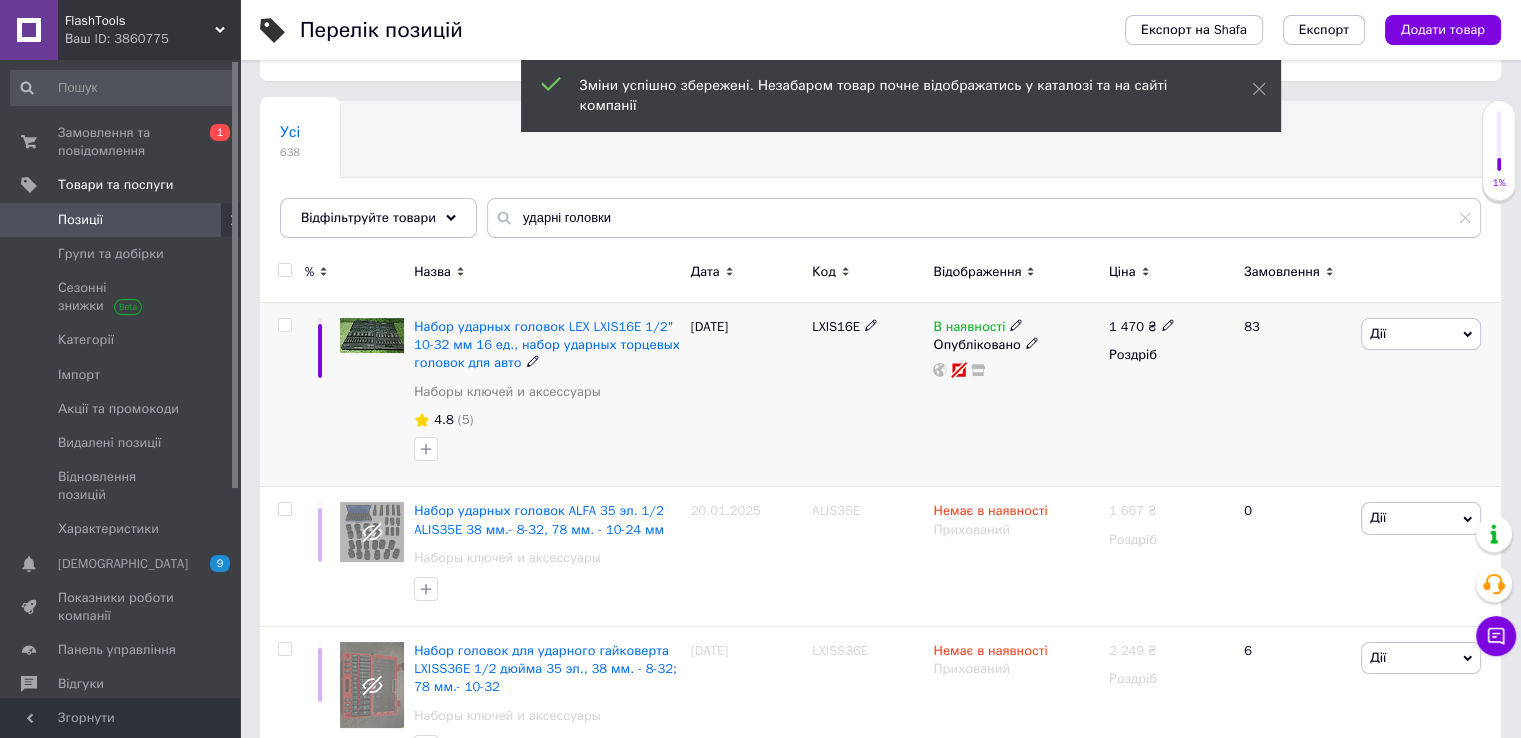 drag, startPoint x: 804, startPoint y: 323, endPoint x: 860, endPoint y: 355, distance: 64.49806 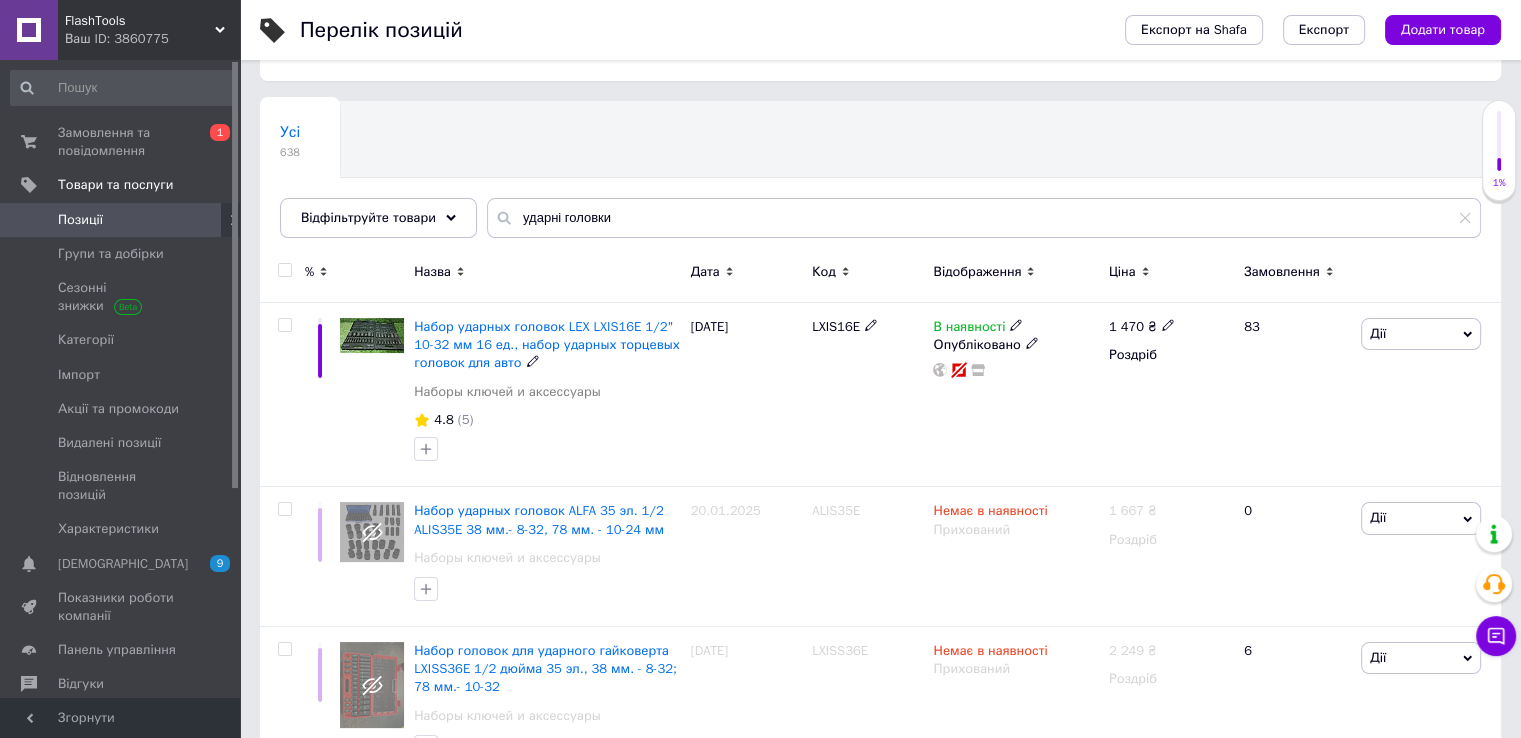 click 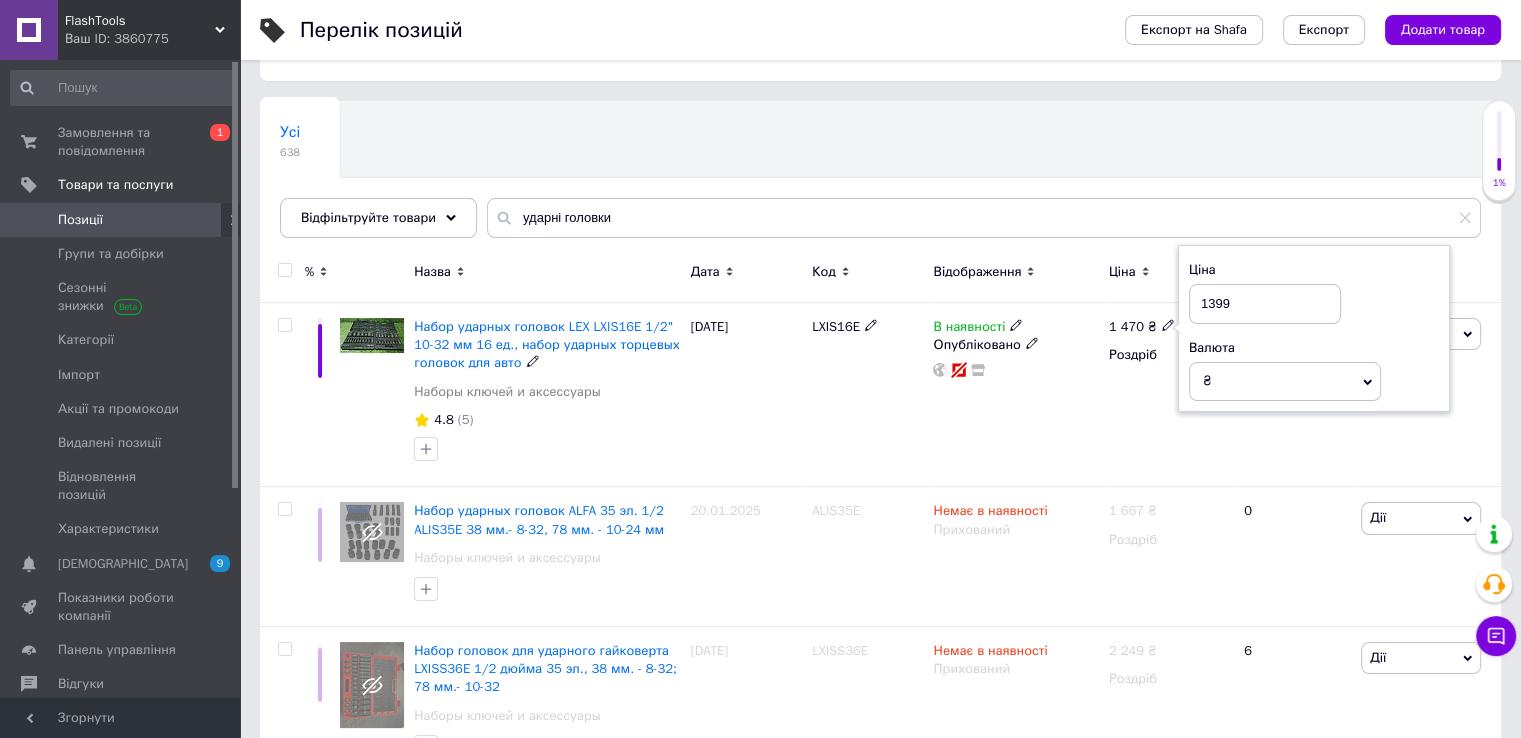 type on "1399" 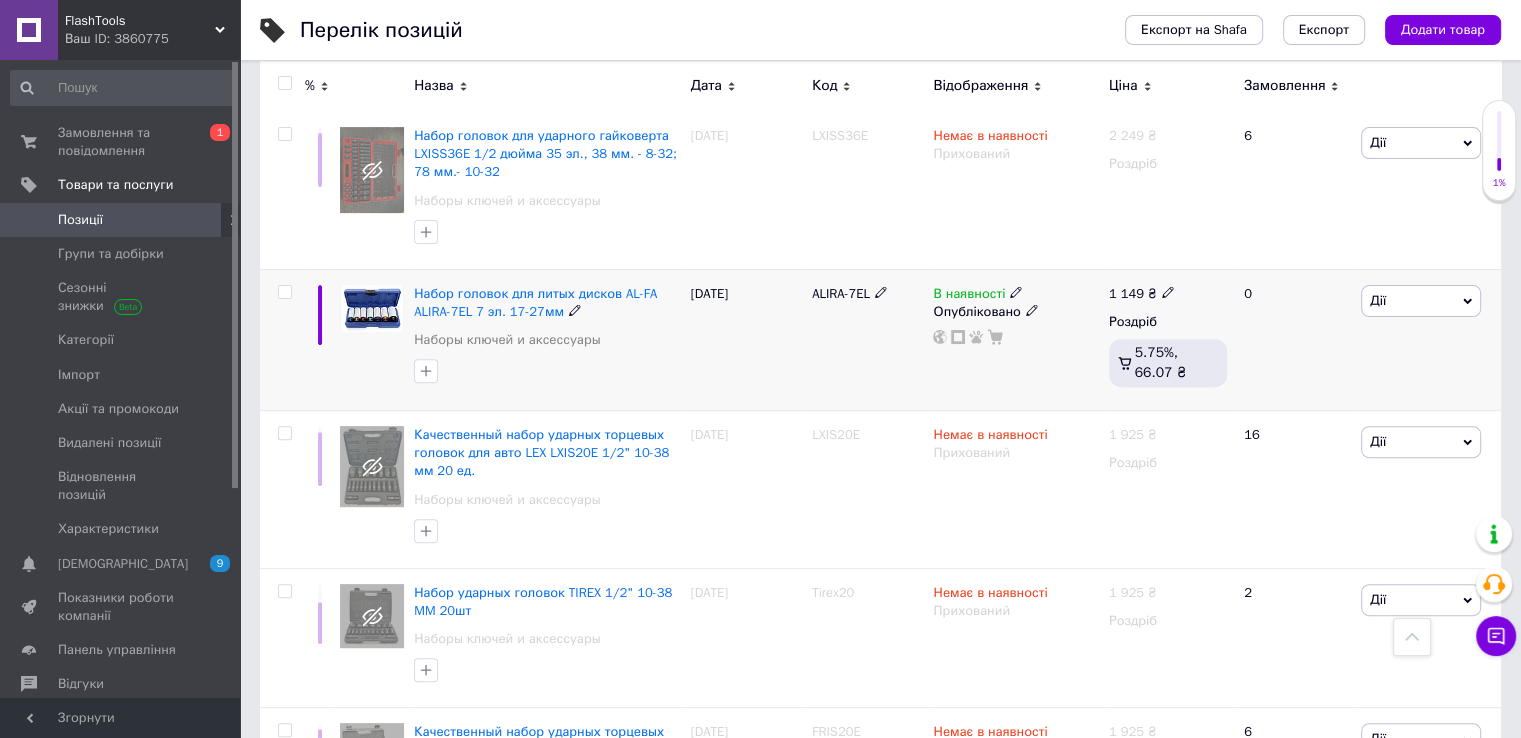 scroll, scrollTop: 700, scrollLeft: 0, axis: vertical 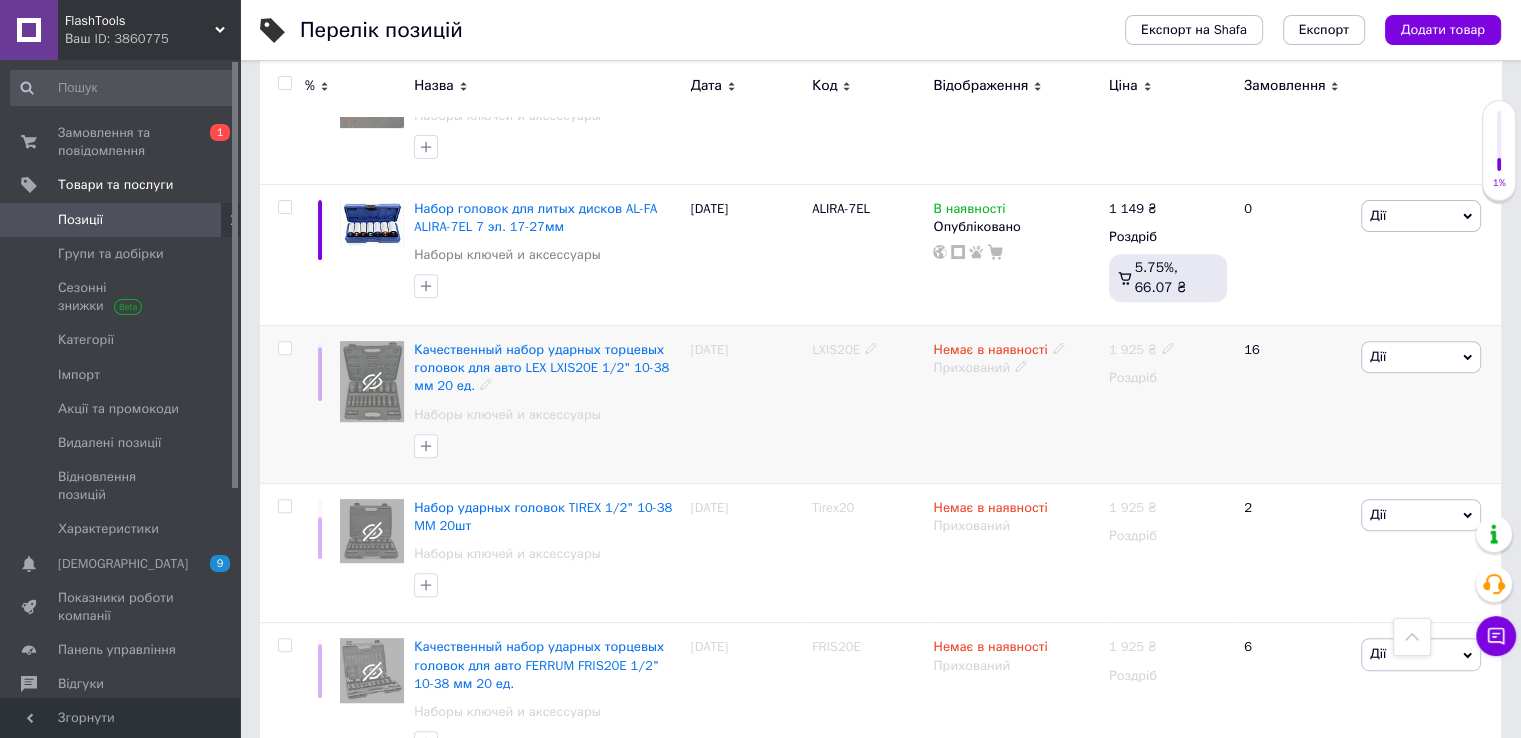 click on "Немає в наявності" at bounding box center (990, 352) 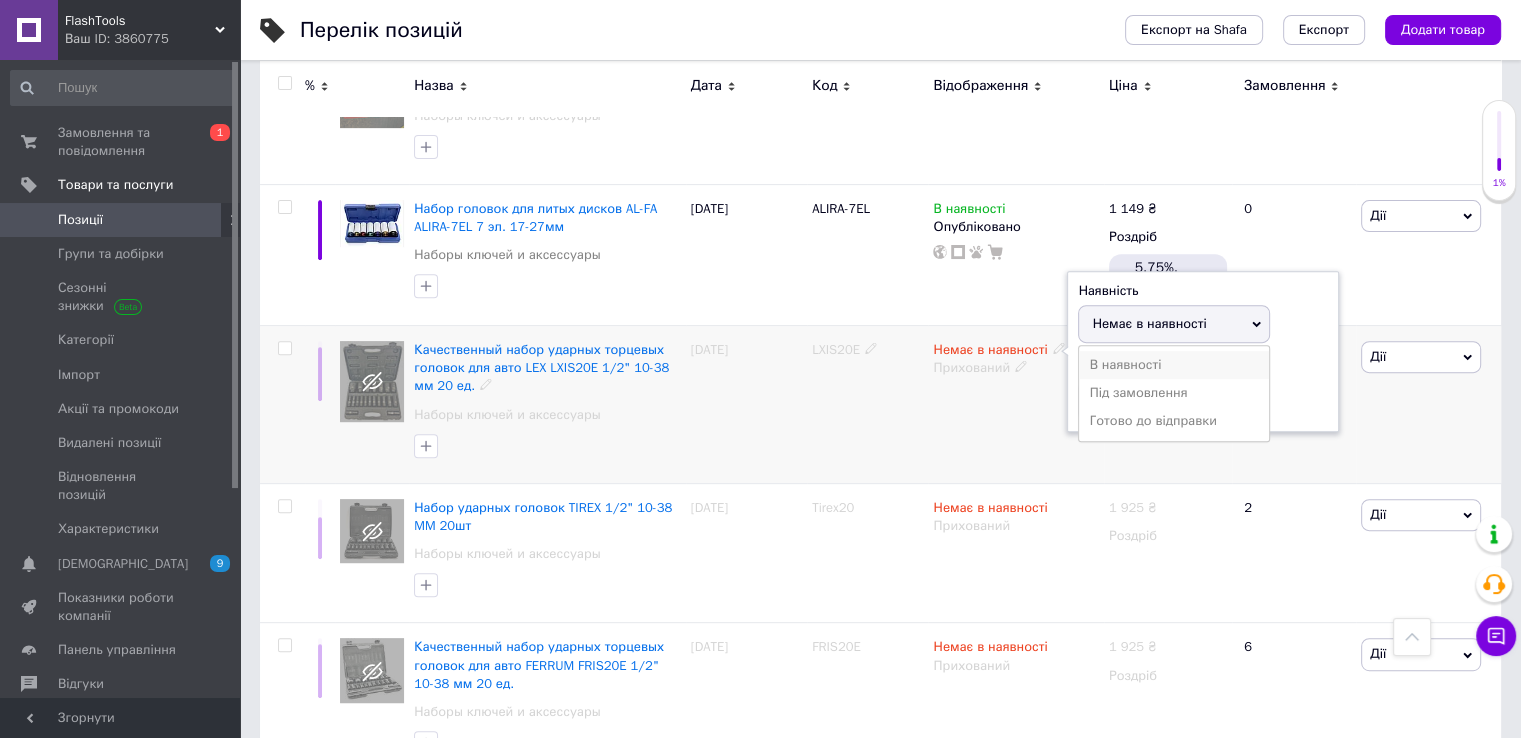 click on "В наявності" at bounding box center [1174, 365] 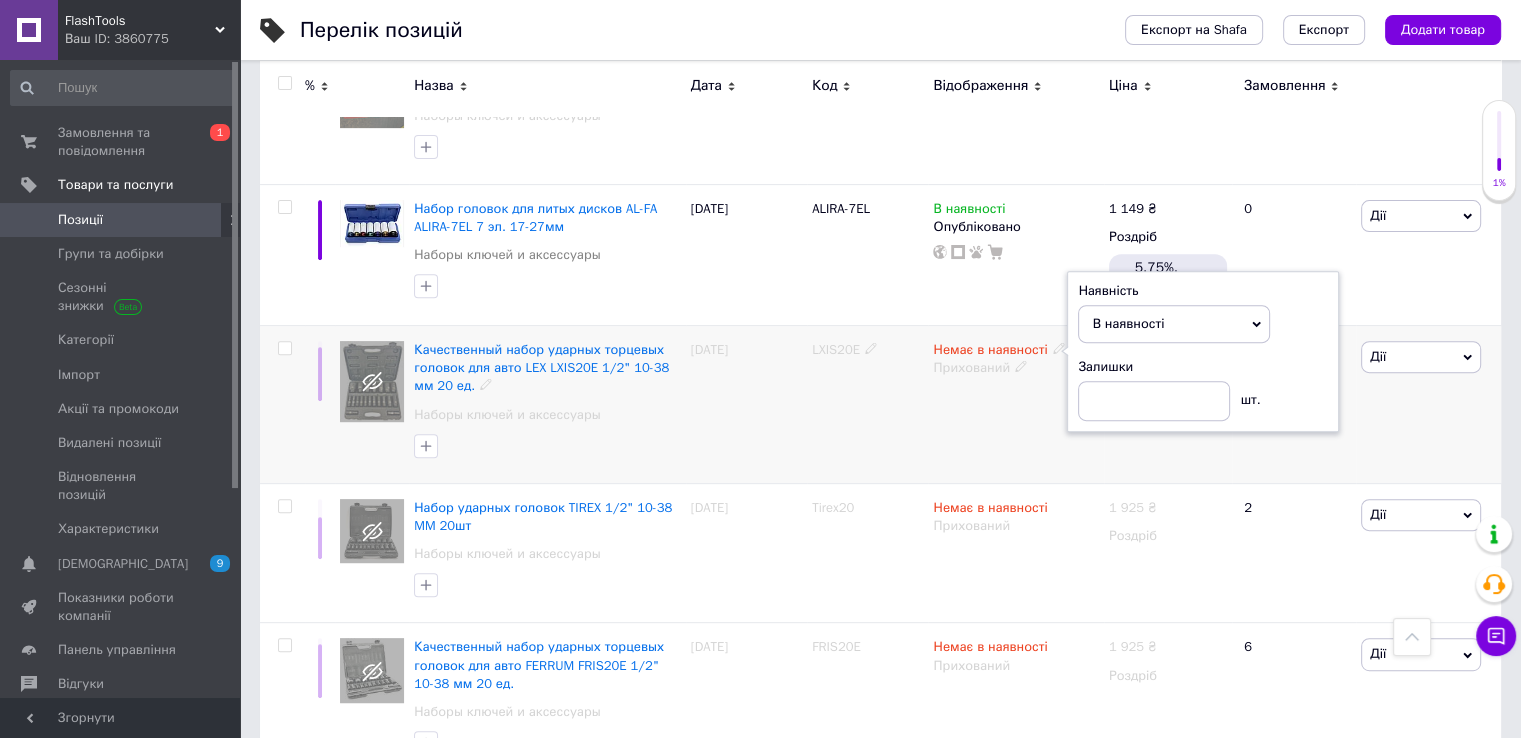 click on "Немає в наявності Наявність В наявності Немає в наявності Під замовлення Готово до відправки Залишки шт. Прихований" at bounding box center [1015, 405] 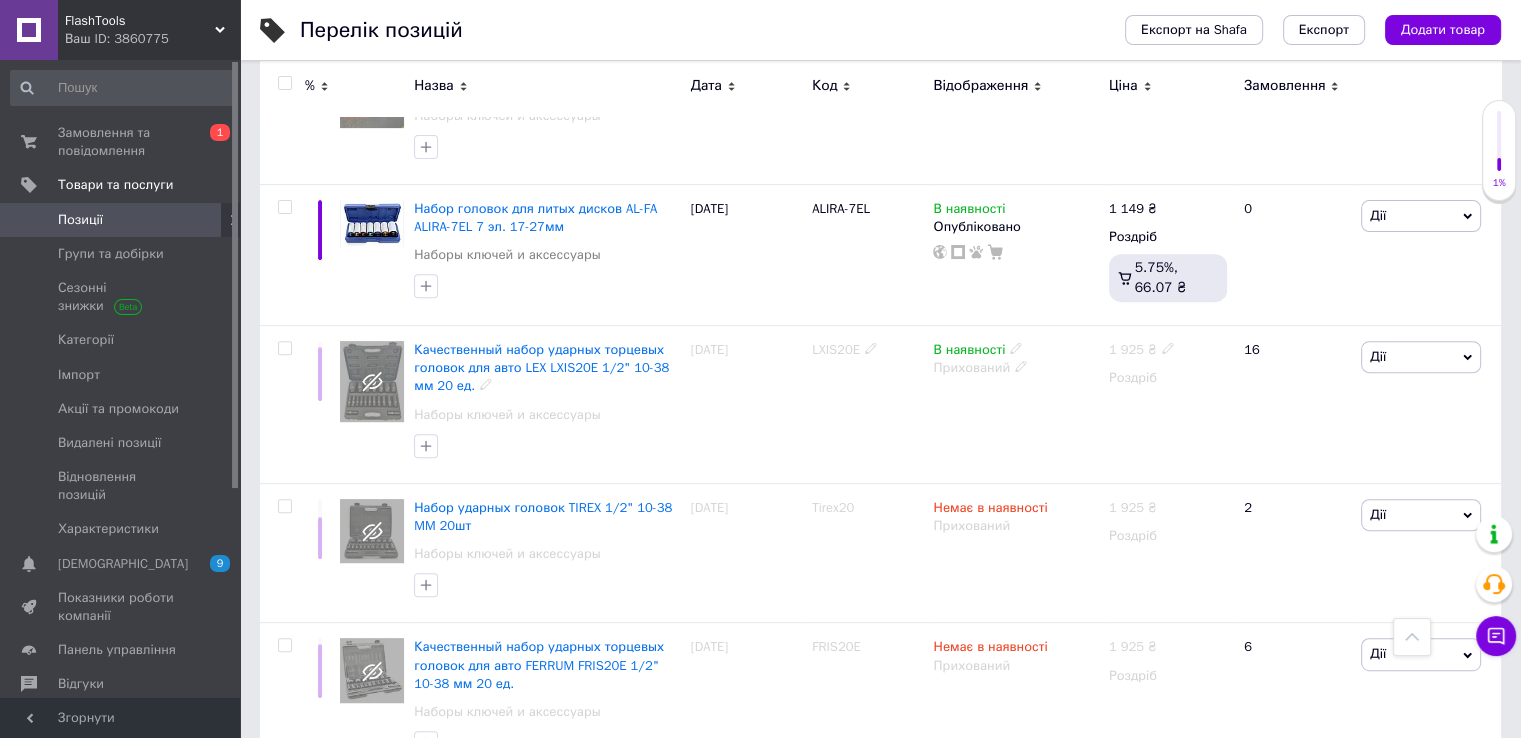 click on "Прихований" at bounding box center (1015, 368) 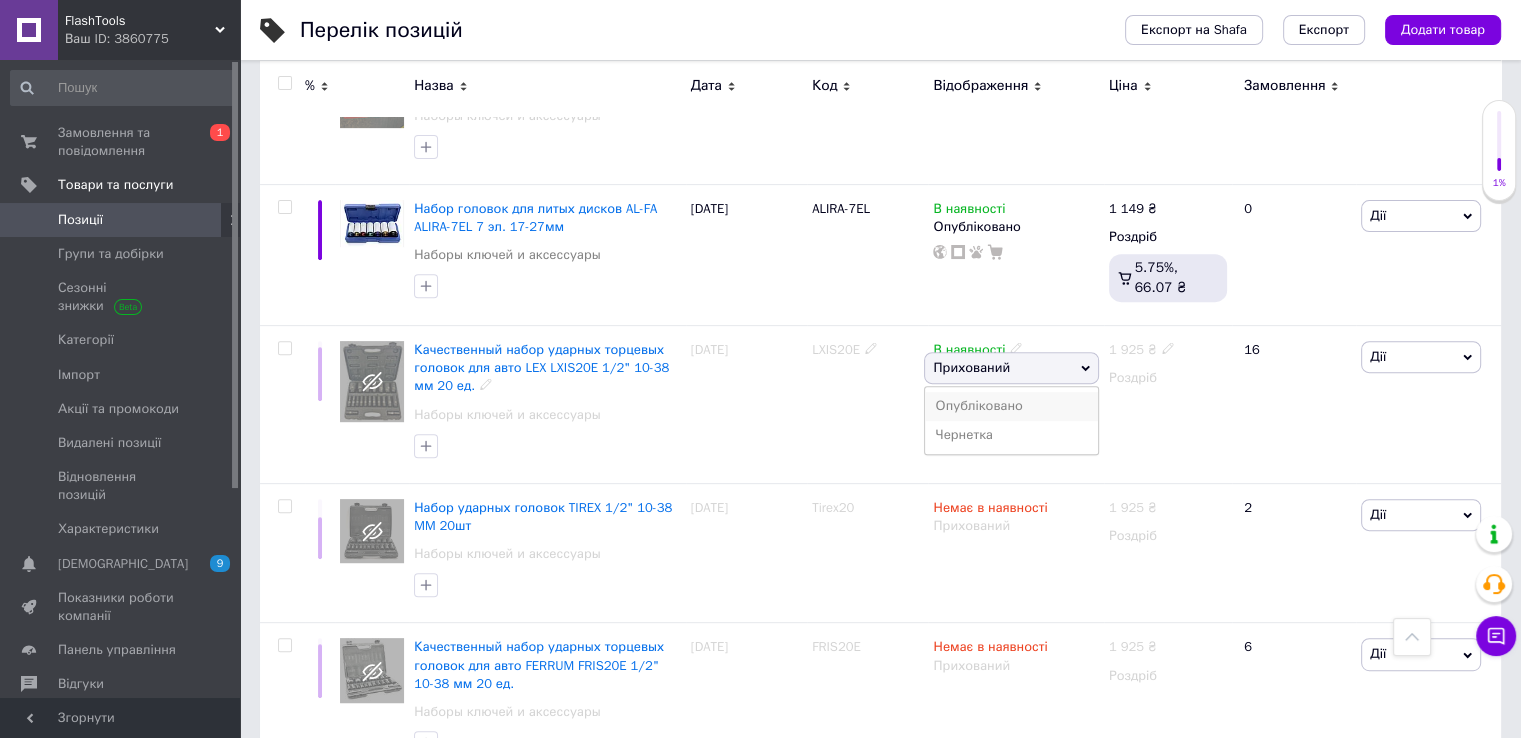 click on "Опубліковано" at bounding box center (1011, 406) 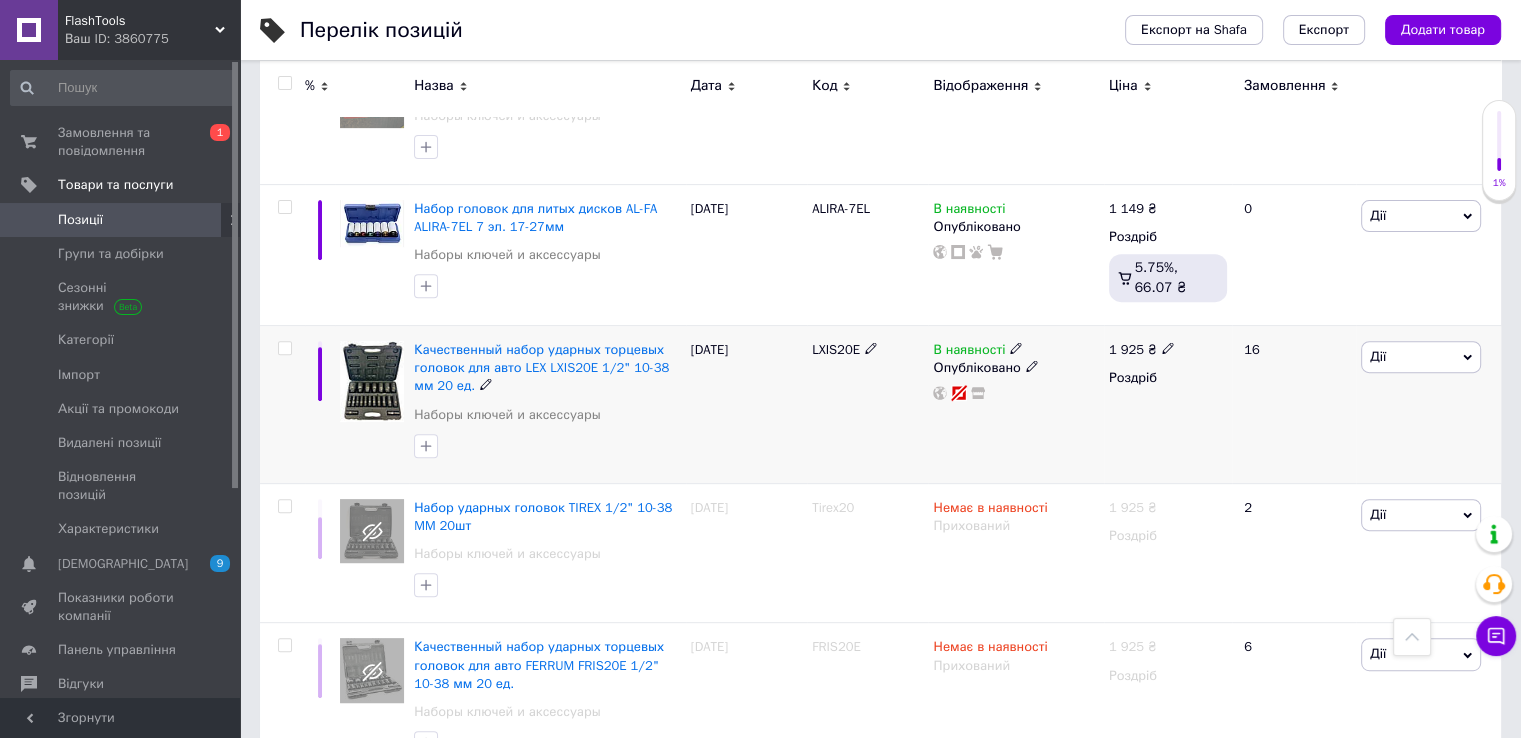 click 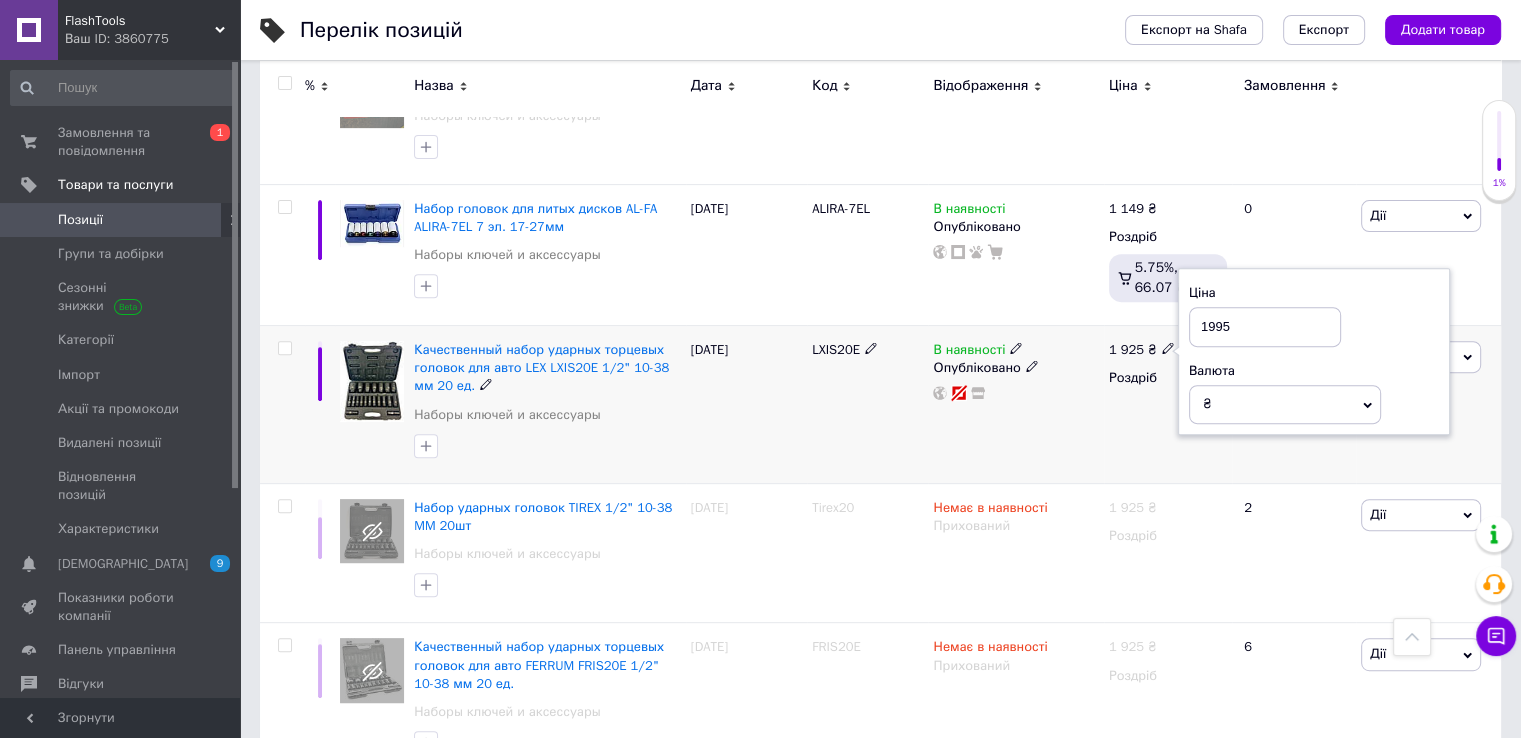 type on "1995" 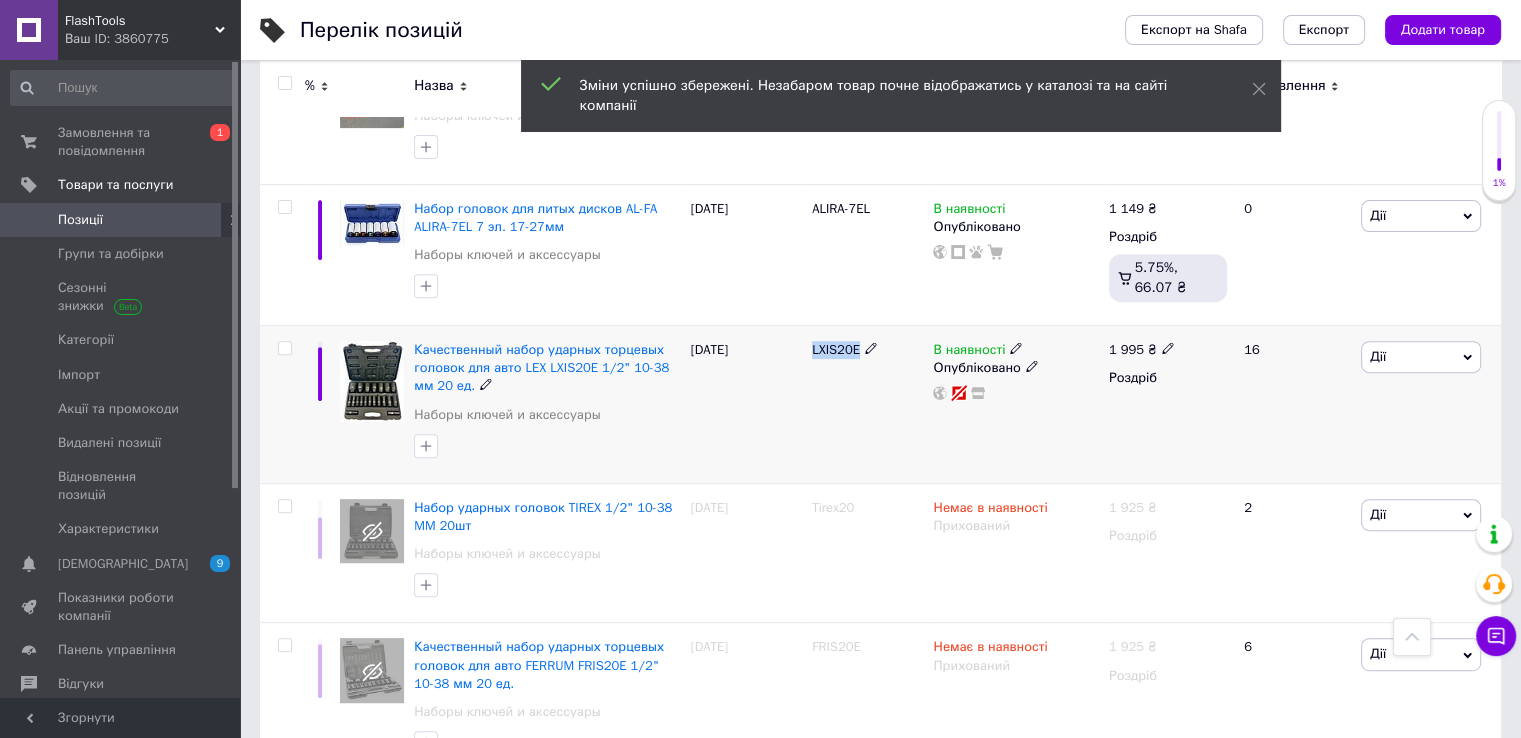 drag, startPoint x: 812, startPoint y: 345, endPoint x: 859, endPoint y: 370, distance: 53.235325 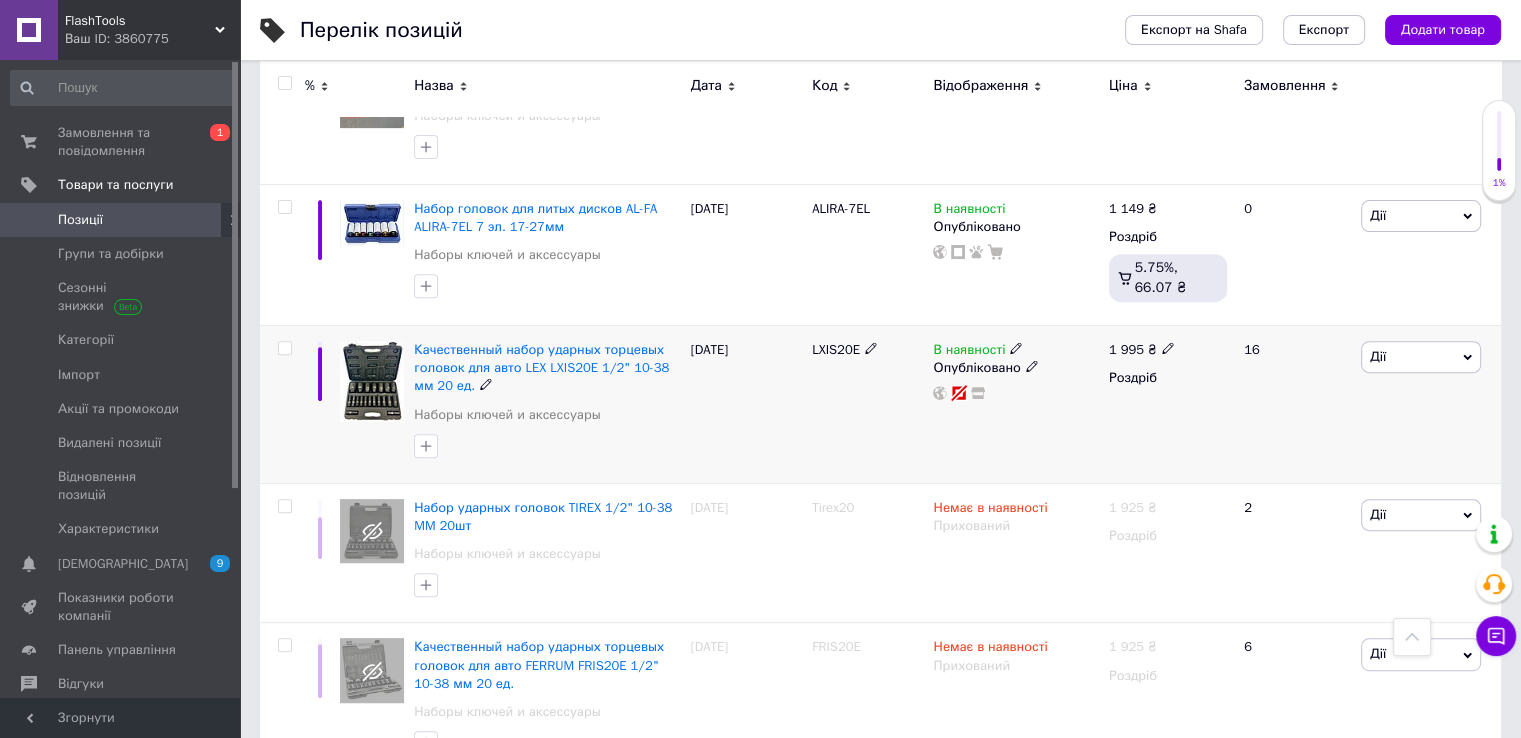 click 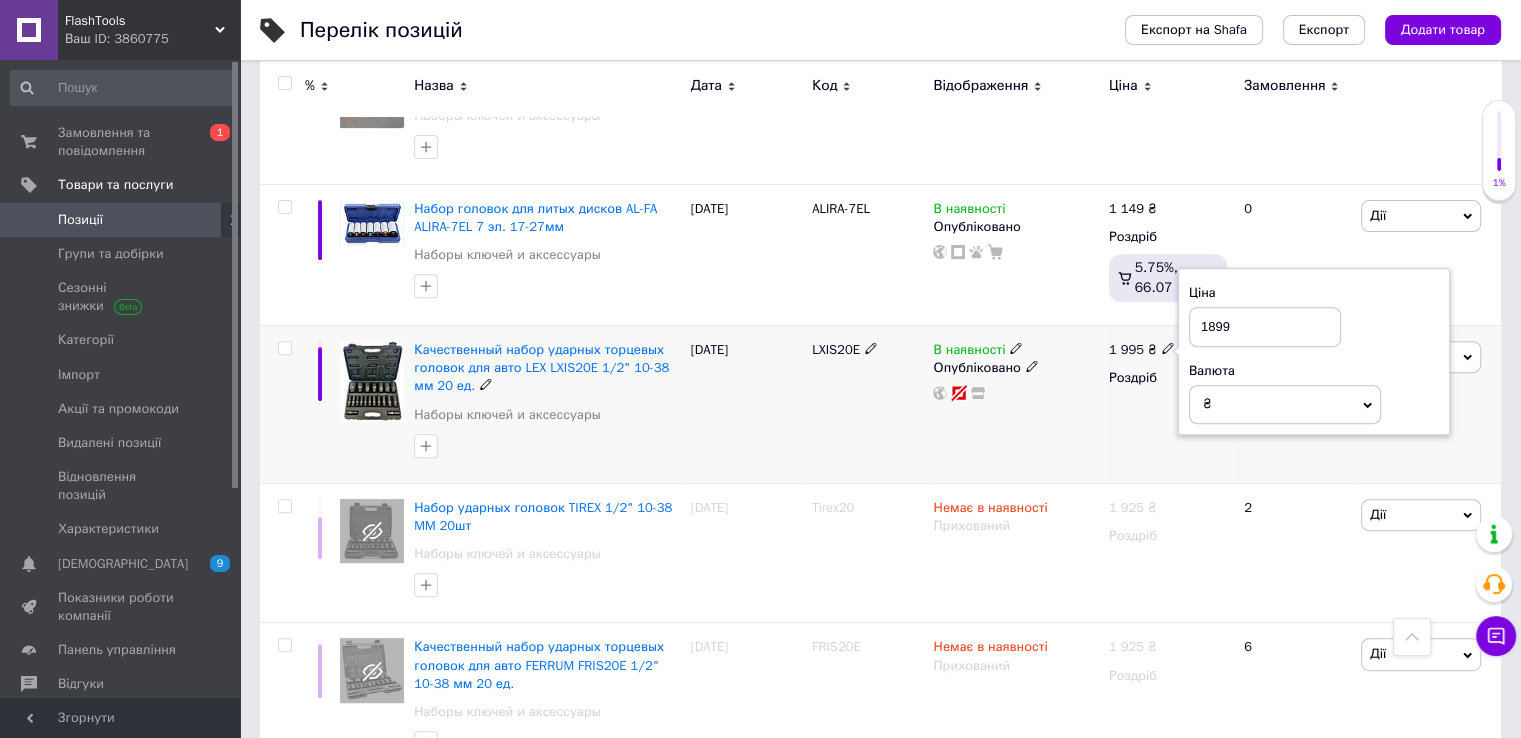 type on "1899" 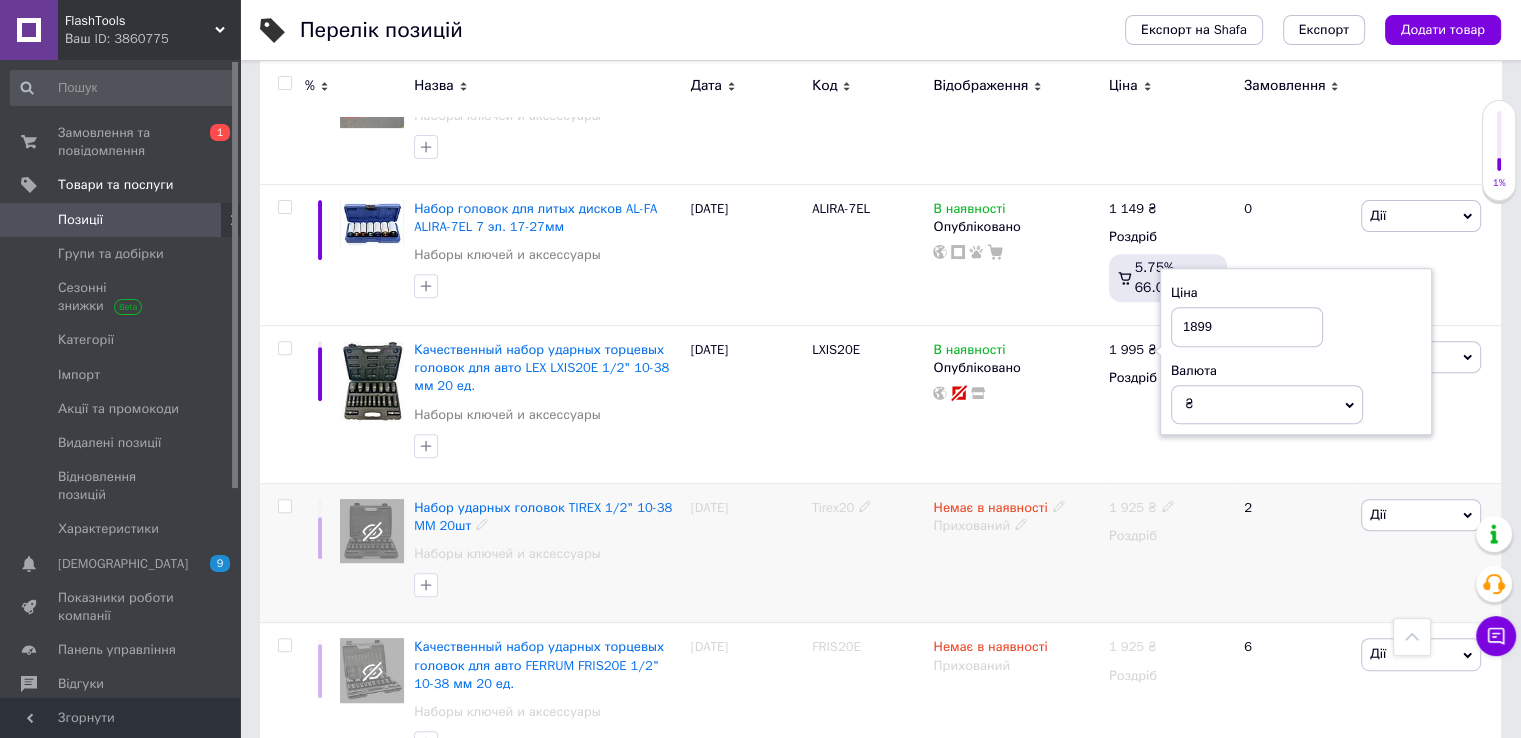 scroll, scrollTop: 800, scrollLeft: 0, axis: vertical 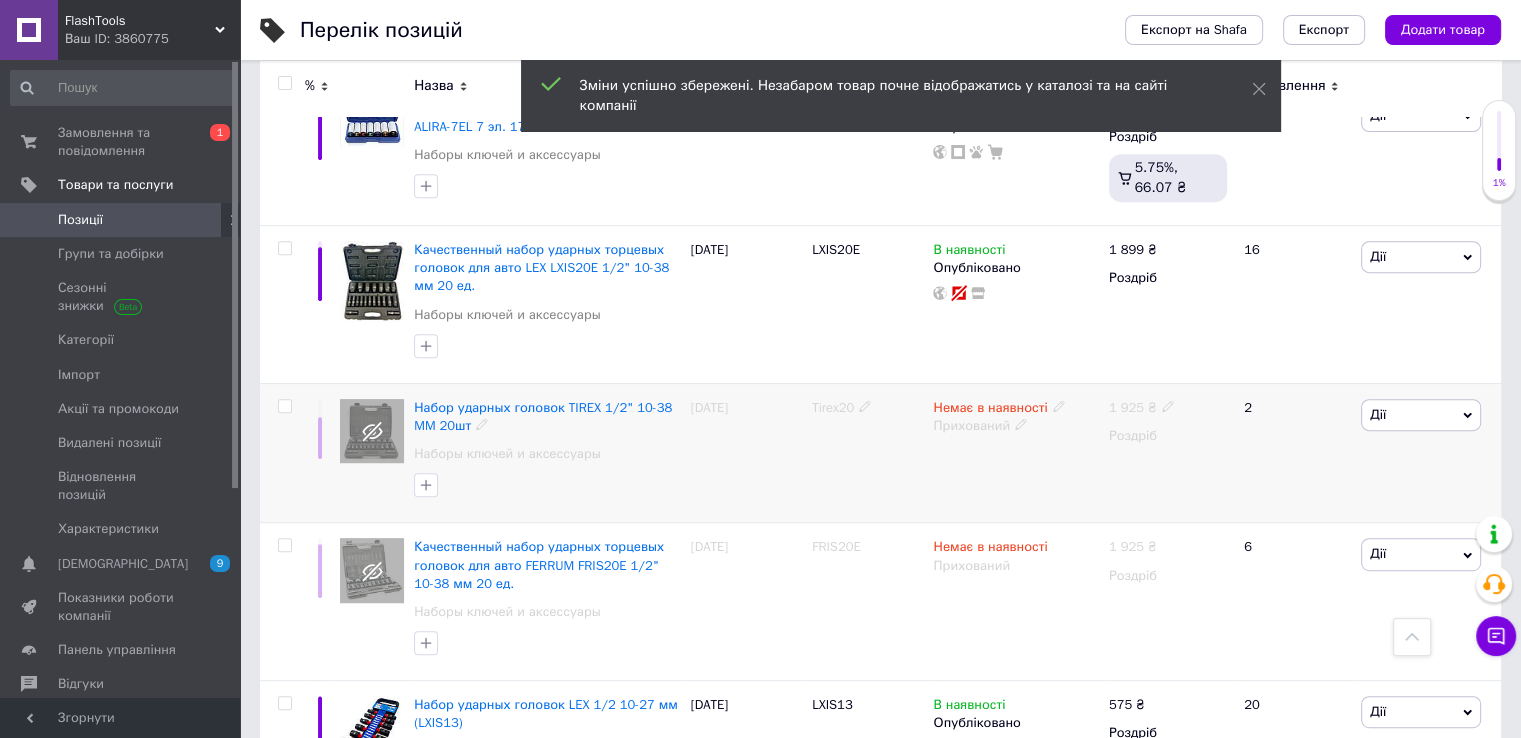 click on "Немає в наявності" at bounding box center [990, 410] 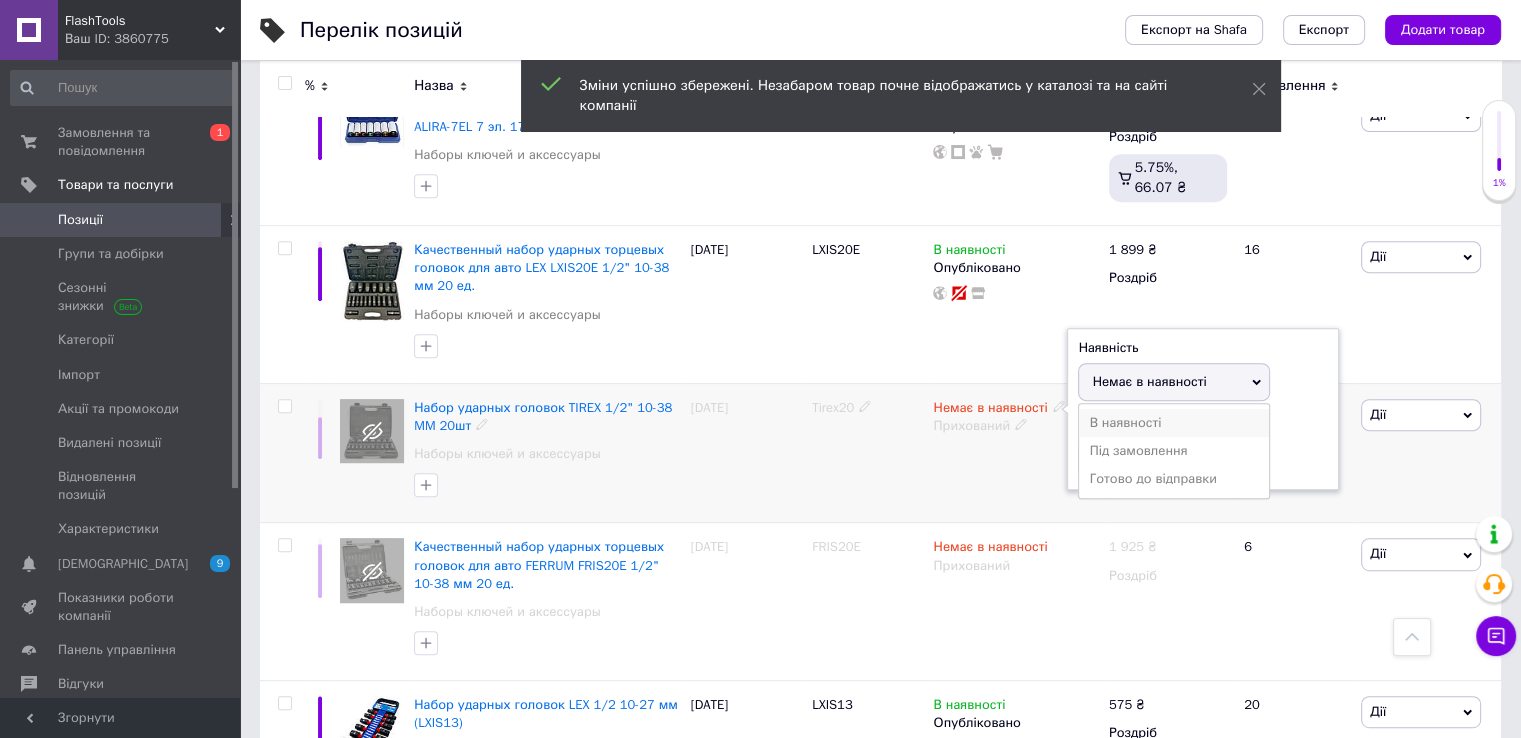 click on "В наявності" at bounding box center [1174, 423] 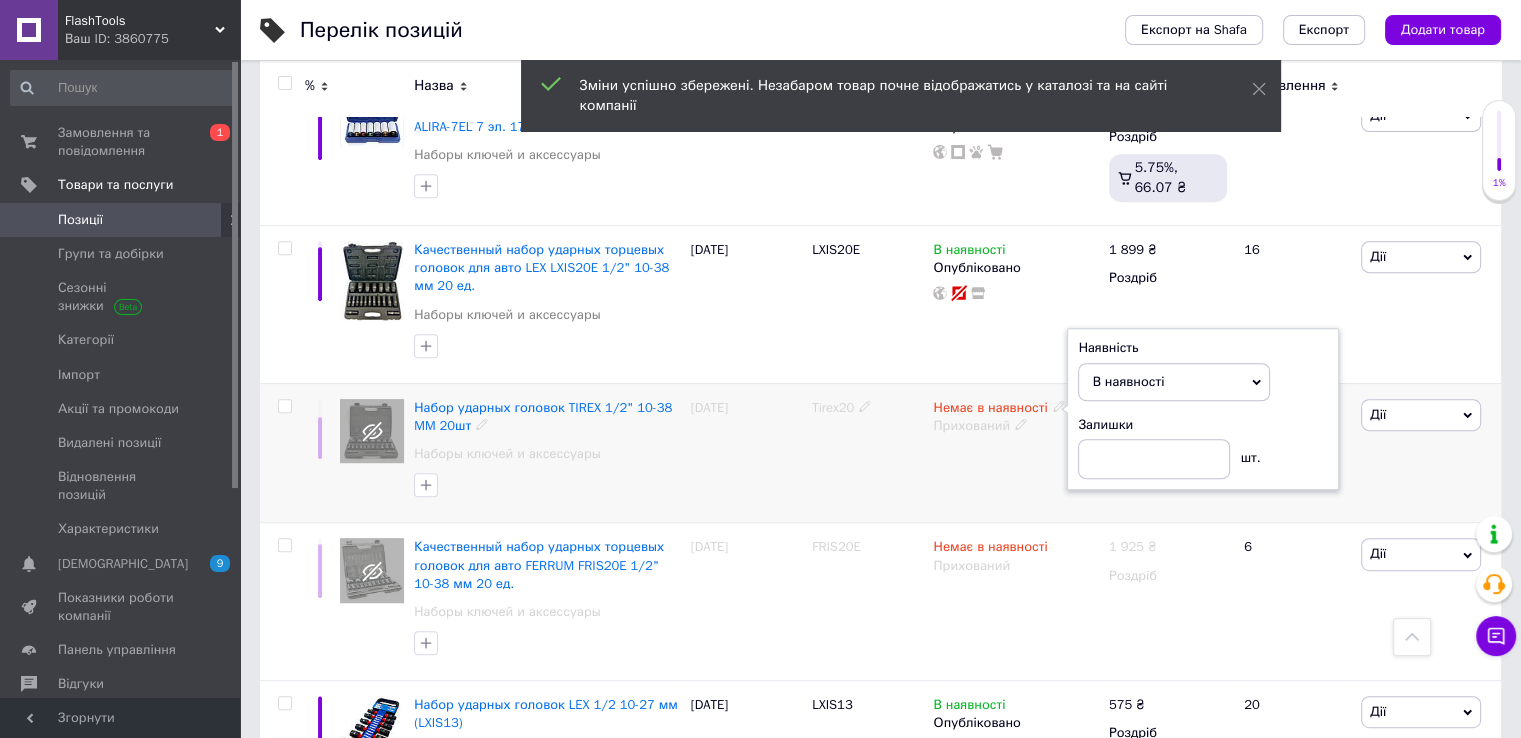 click on "Прихований" at bounding box center (1015, 426) 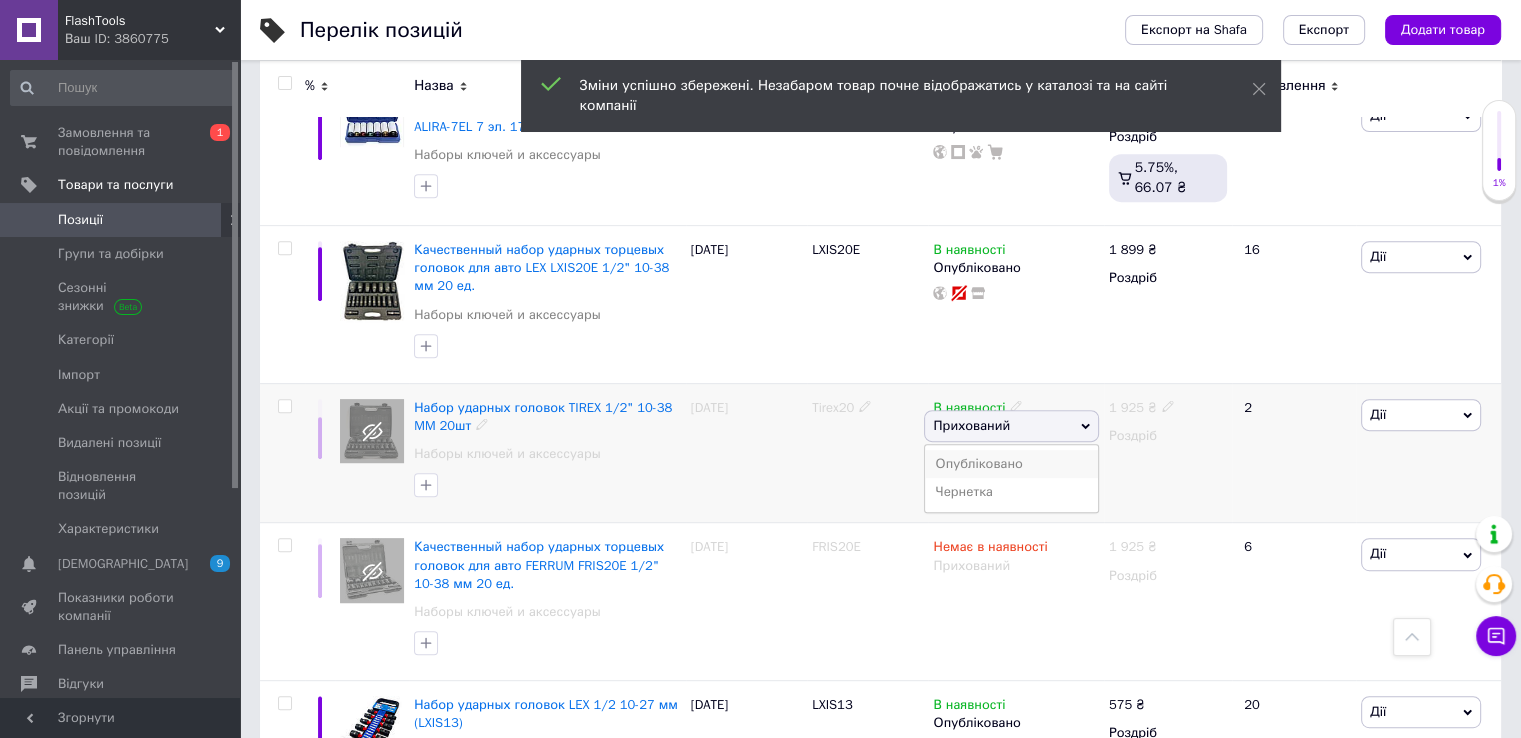 click on "Опубліковано" at bounding box center [1011, 464] 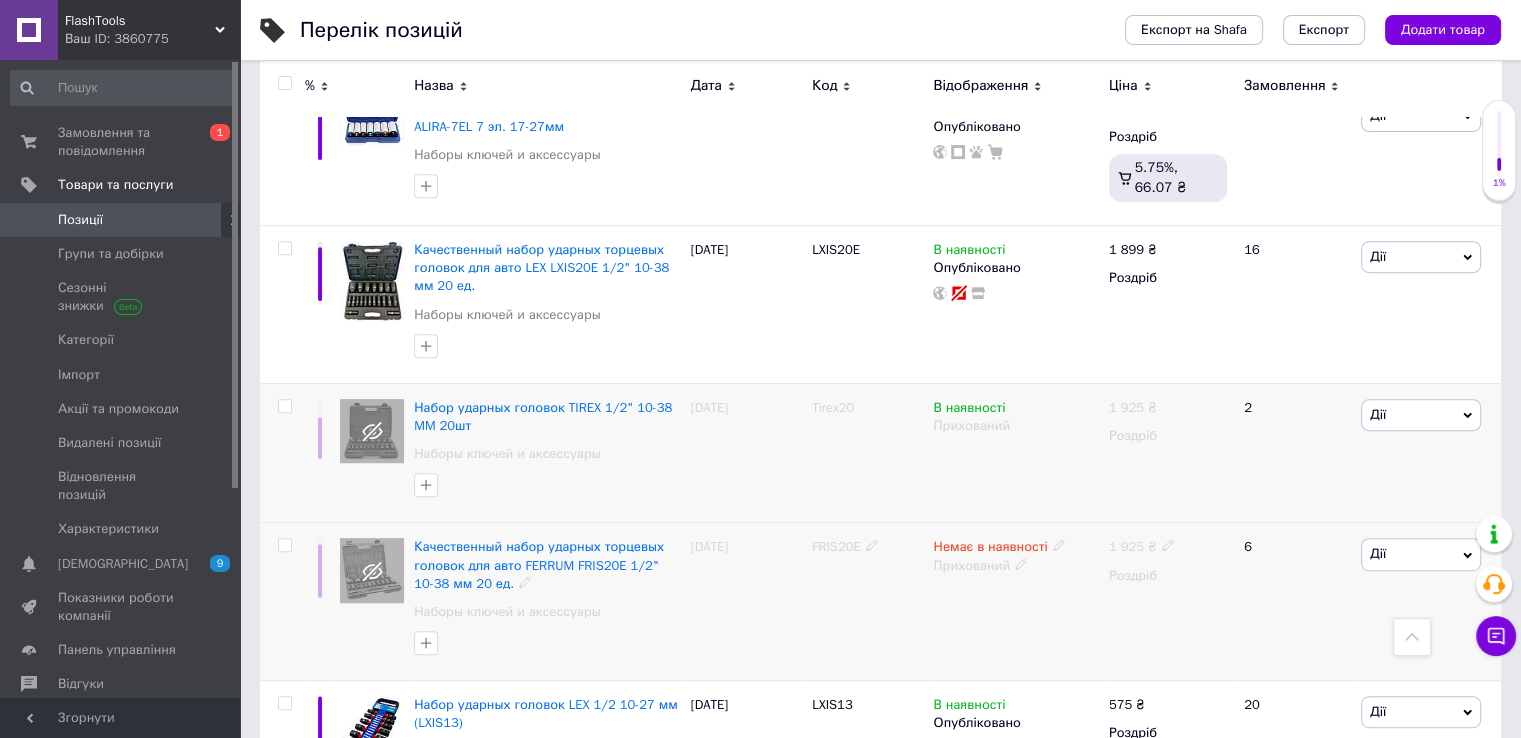 click on "Немає в наявності" at bounding box center (990, 549) 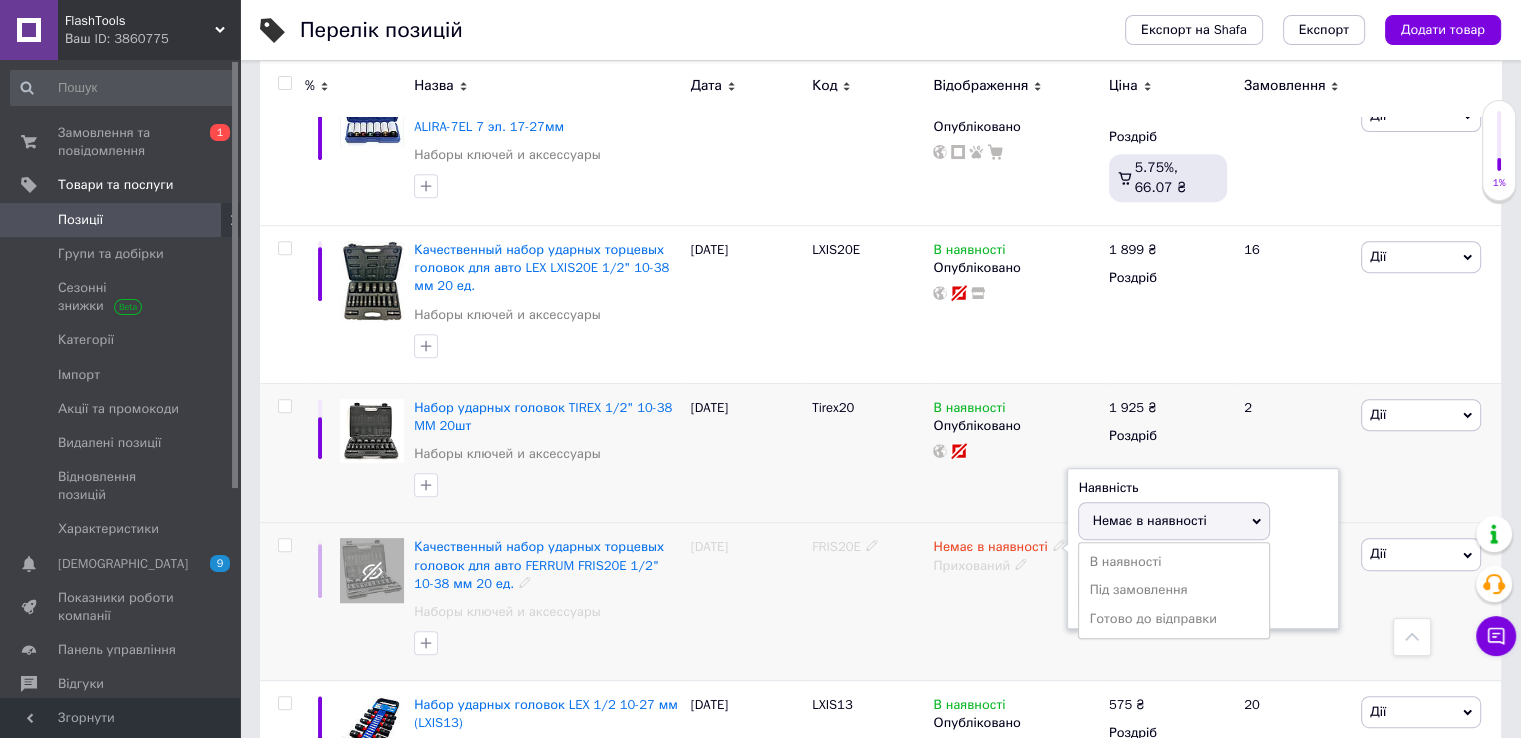 click on "В наявності" at bounding box center (1174, 562) 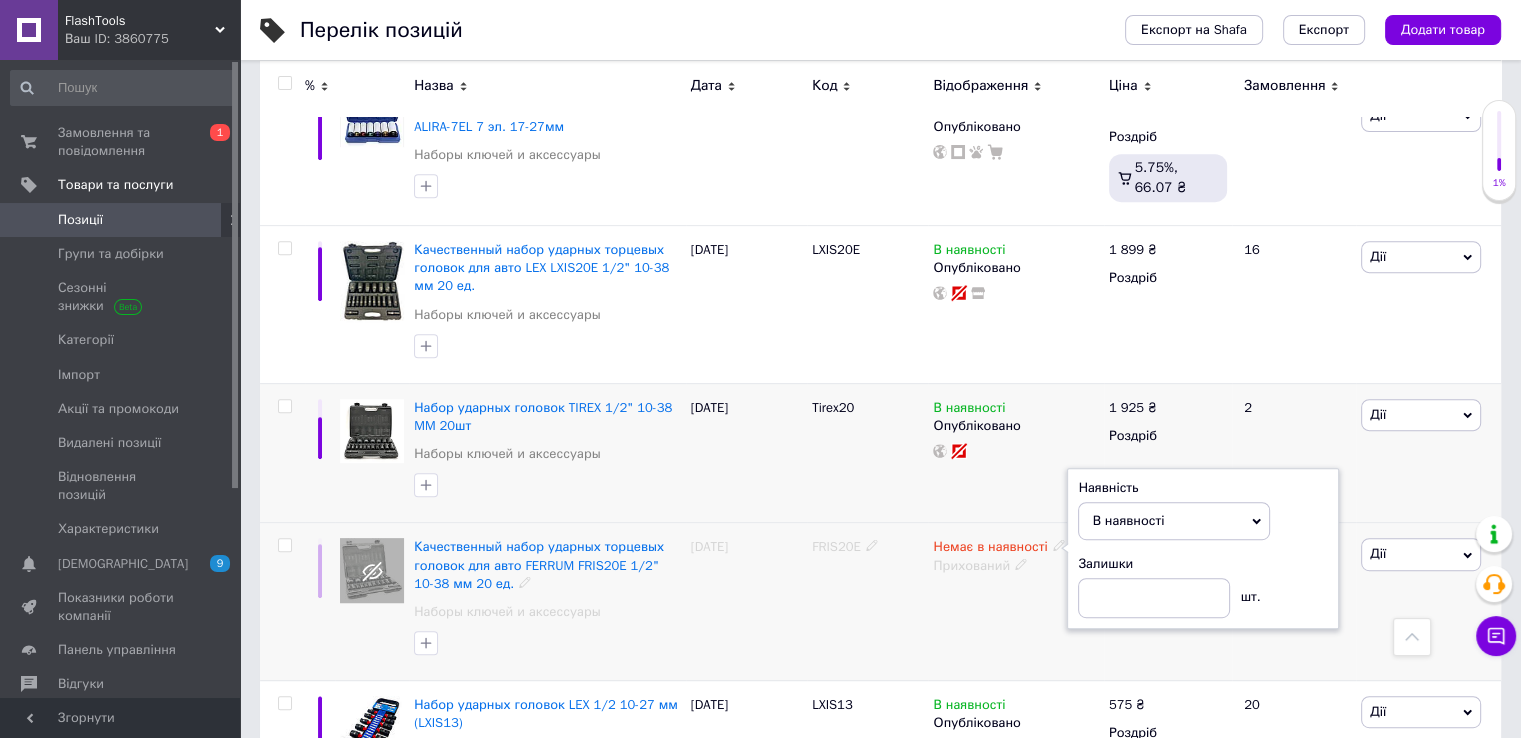 click on "Немає в наявності Наявність В наявності Немає в наявності Під замовлення Готово до відправки Залишки шт. Прихований" at bounding box center [1015, 602] 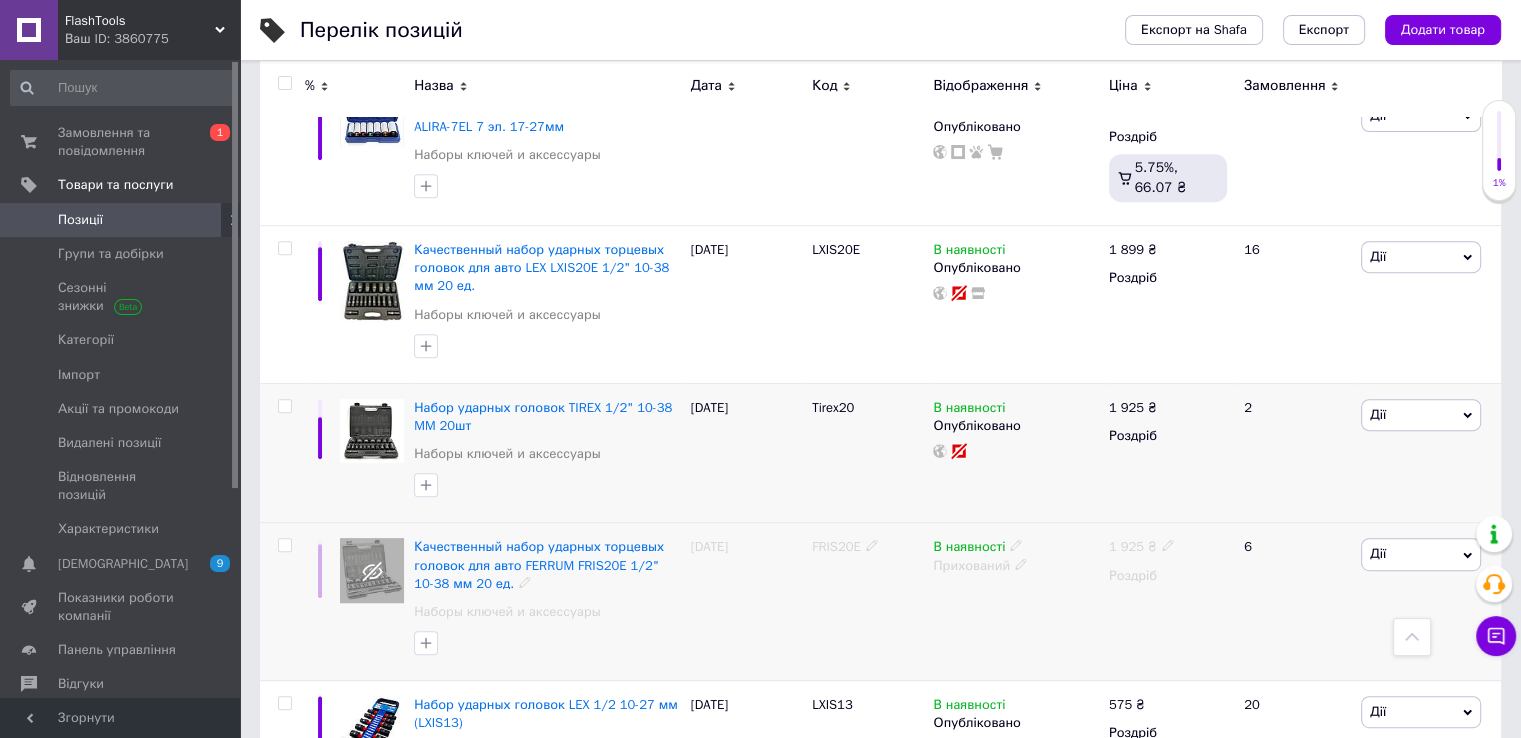 click on "Прихований" at bounding box center [1015, 566] 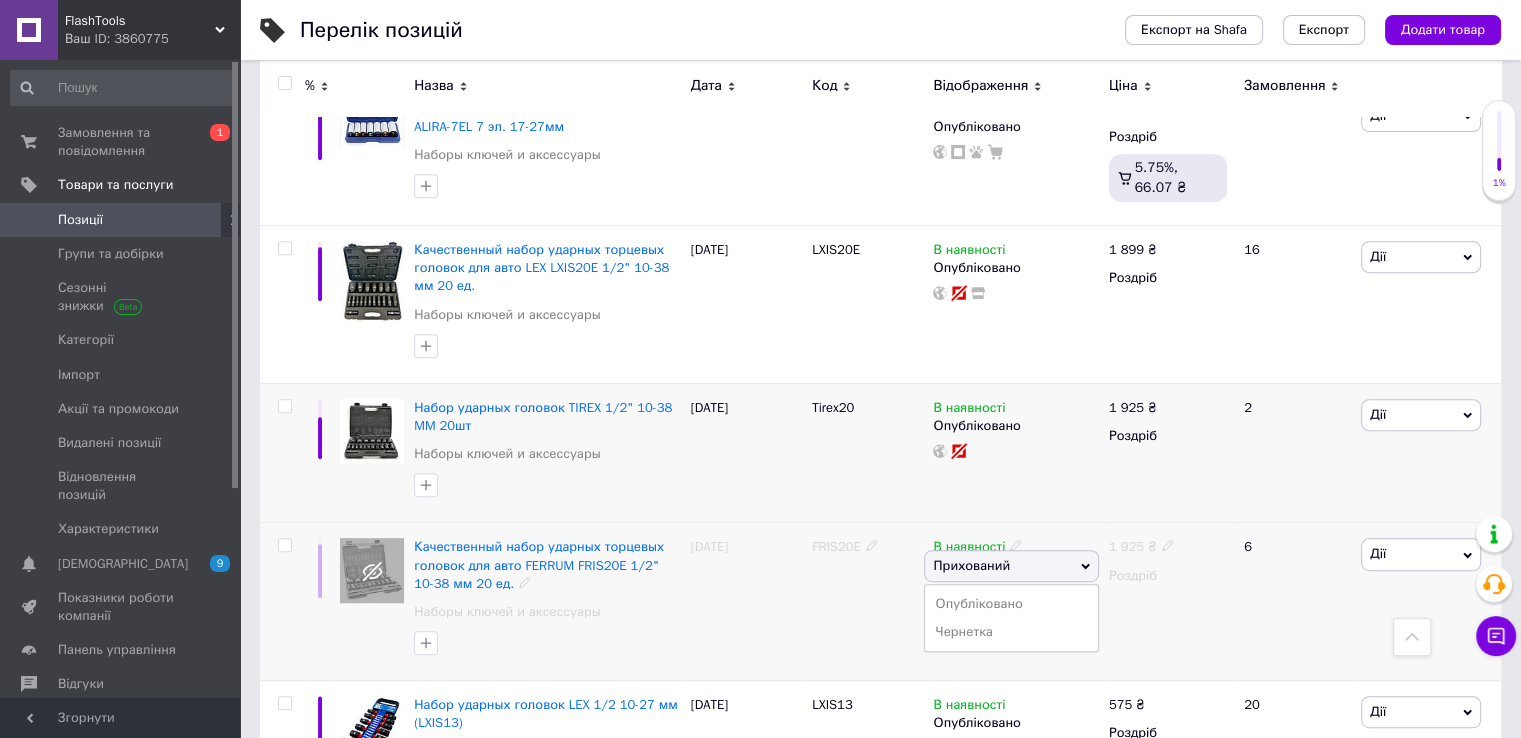 click on "Опубліковано Чернетка" at bounding box center [1011, 618] 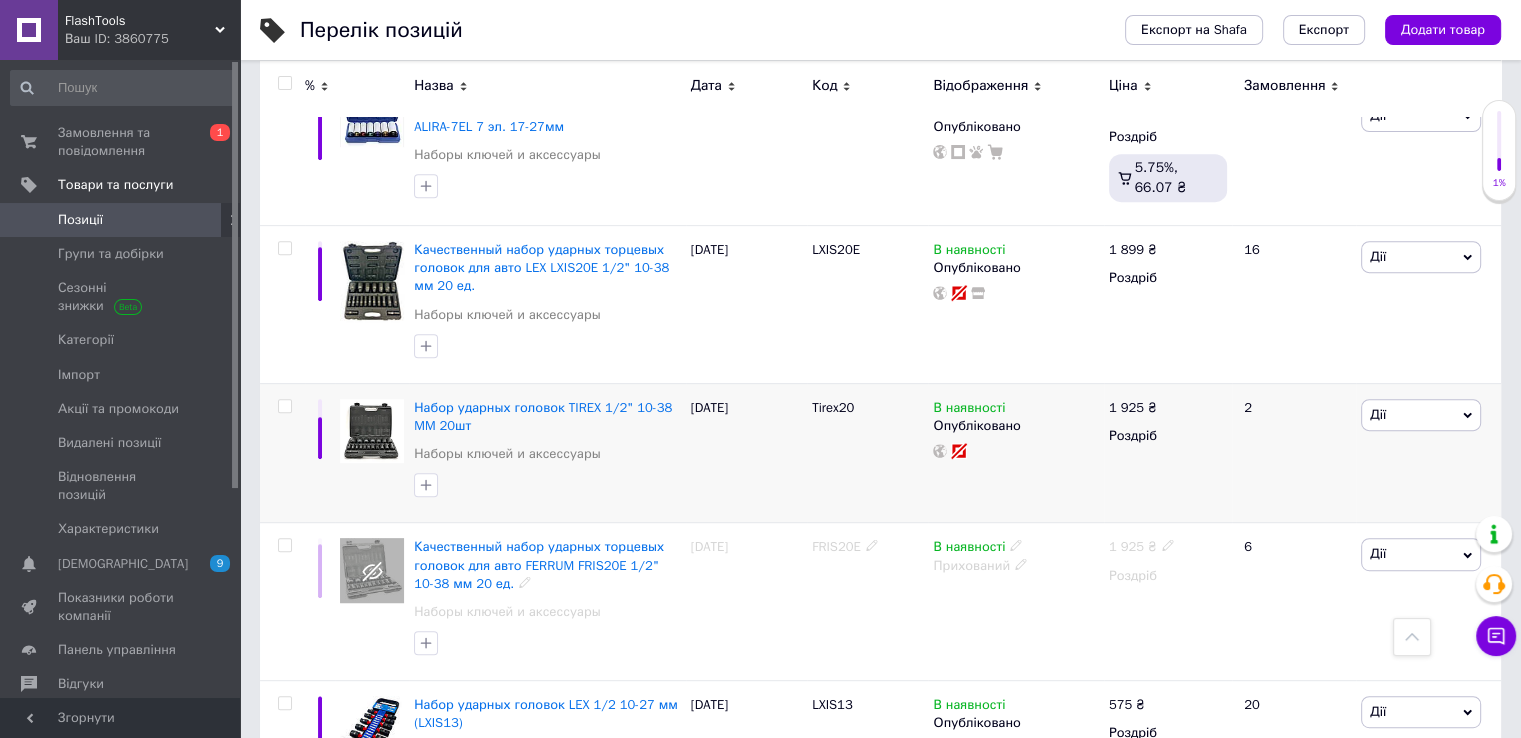 click on "Прихований" at bounding box center [1015, 566] 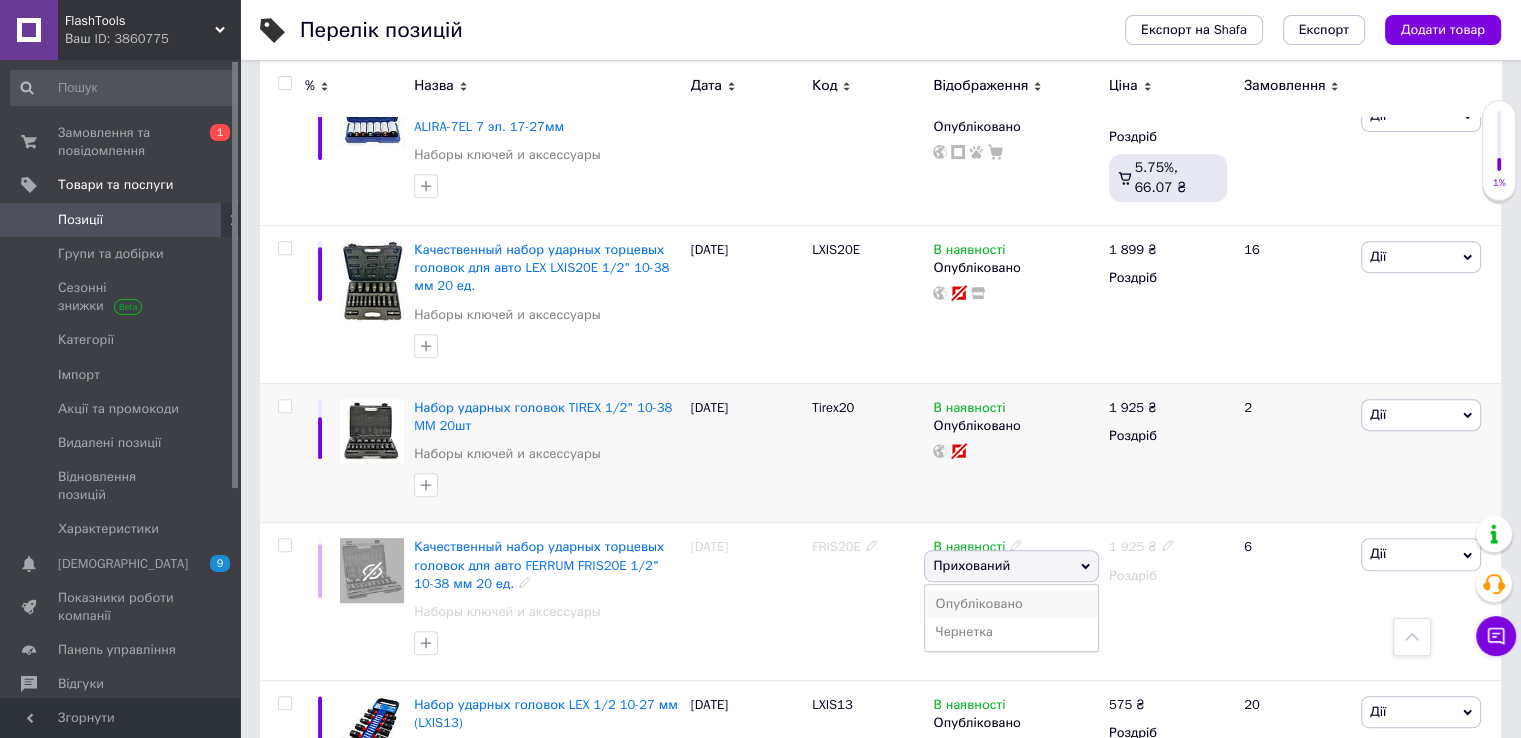 click on "Опубліковано" at bounding box center [1011, 604] 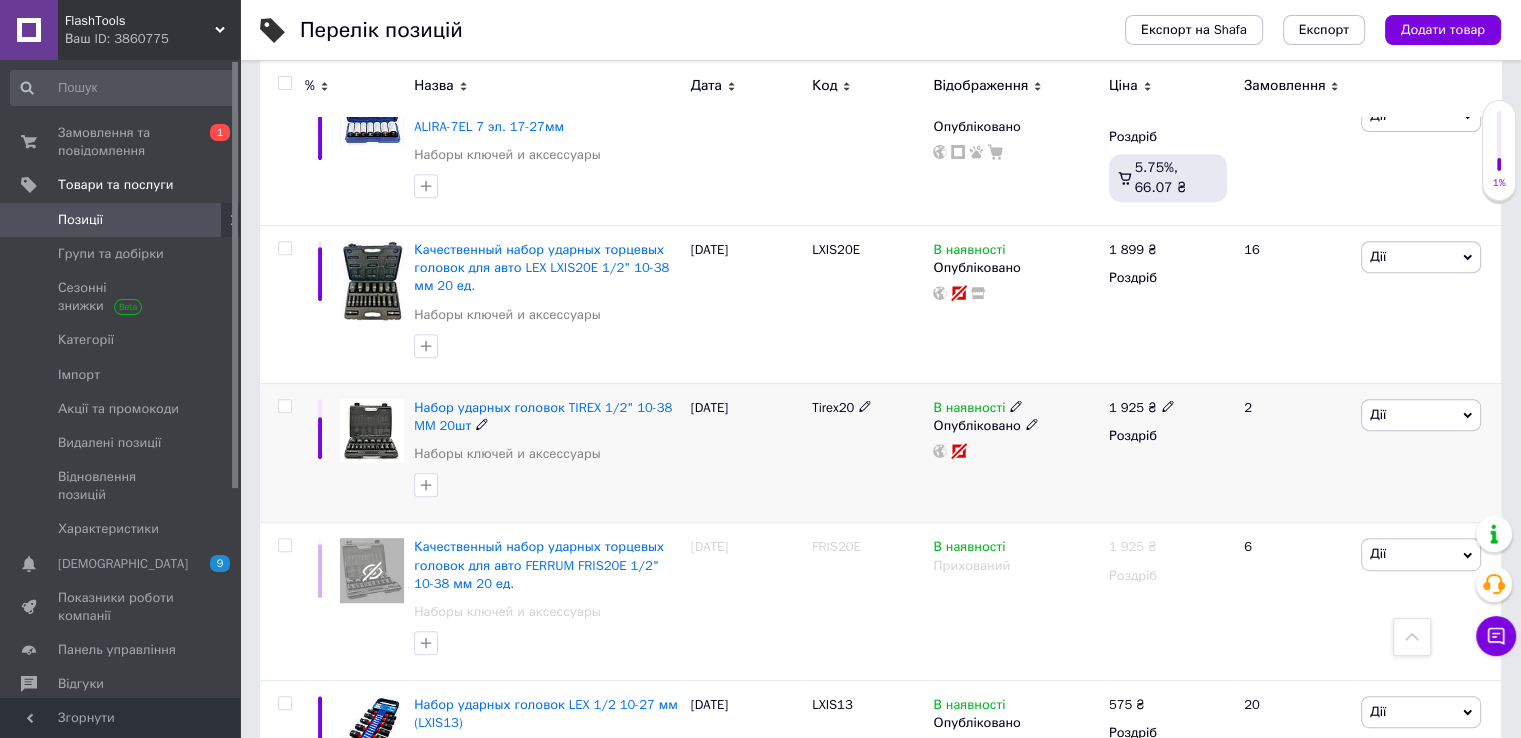 click 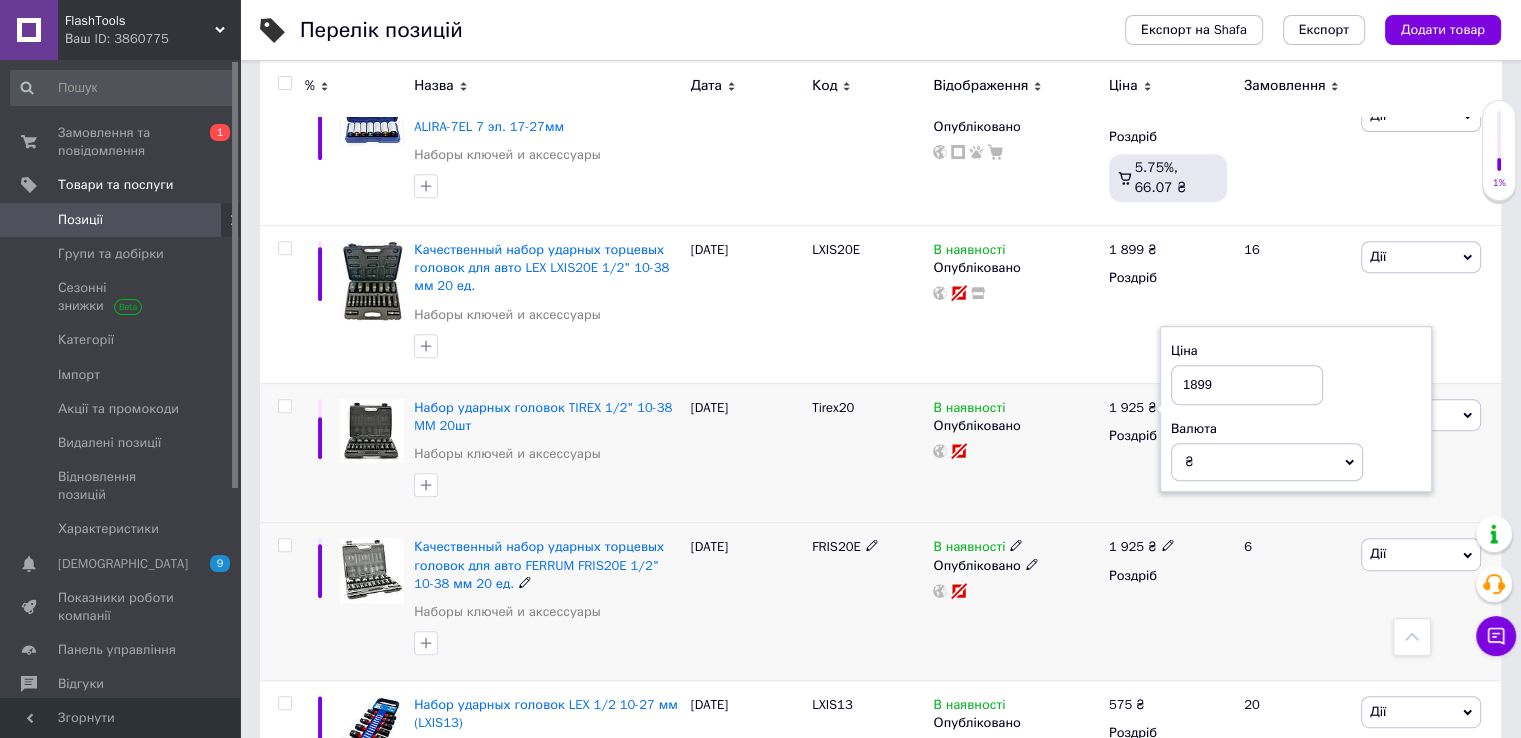 type on "1899" 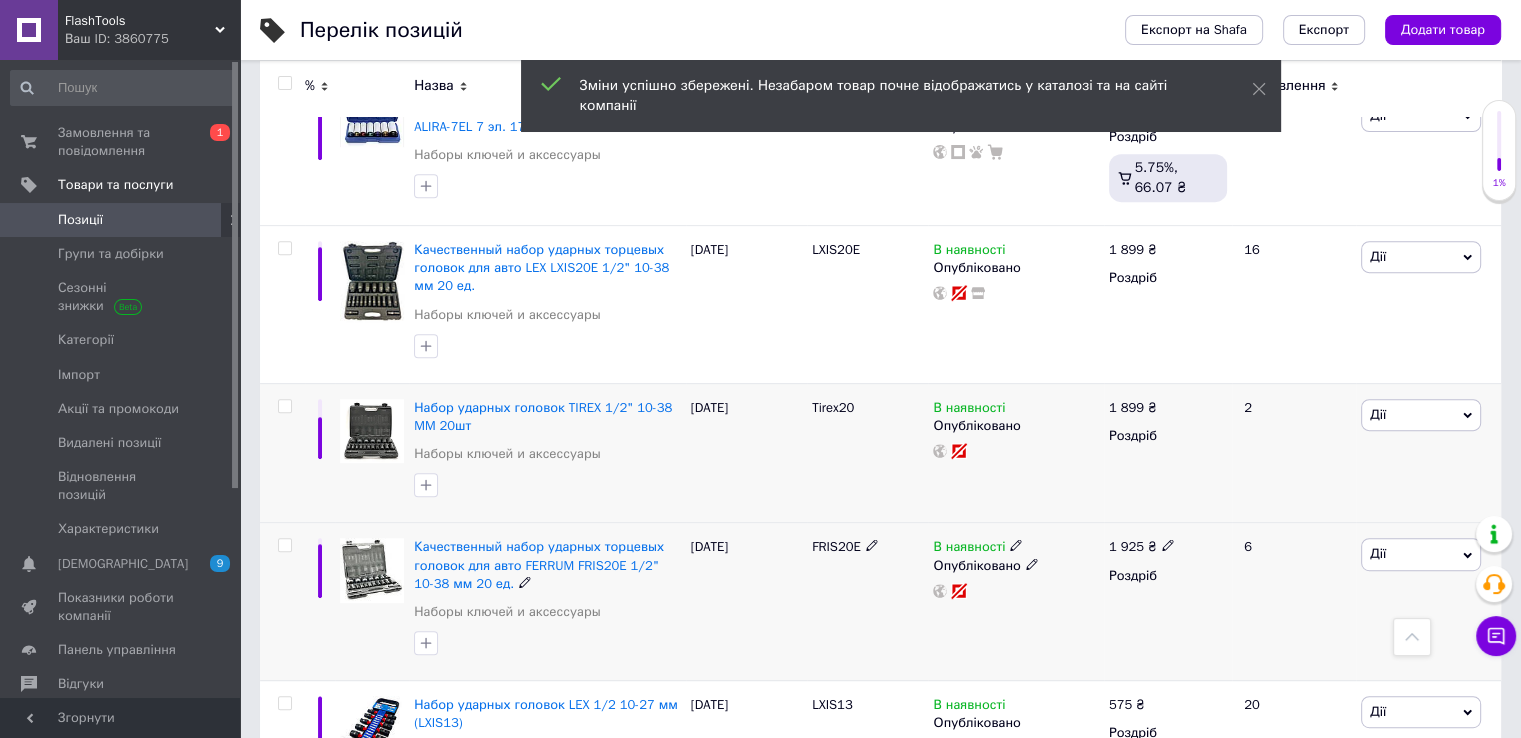 click 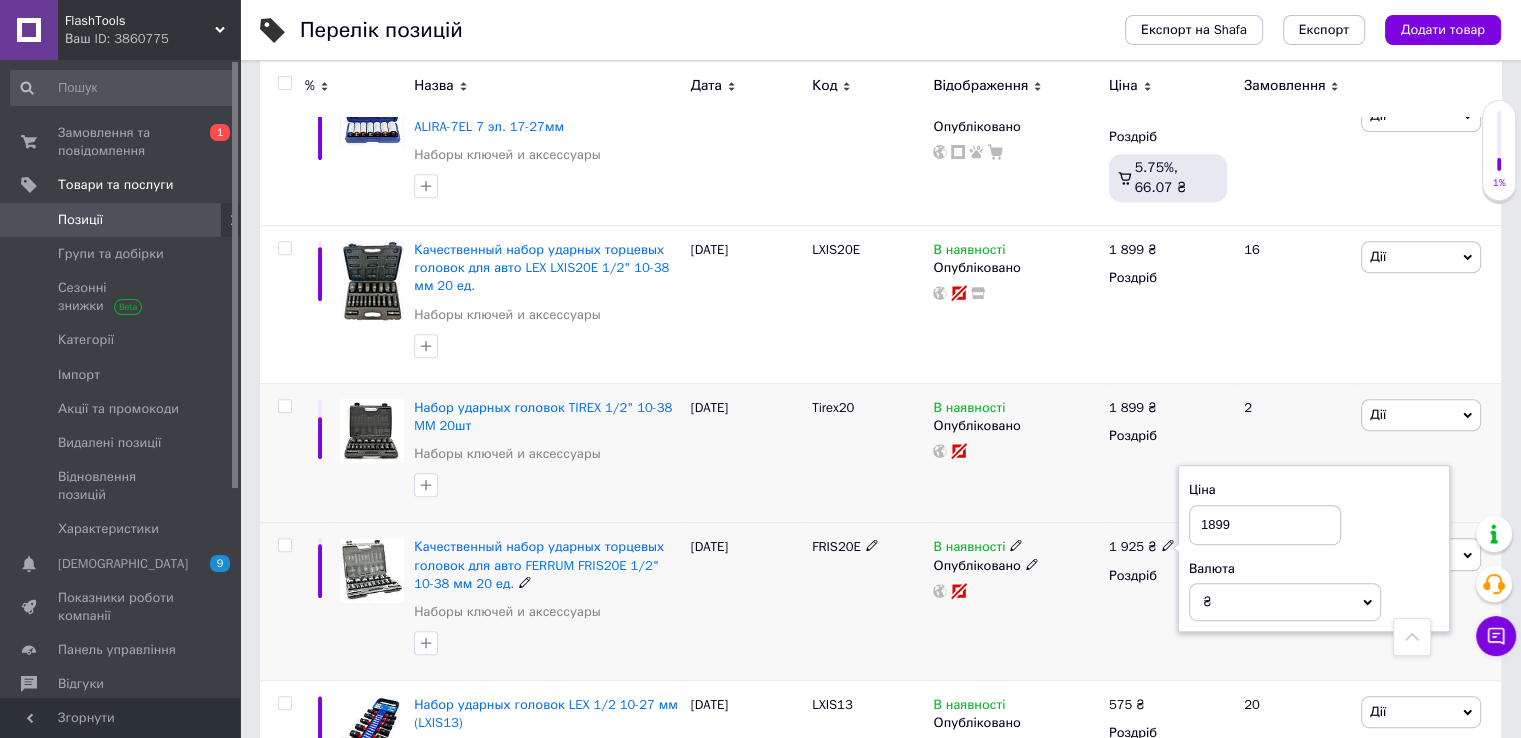 type on "1899" 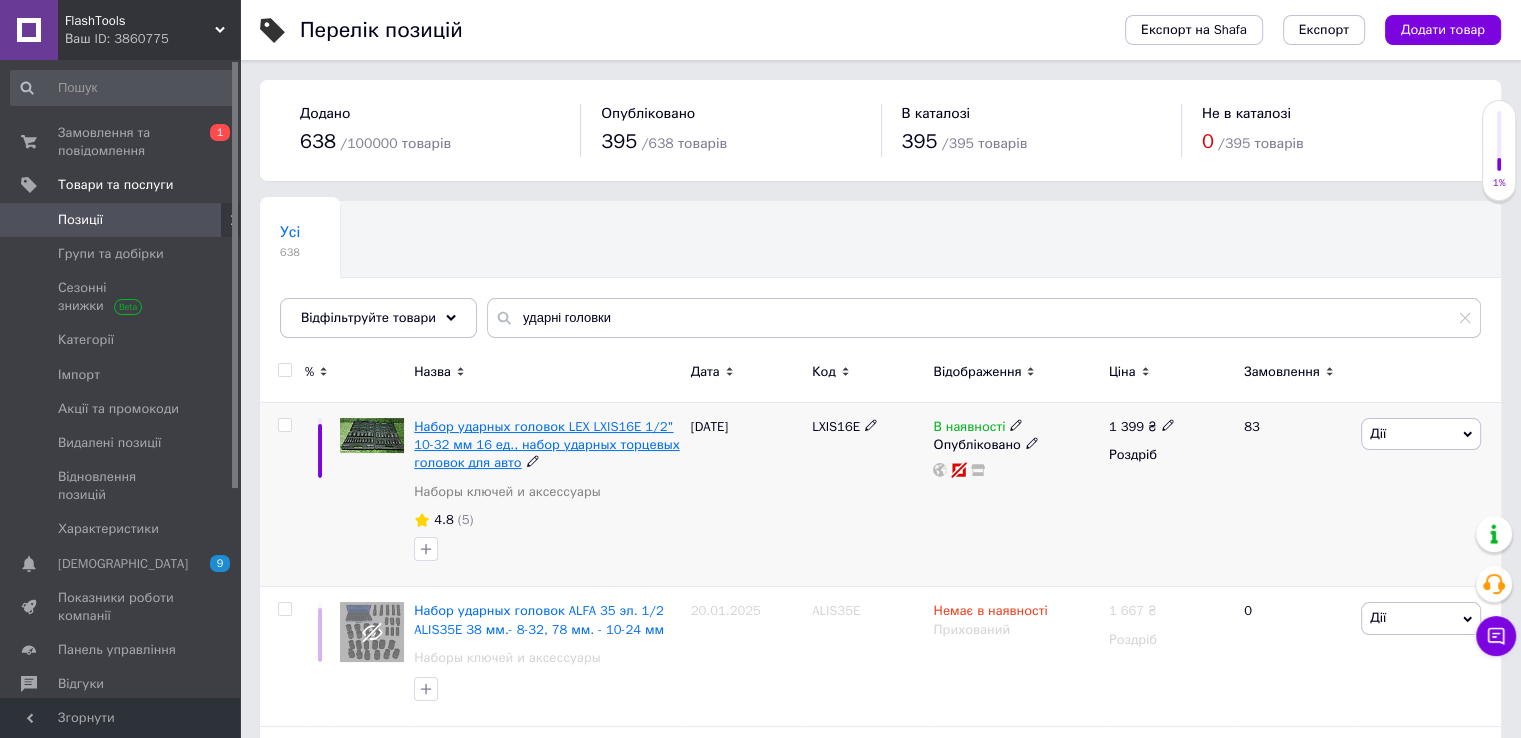 scroll, scrollTop: 100, scrollLeft: 0, axis: vertical 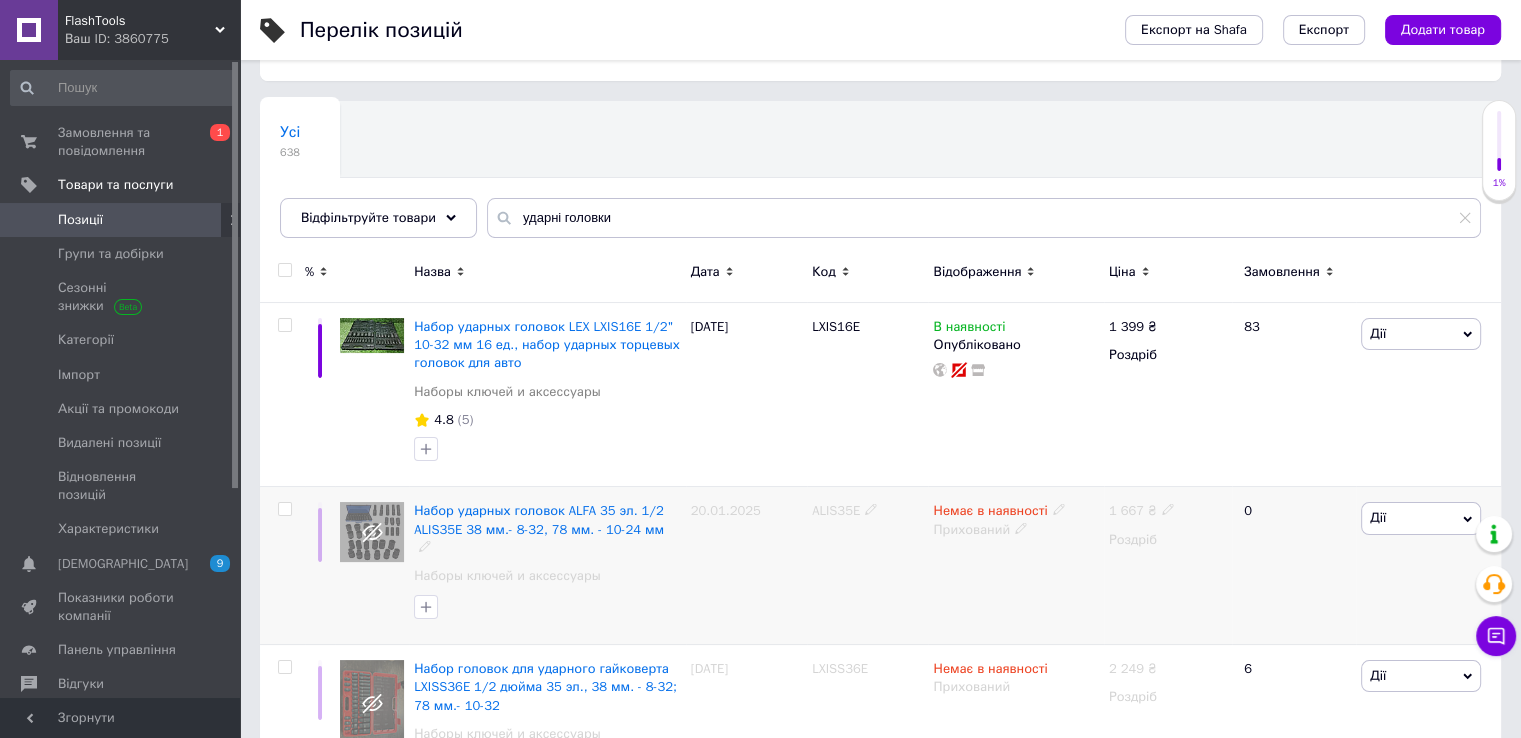 click on "Немає в наявності" at bounding box center [990, 513] 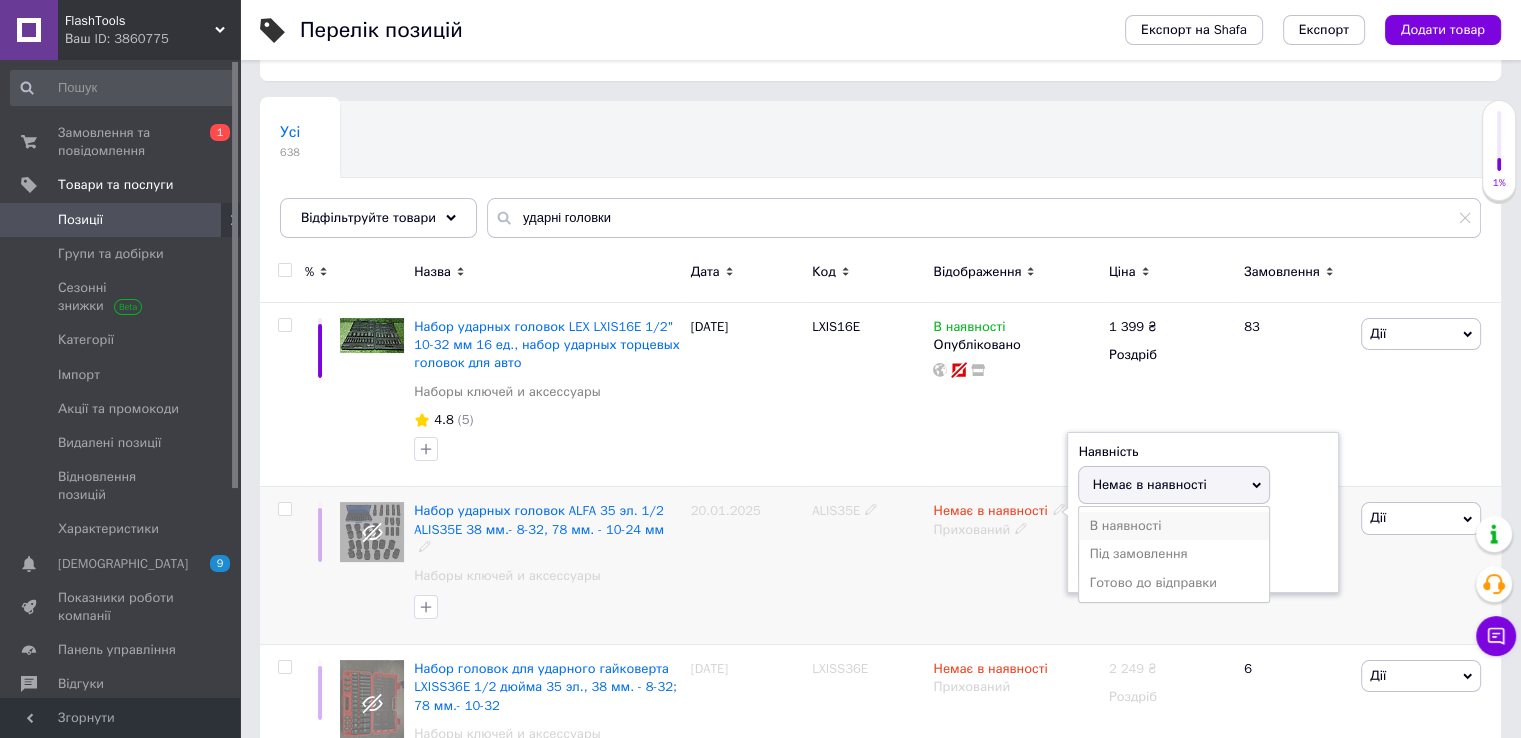 click on "В наявності" at bounding box center [1174, 526] 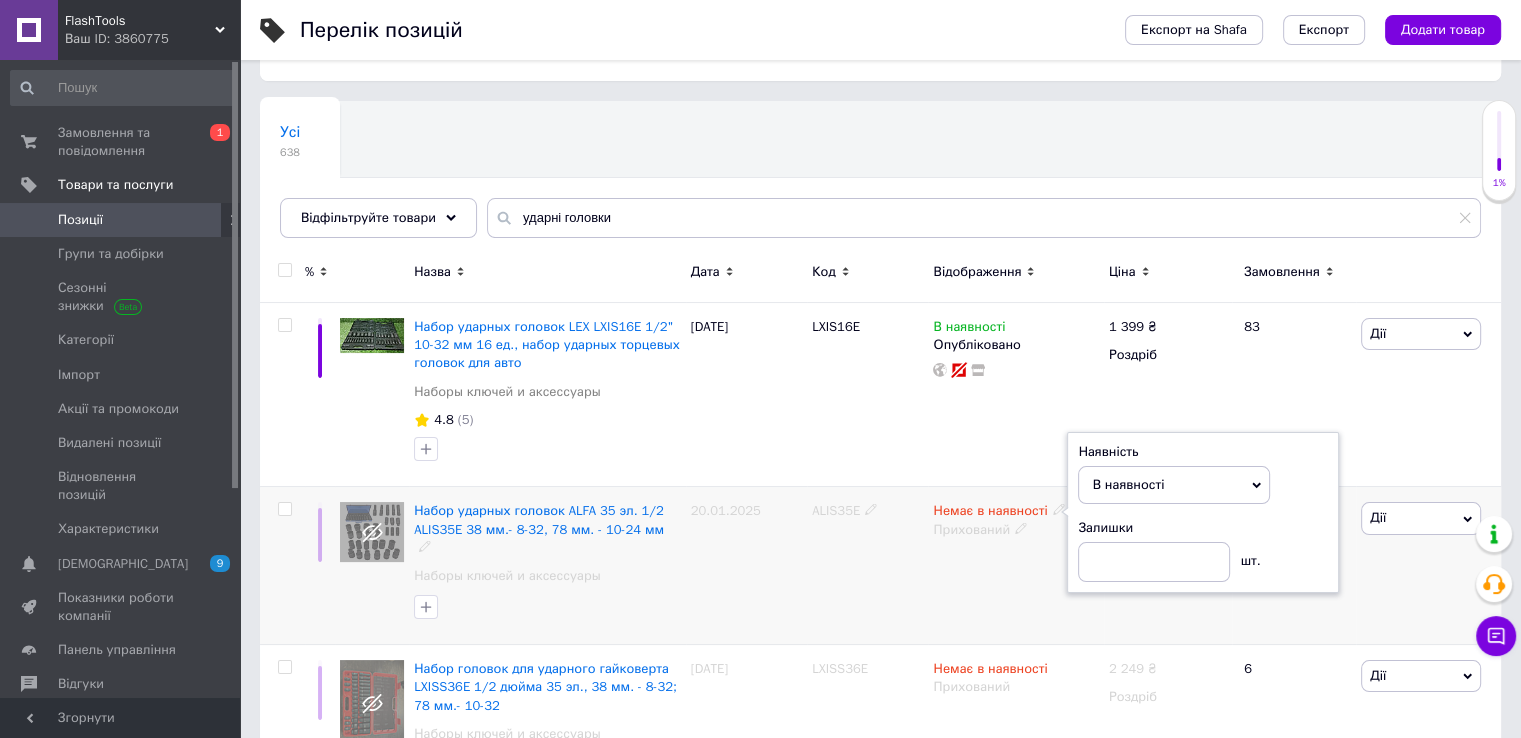 click on "Немає в наявності Наявність В наявності Немає в наявності Під замовлення Готово до відправки Залишки шт. Прихований" at bounding box center (1015, 566) 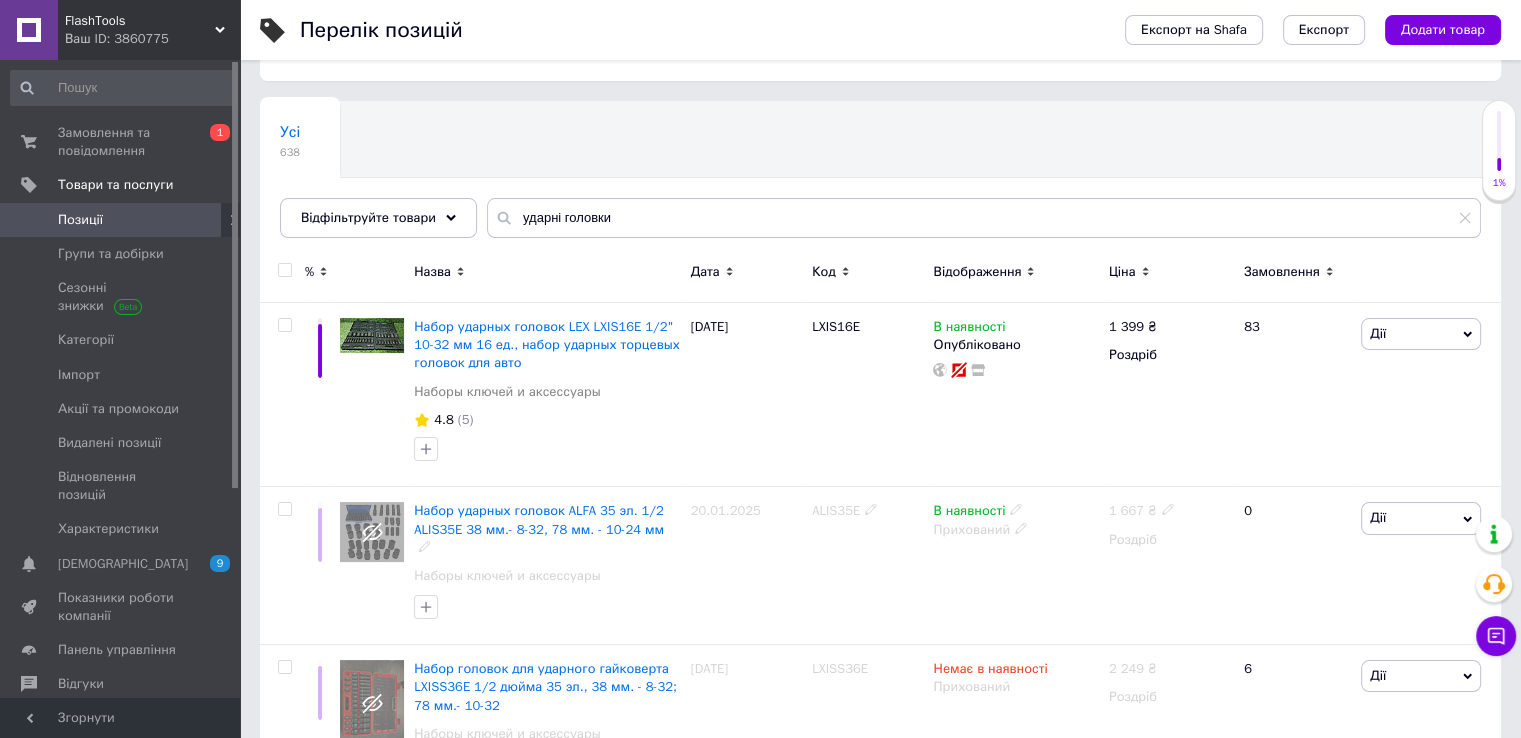 click on "Прихований" at bounding box center [1015, 530] 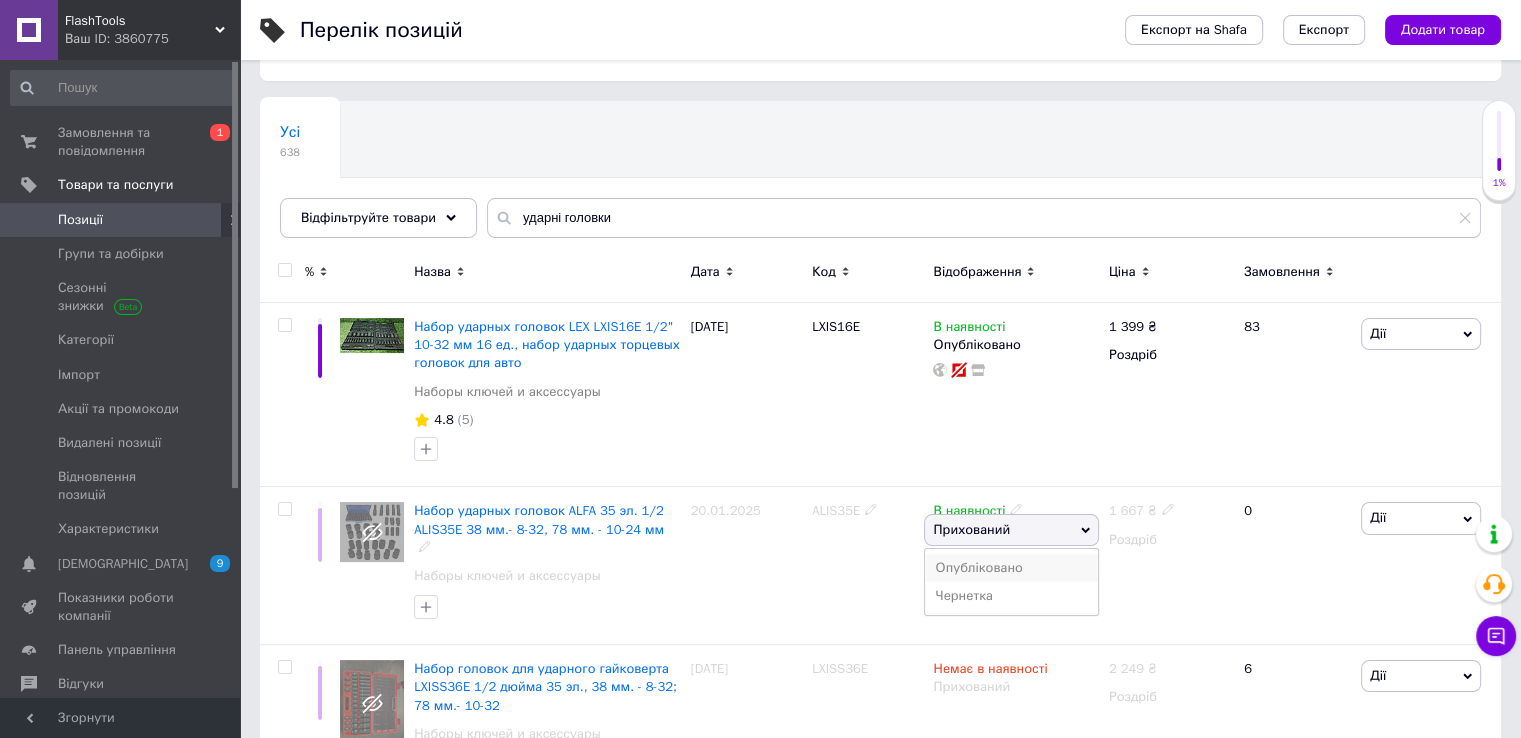 click on "Опубліковано" at bounding box center [1011, 568] 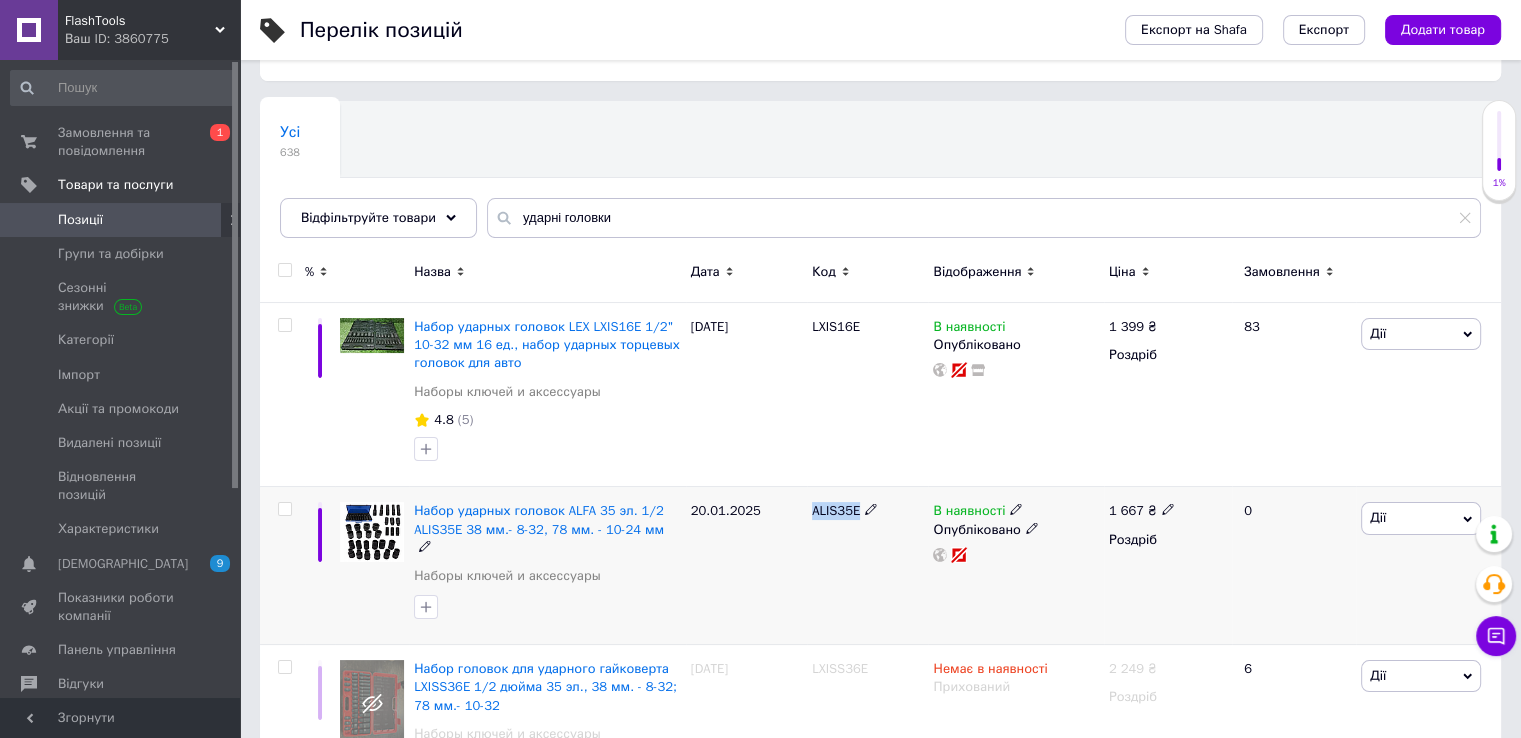 drag, startPoint x: 809, startPoint y: 510, endPoint x: 856, endPoint y: 521, distance: 48.270073 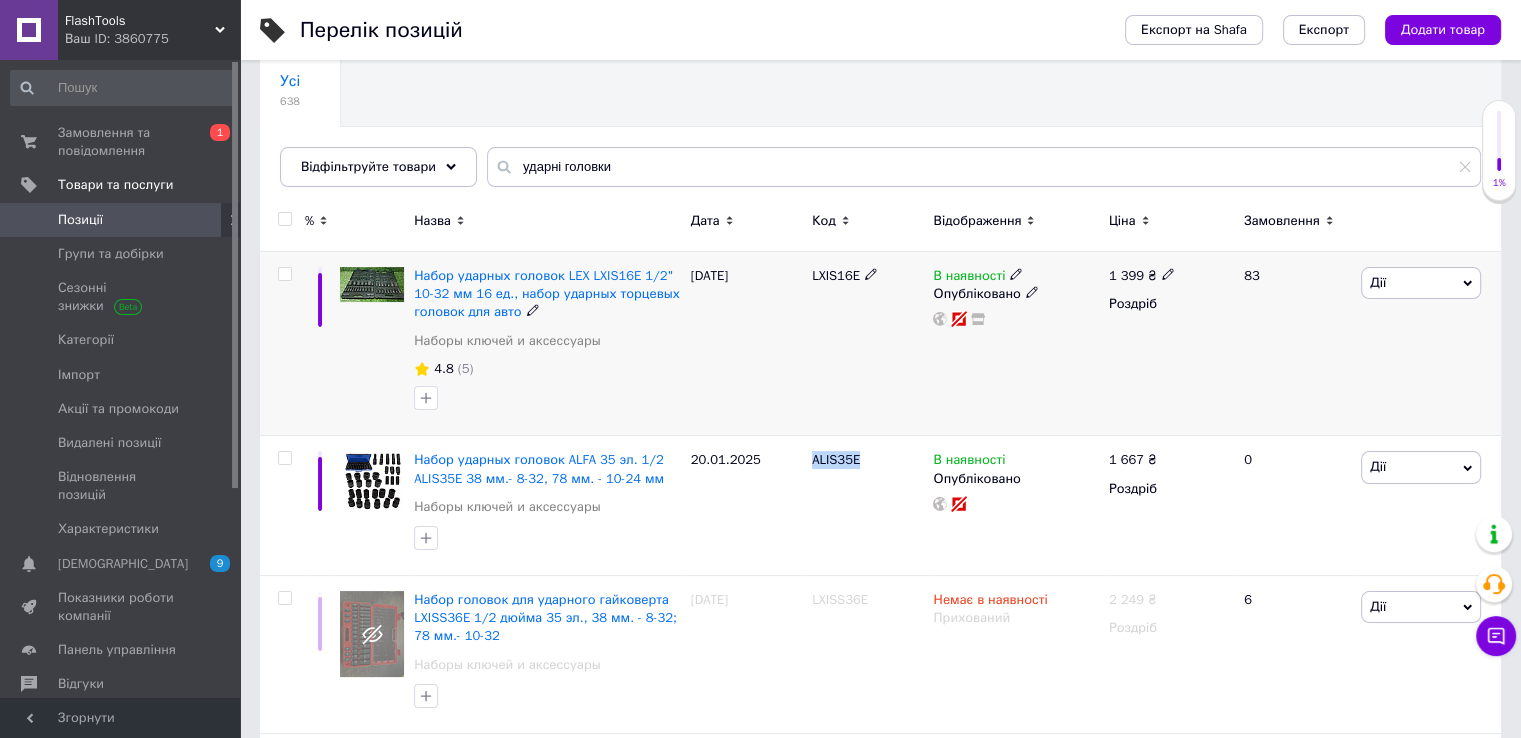 scroll, scrollTop: 200, scrollLeft: 0, axis: vertical 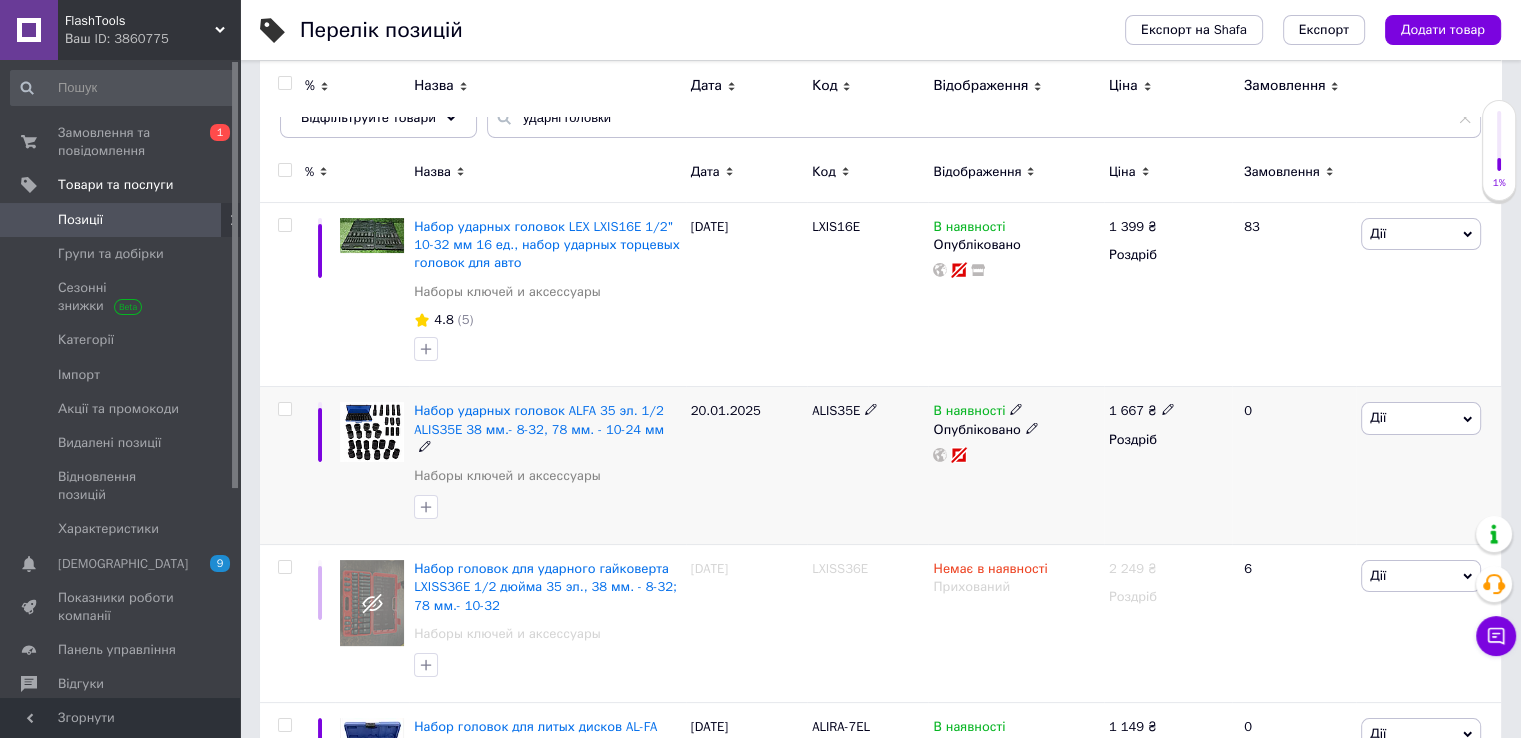 click 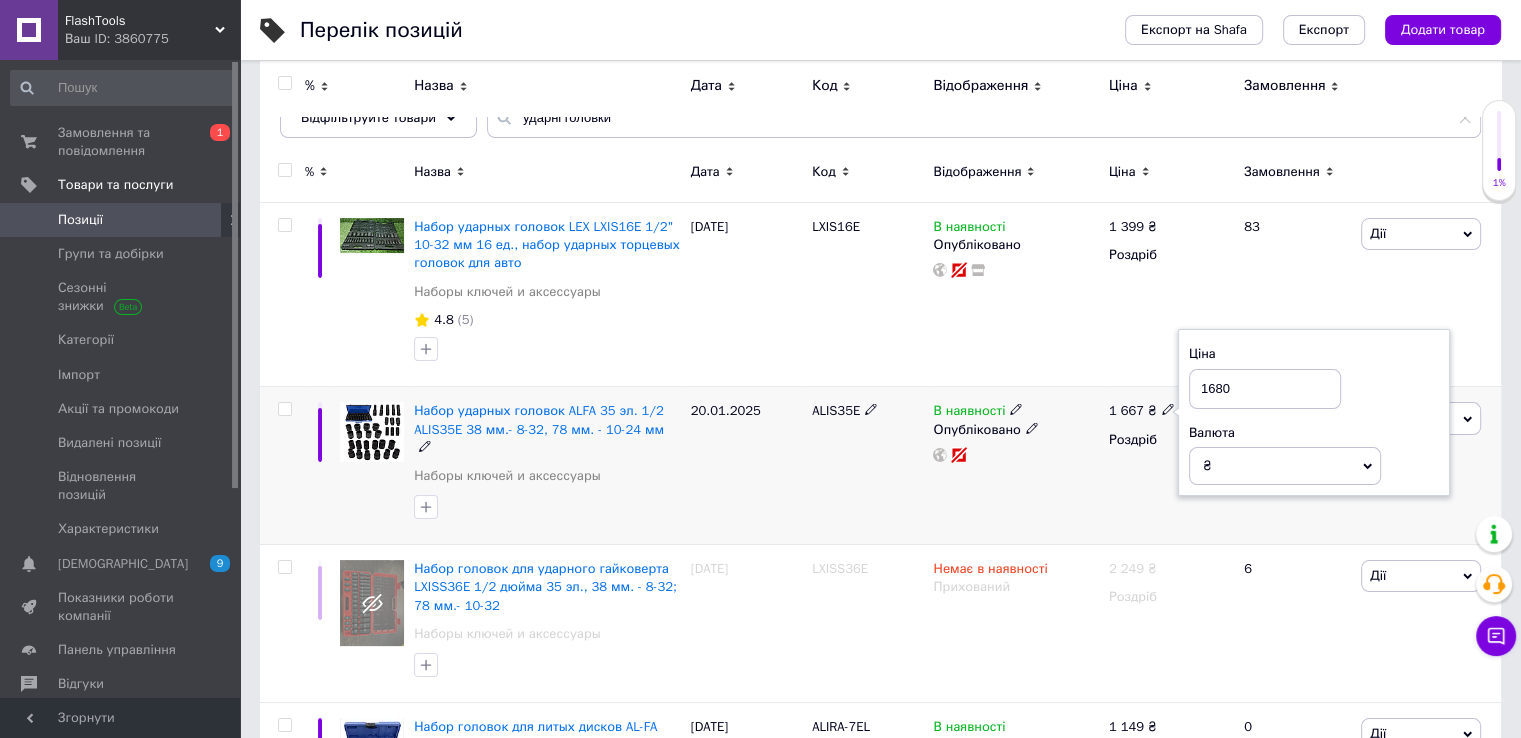 type on "1680" 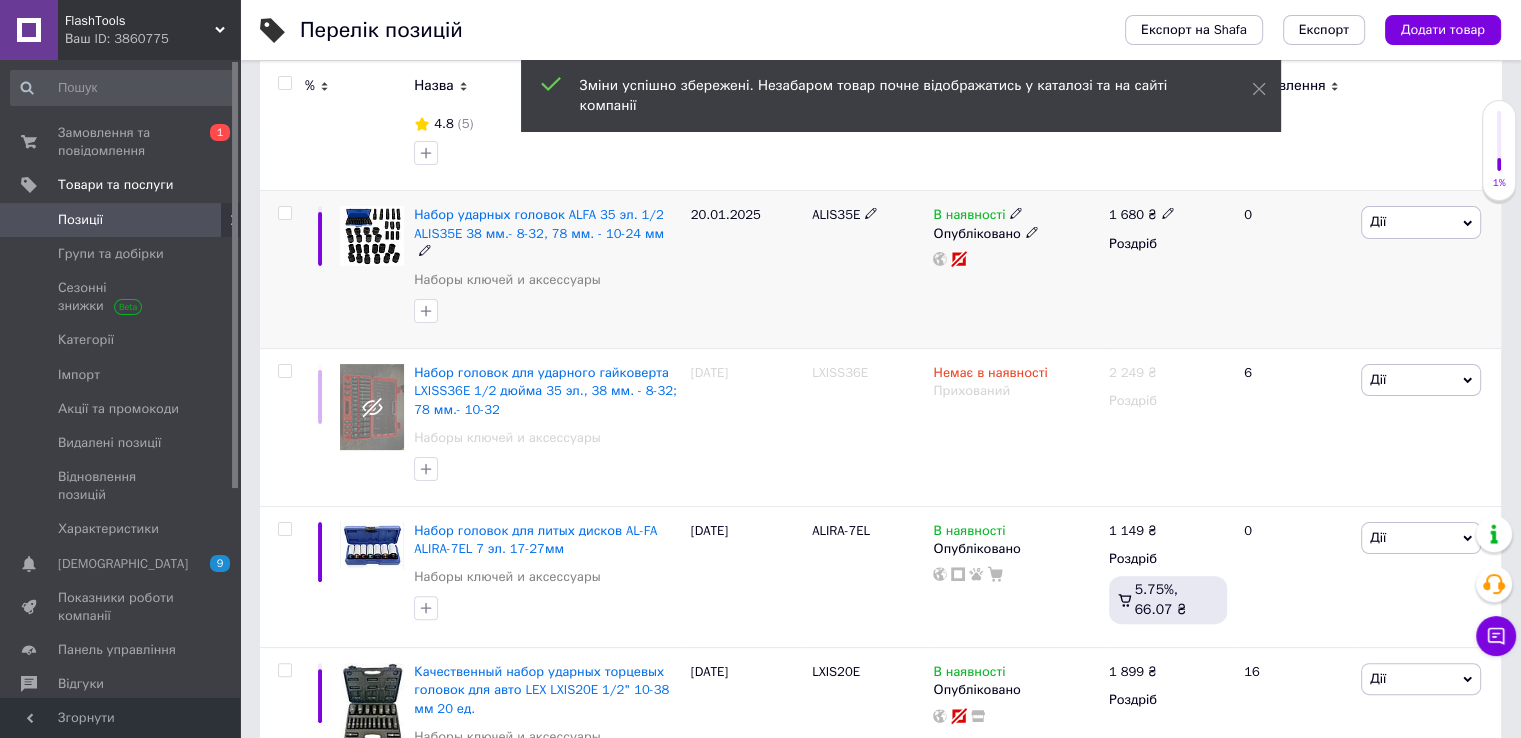 scroll, scrollTop: 400, scrollLeft: 0, axis: vertical 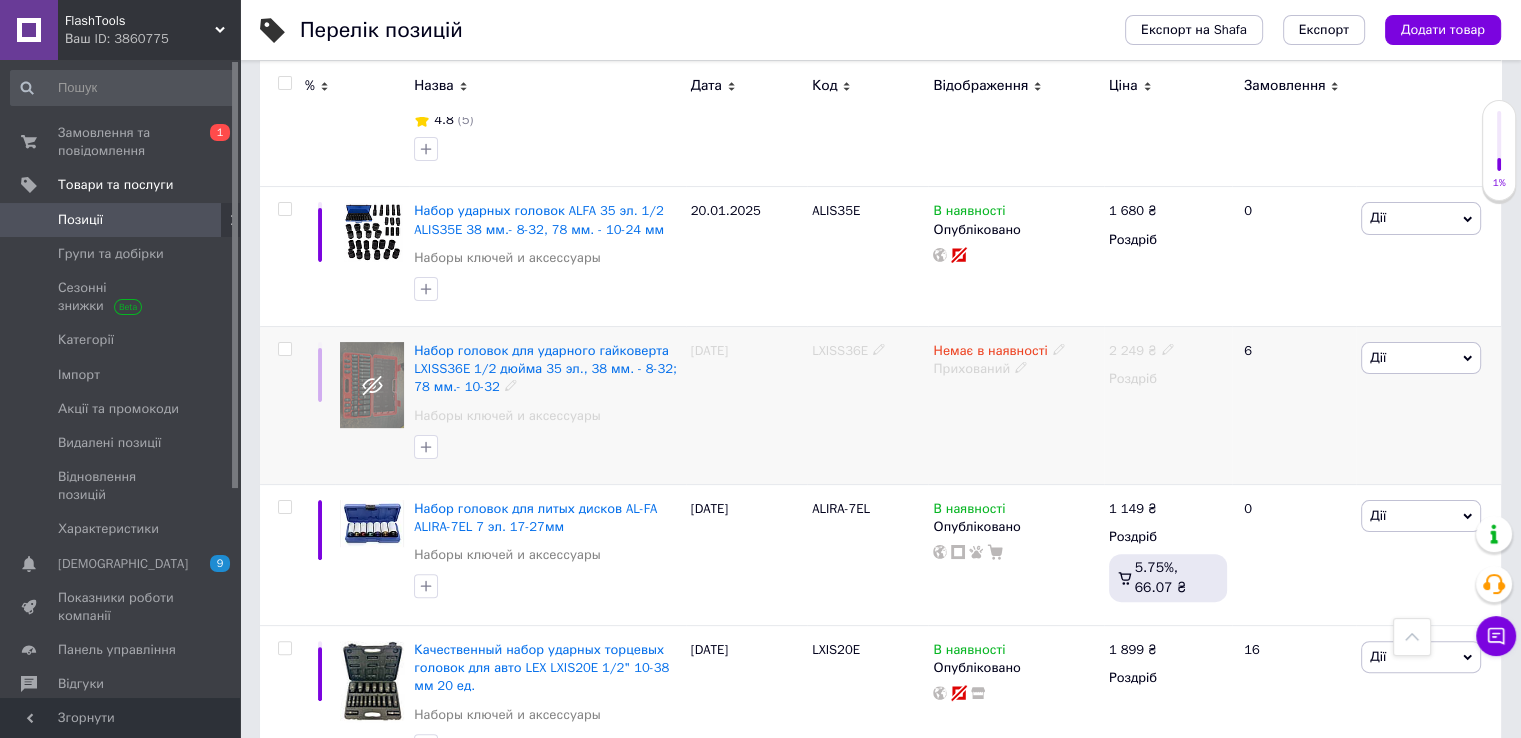 click on "Немає в наявності" at bounding box center [990, 353] 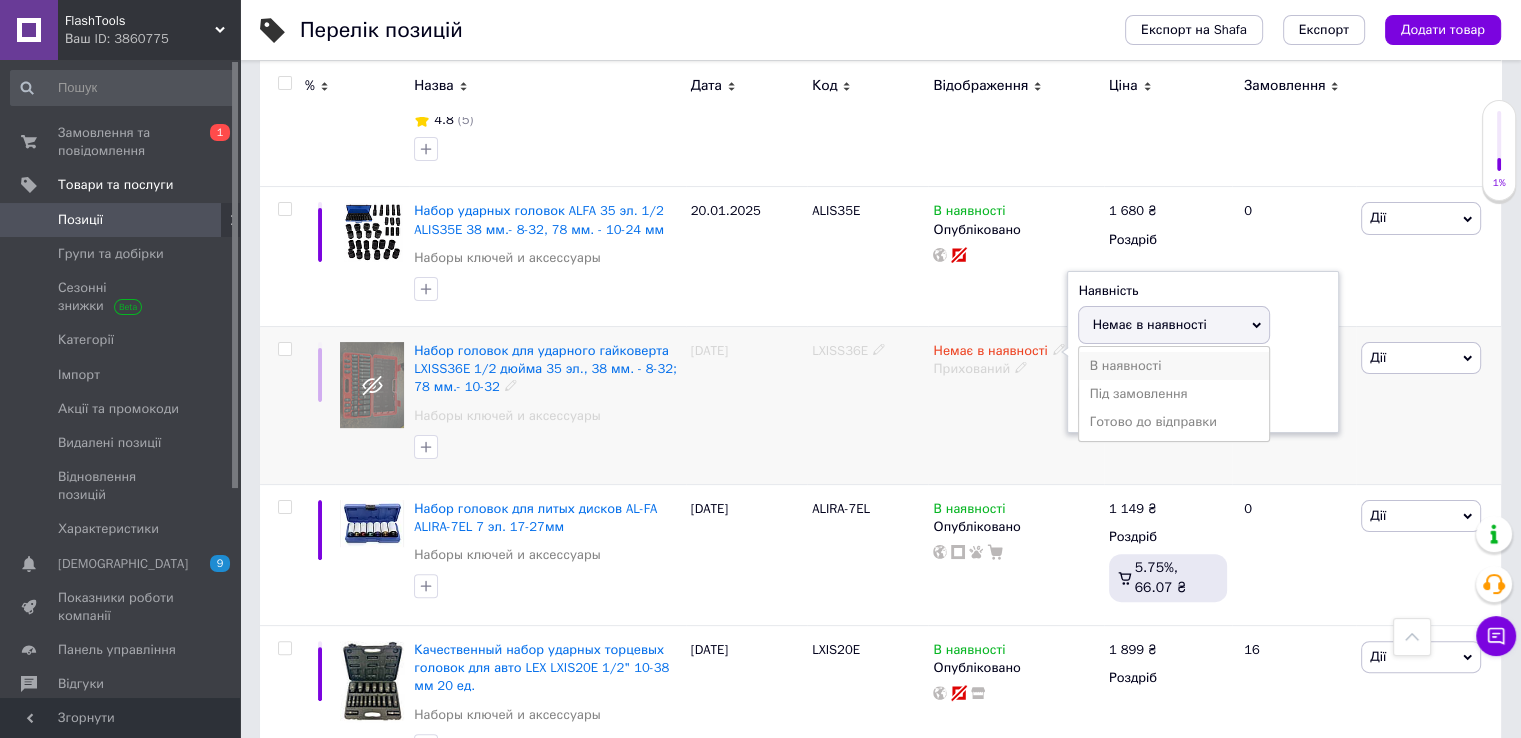 click on "В наявності" at bounding box center (1174, 366) 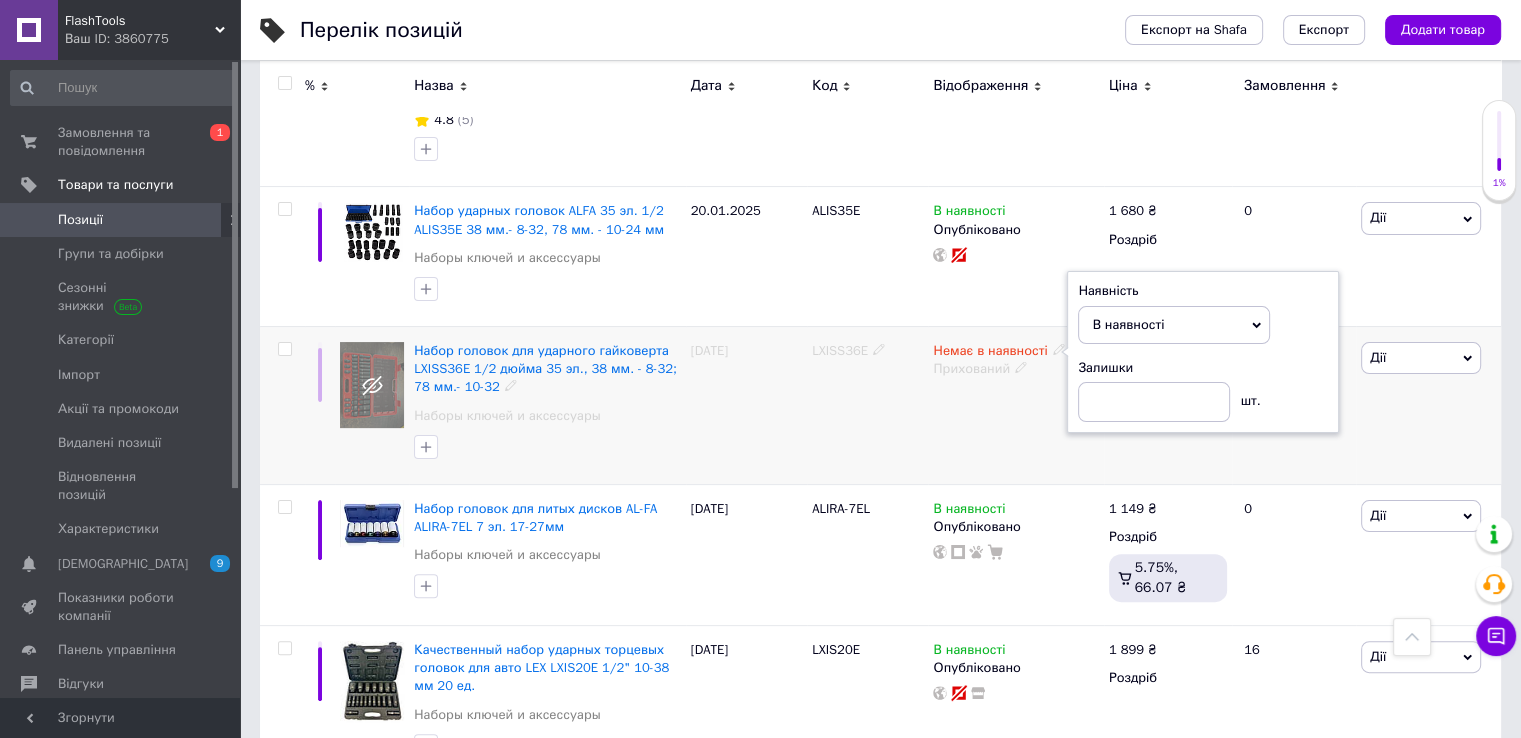 drag, startPoint x: 942, startPoint y: 437, endPoint x: 957, endPoint y: 406, distance: 34.43835 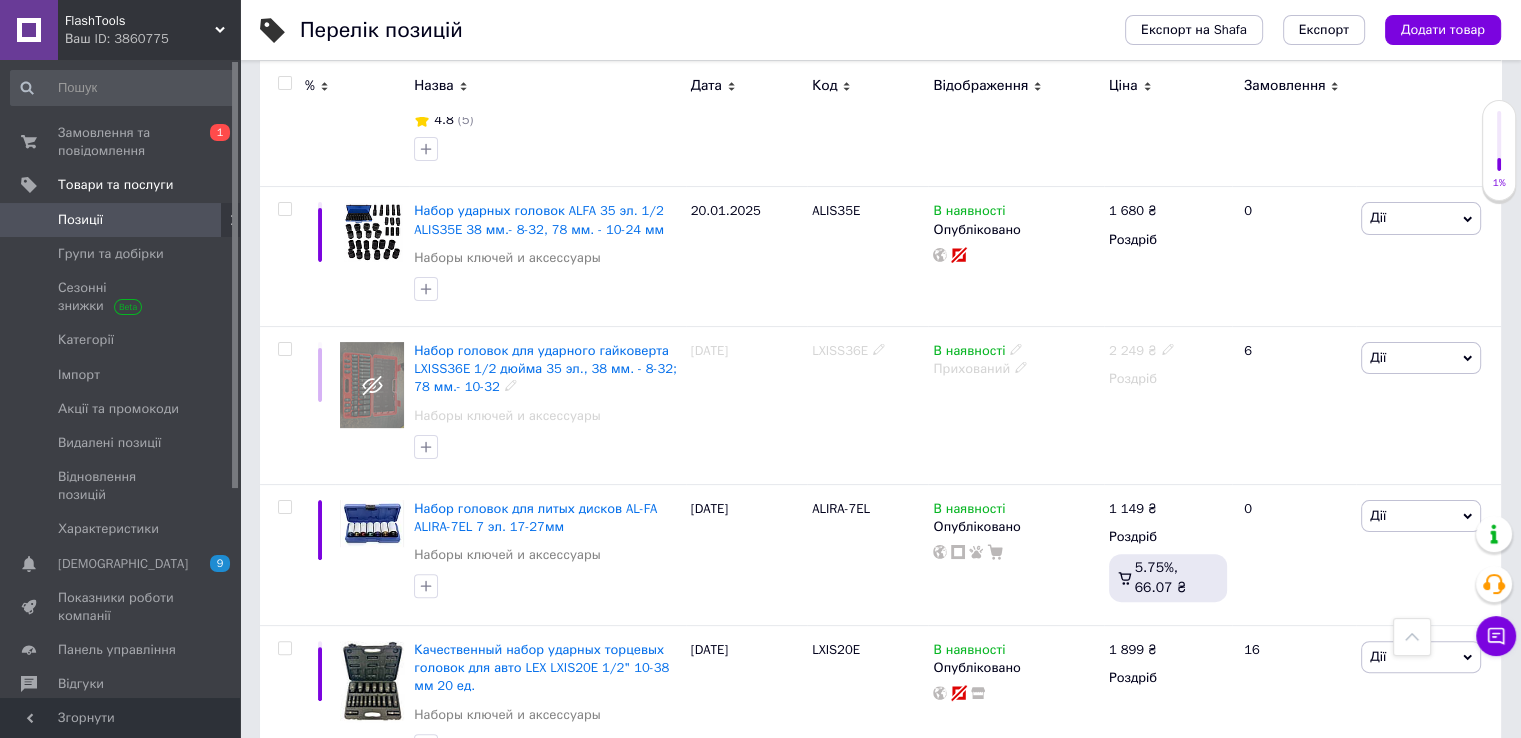 click on "Прихований" at bounding box center [1015, 369] 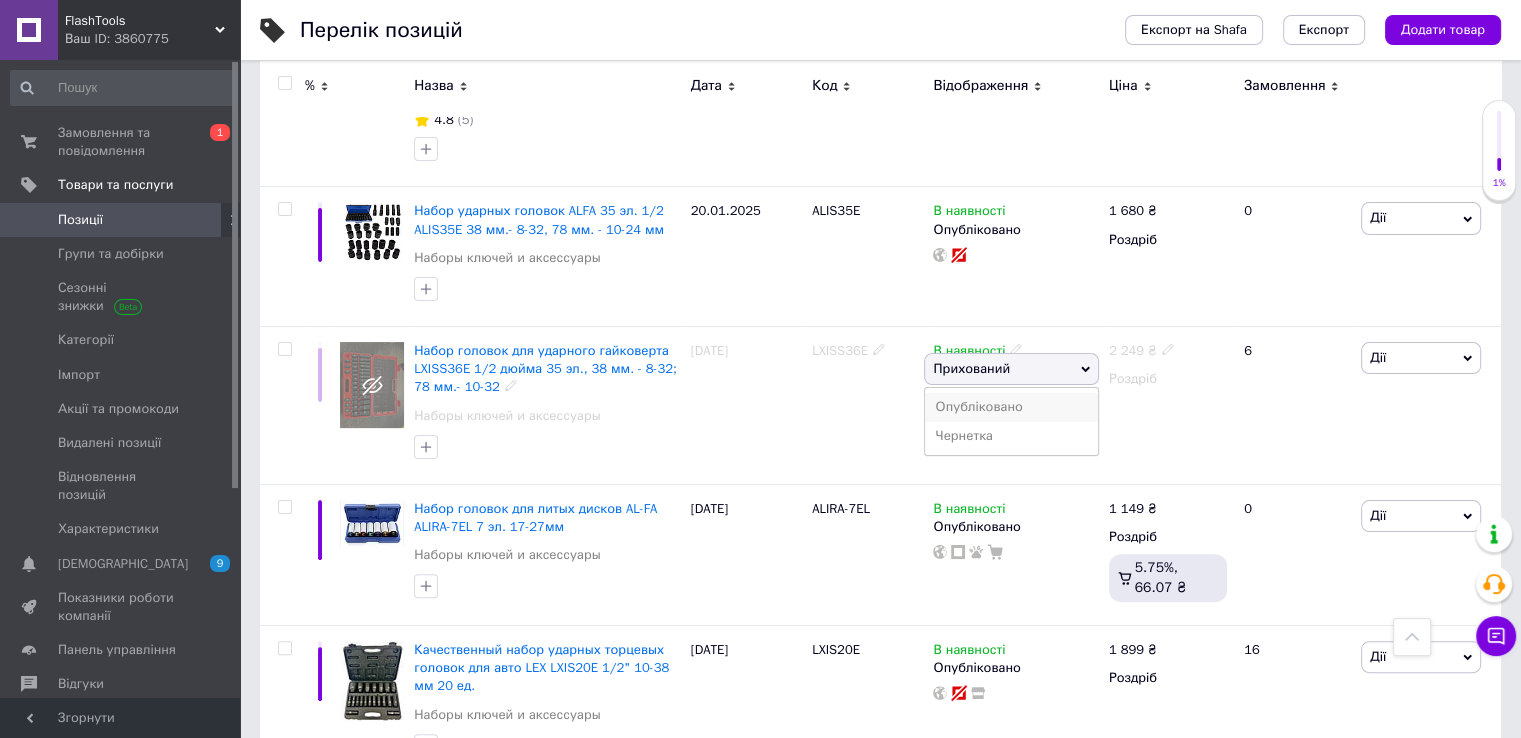 click on "Опубліковано" at bounding box center (1011, 407) 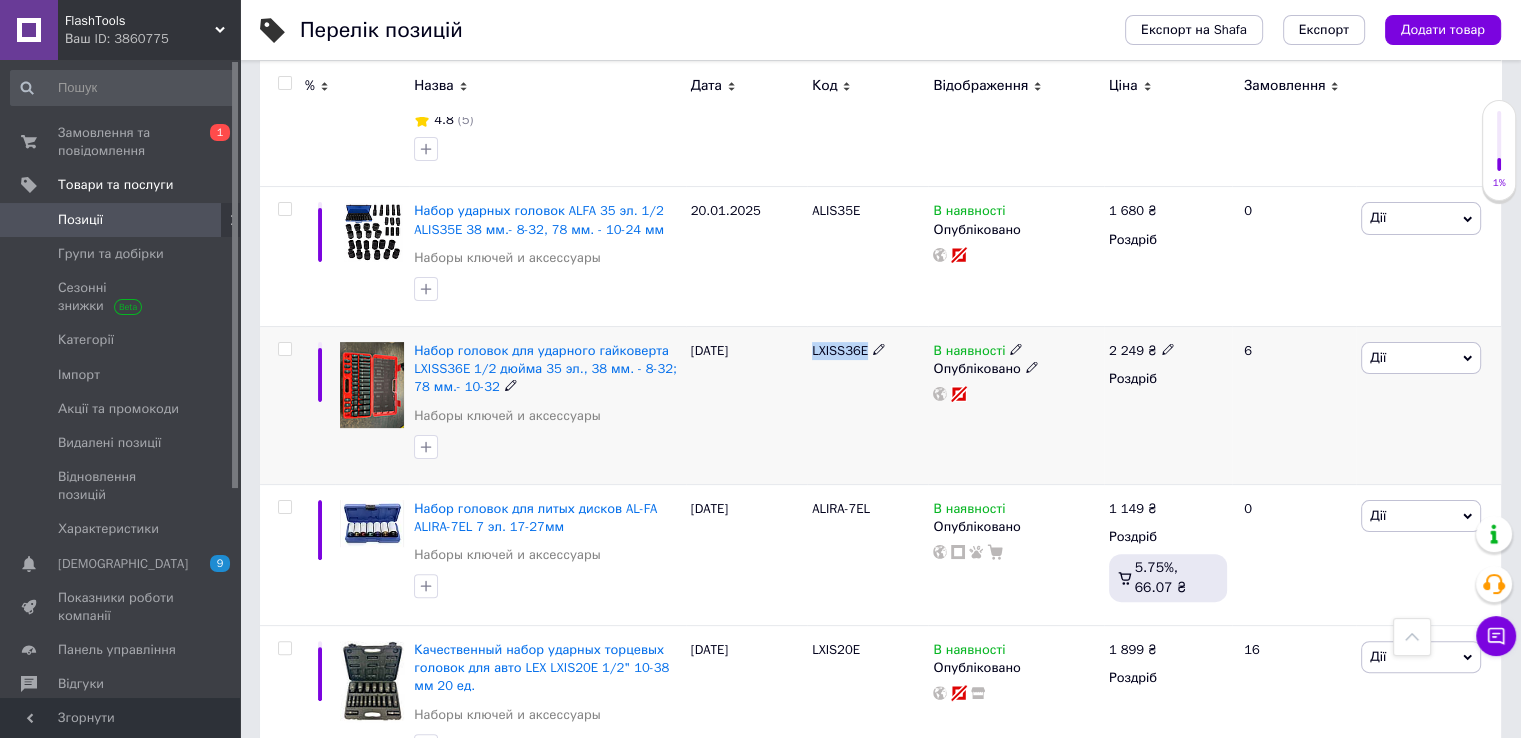 drag, startPoint x: 806, startPoint y: 345, endPoint x: 871, endPoint y: 374, distance: 71.17584 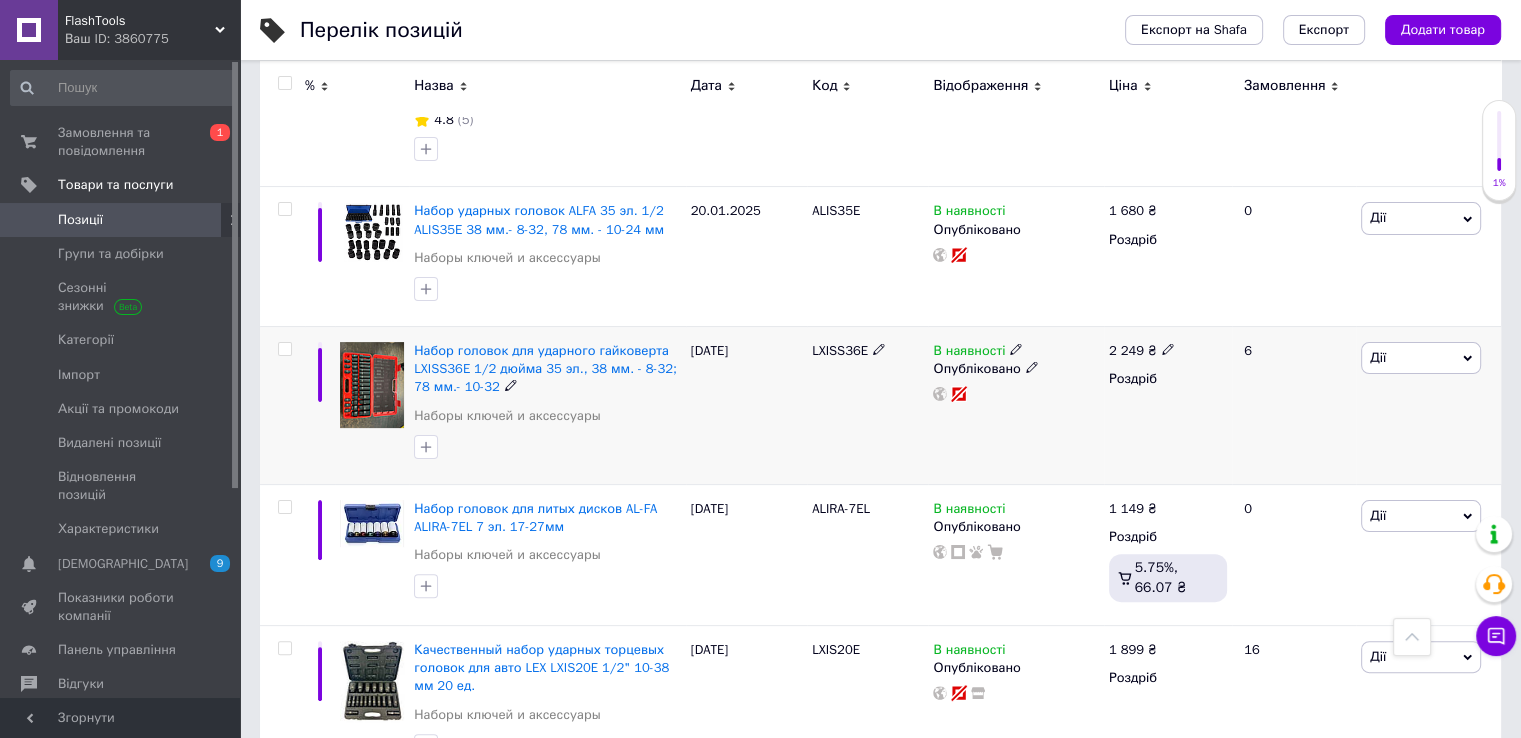 click on "2 249   ₴" at bounding box center (1142, 351) 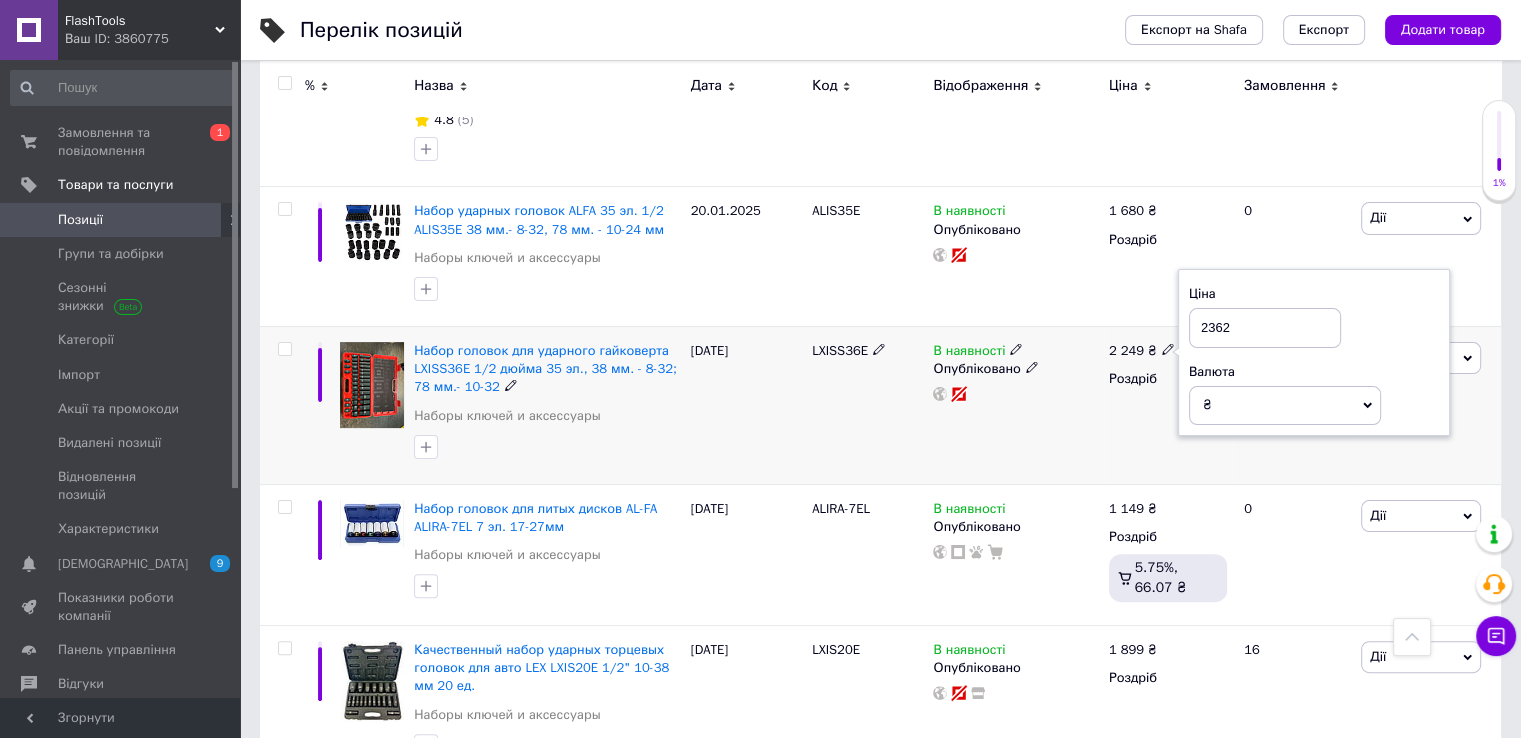 type on "2362" 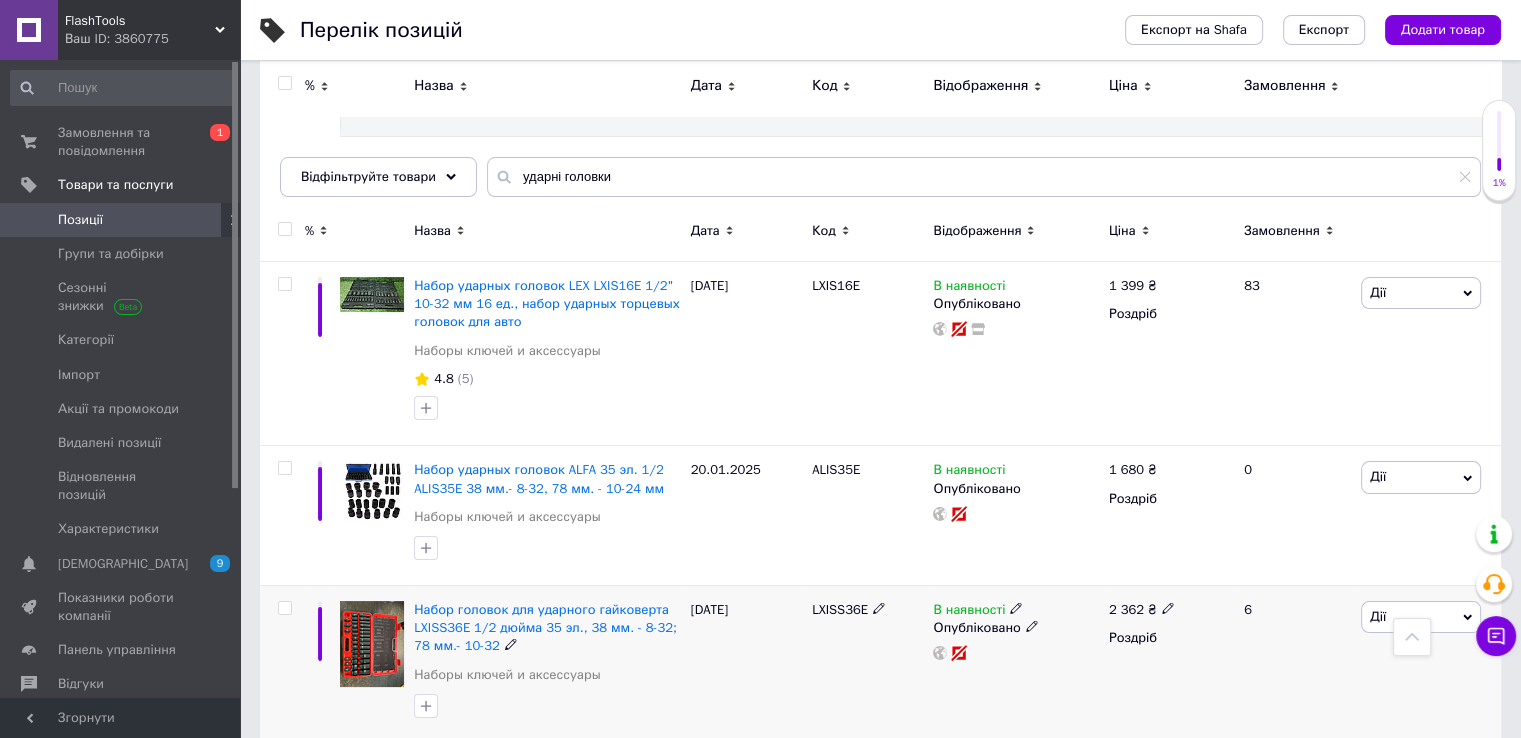scroll, scrollTop: 0, scrollLeft: 0, axis: both 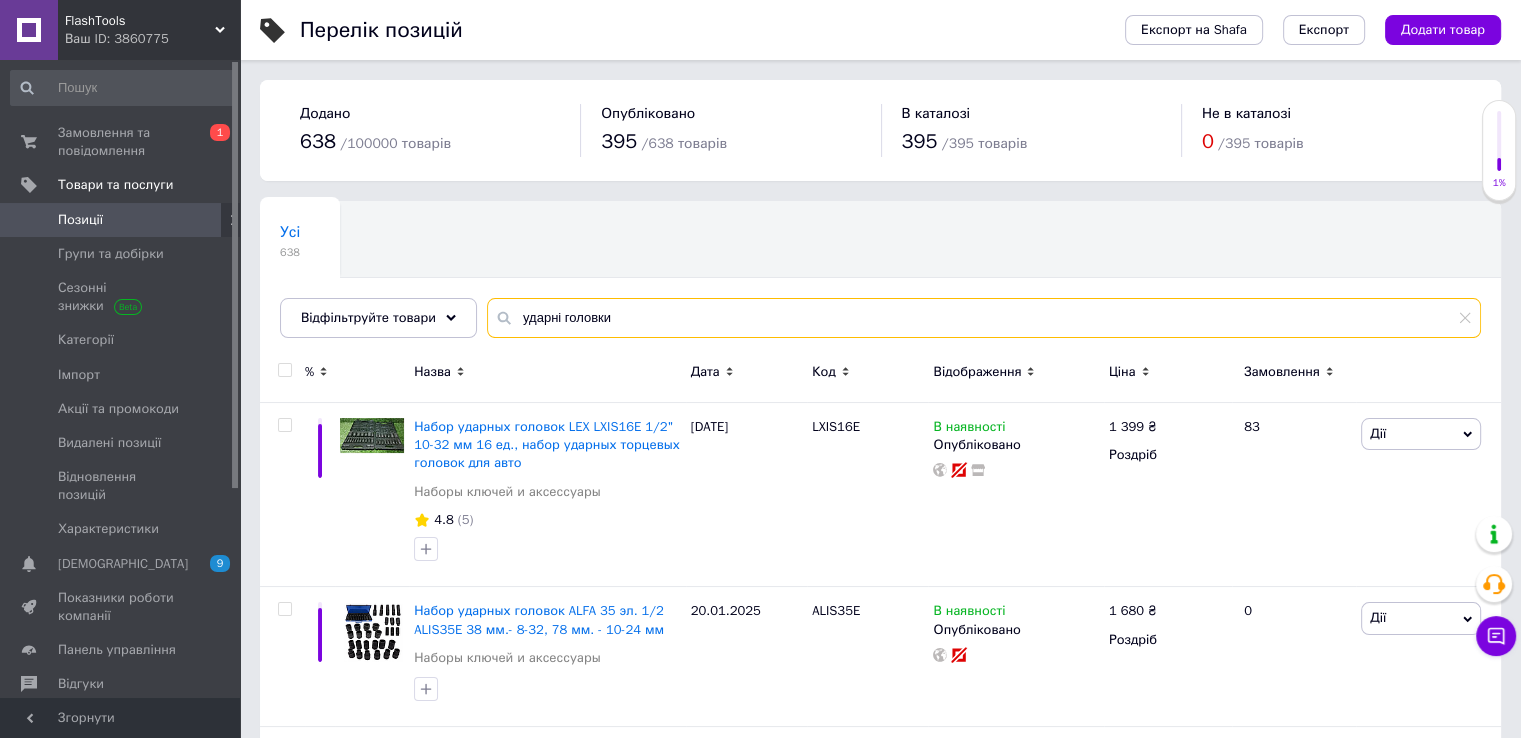 drag, startPoint x: 653, startPoint y: 317, endPoint x: 463, endPoint y: 289, distance: 192.05208 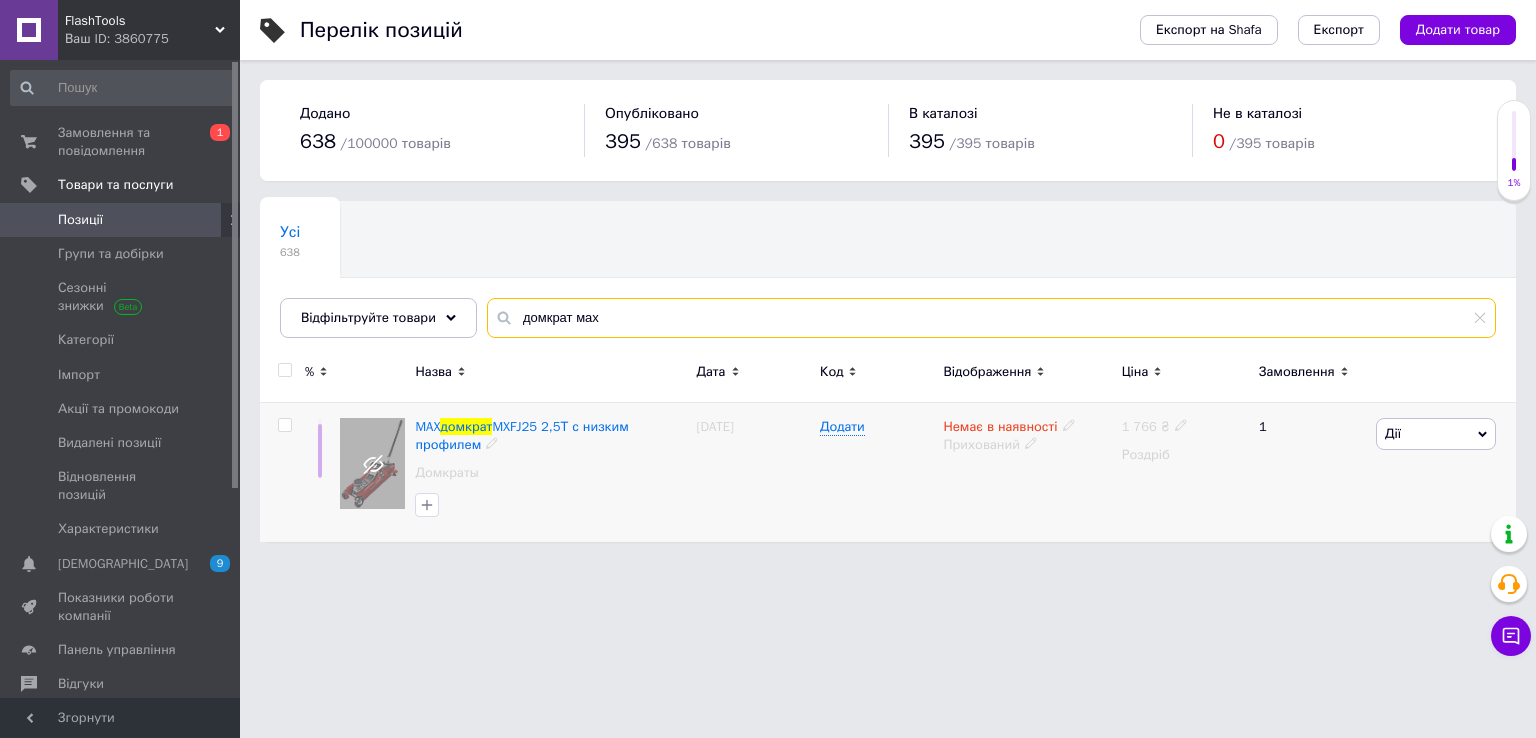 type on "домкрат мах" 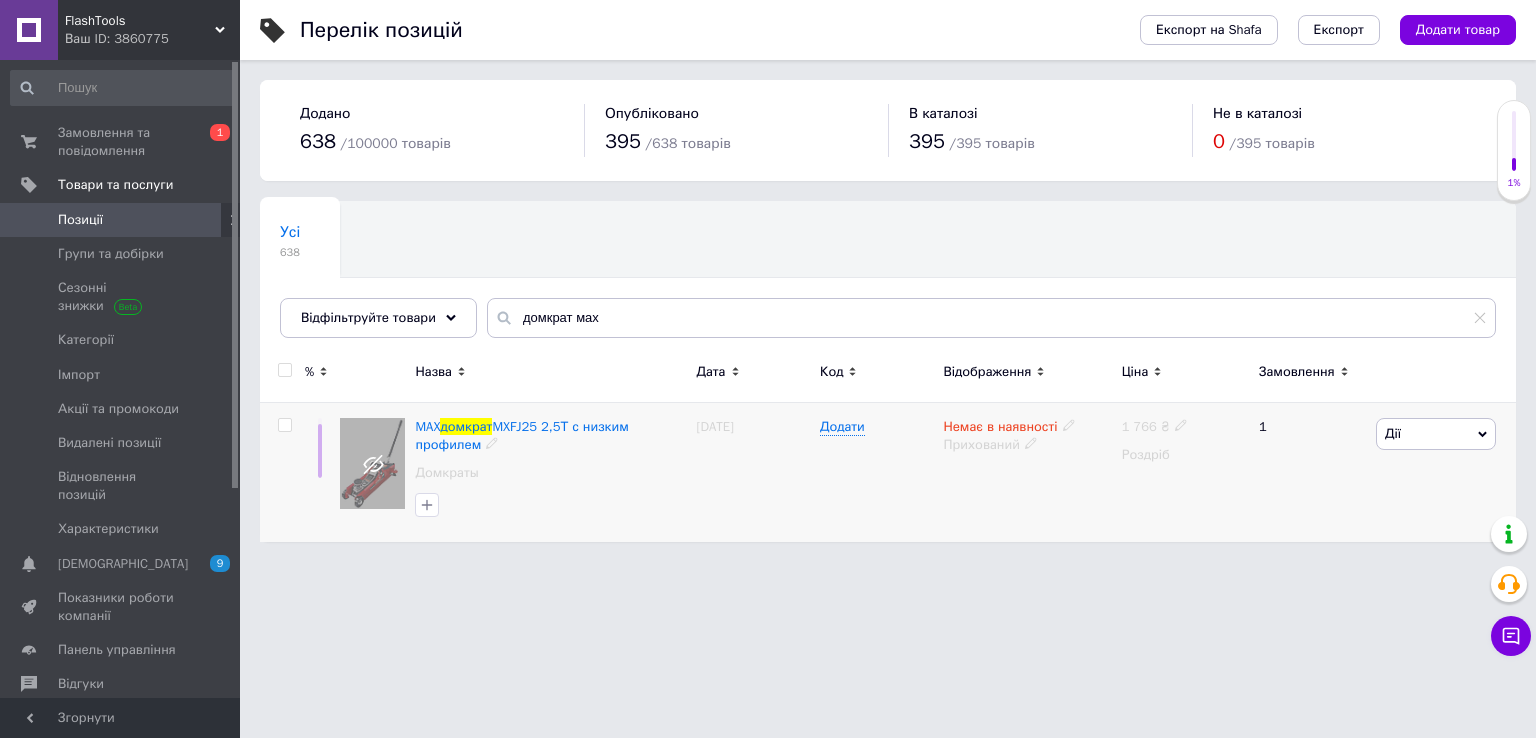 click on "Немає в наявності" at bounding box center [1000, 429] 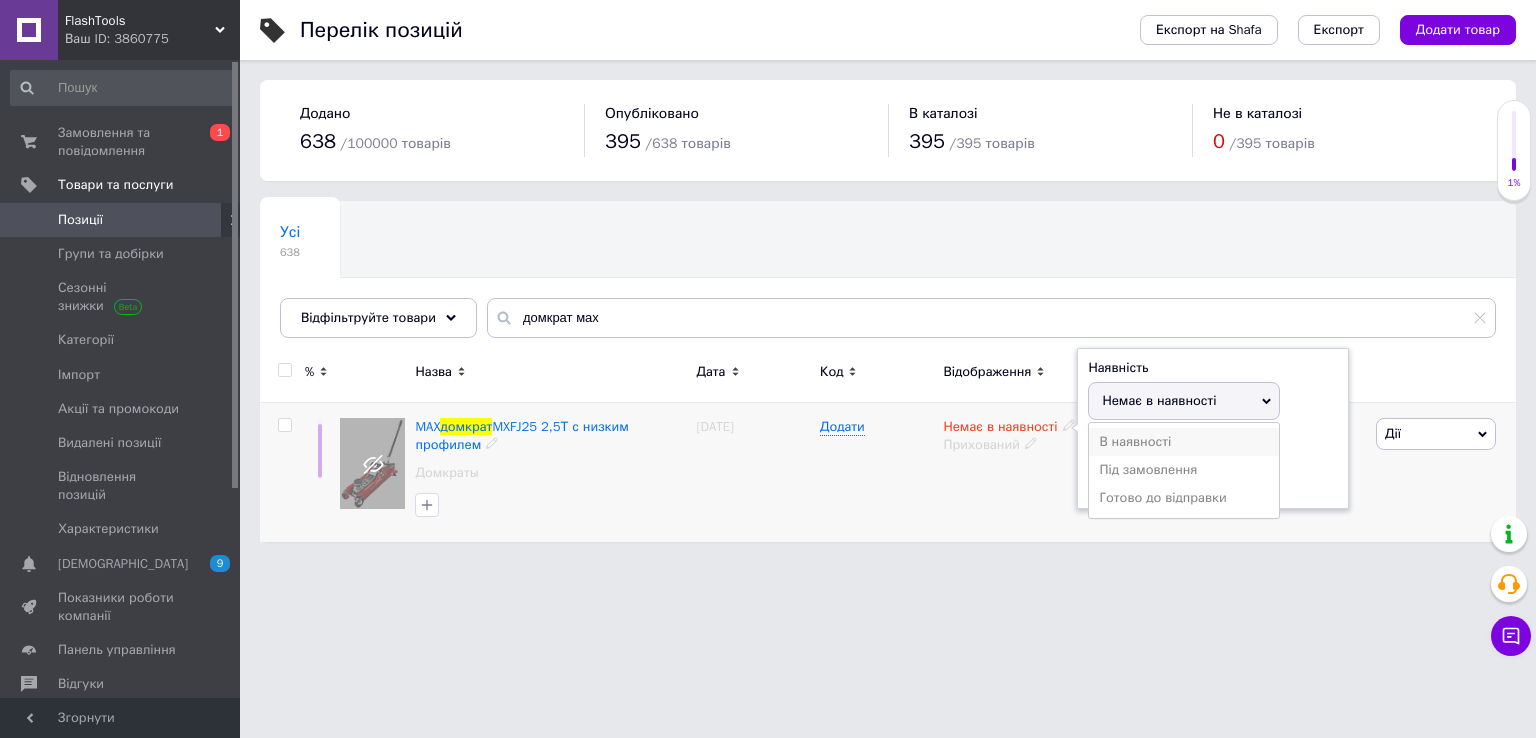 click on "В наявності" at bounding box center [1184, 442] 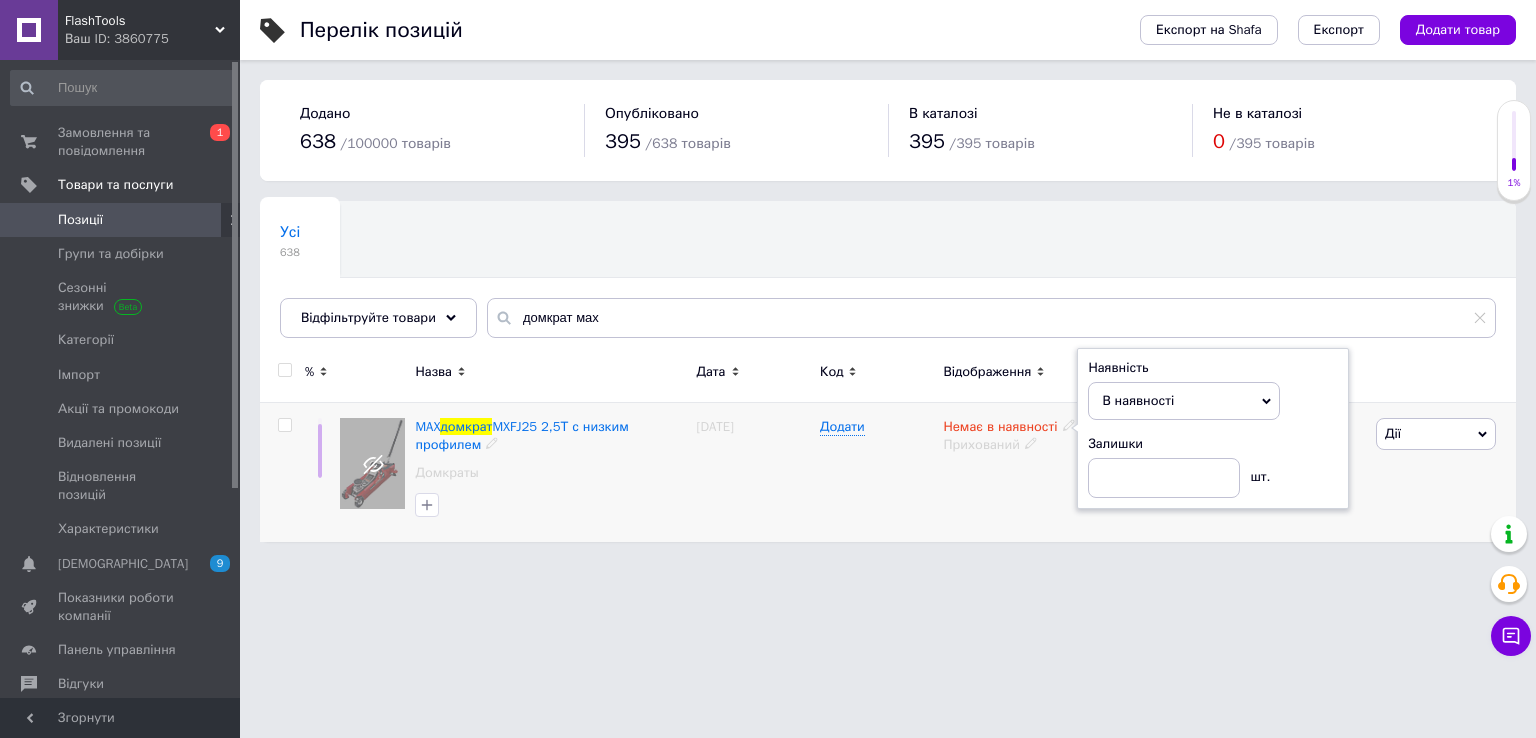 click on "Немає в наявності Наявність В наявності Немає в наявності Під замовлення Готово до відправки Залишки шт. Прихований" at bounding box center [1027, 472] 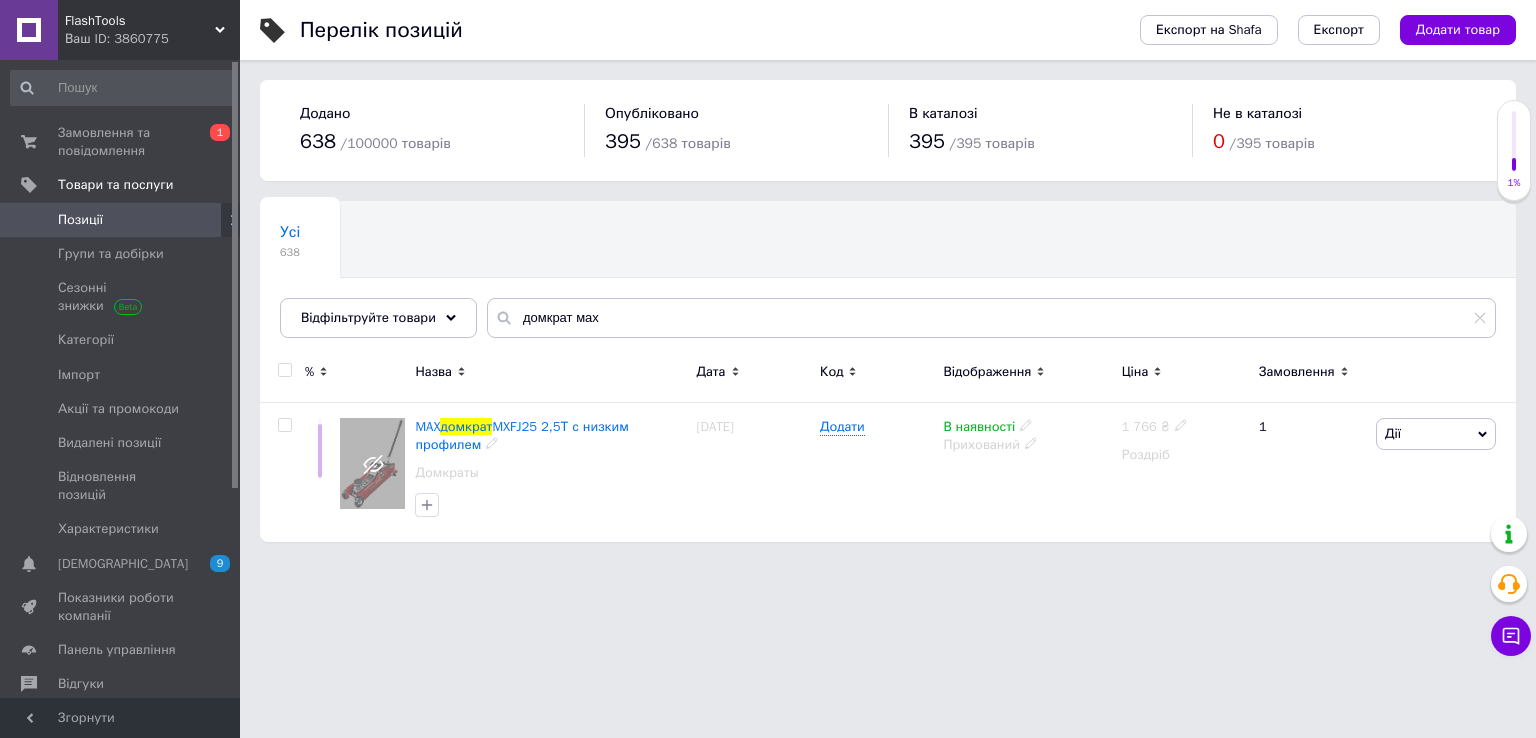 click on "Прихований" at bounding box center [1027, 445] 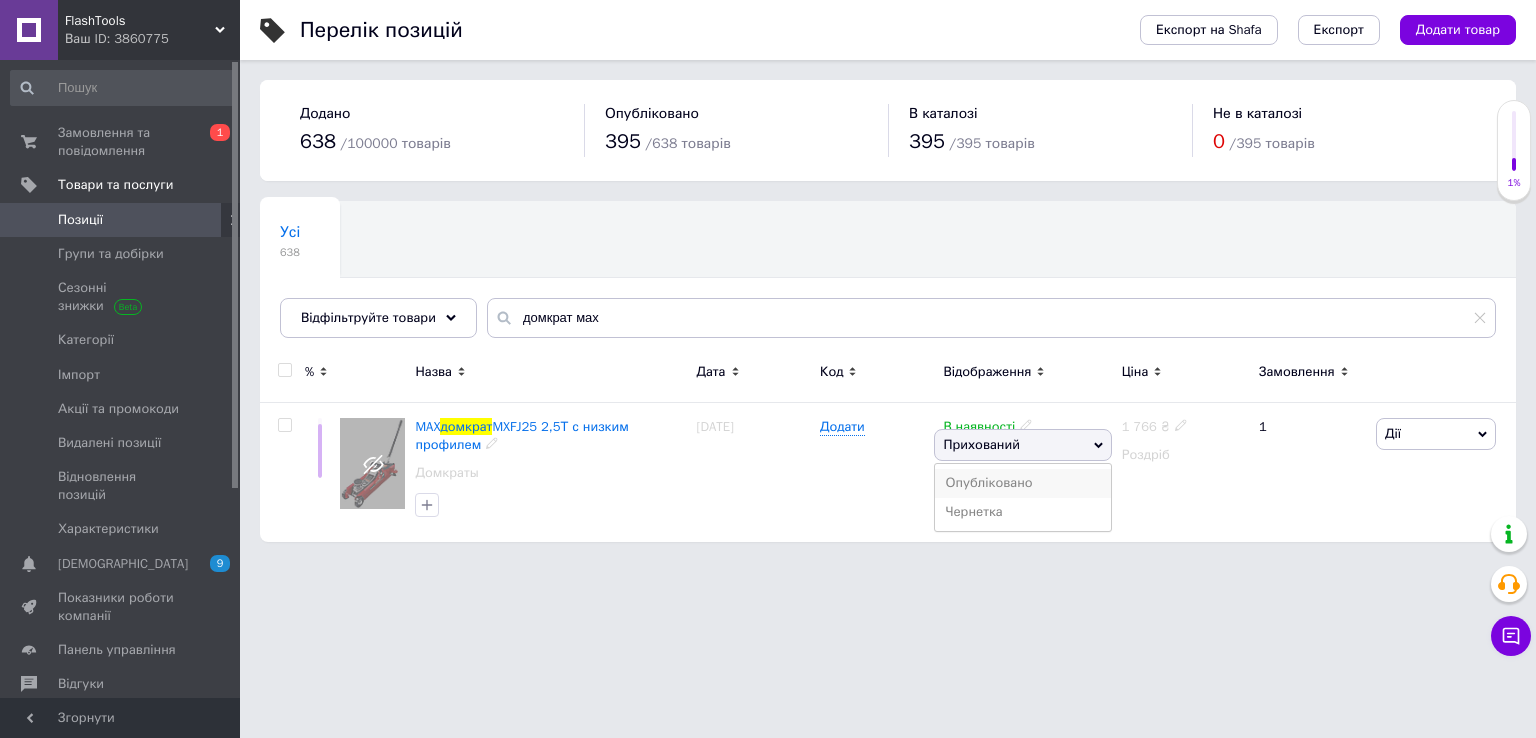 click on "Опубліковано" at bounding box center [1022, 483] 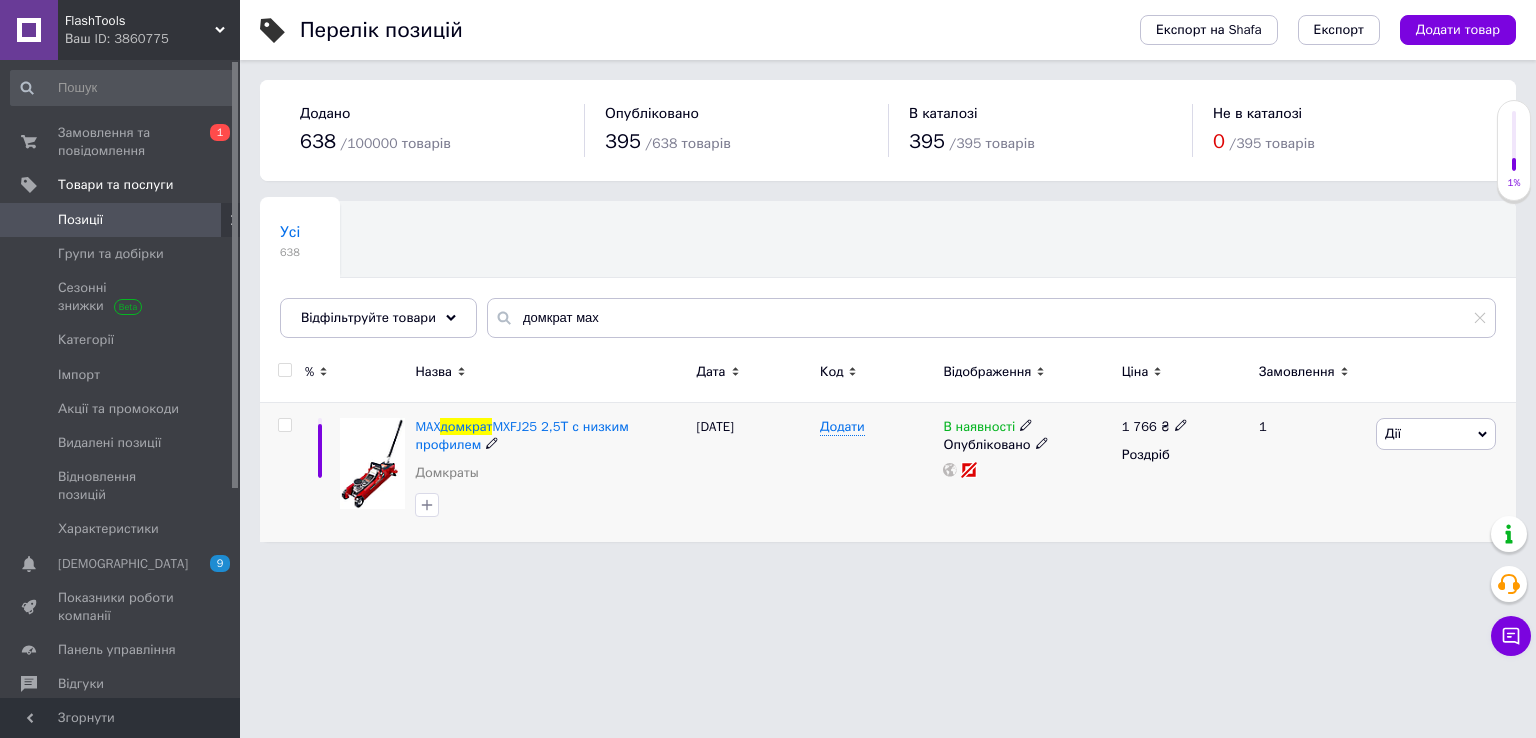 click 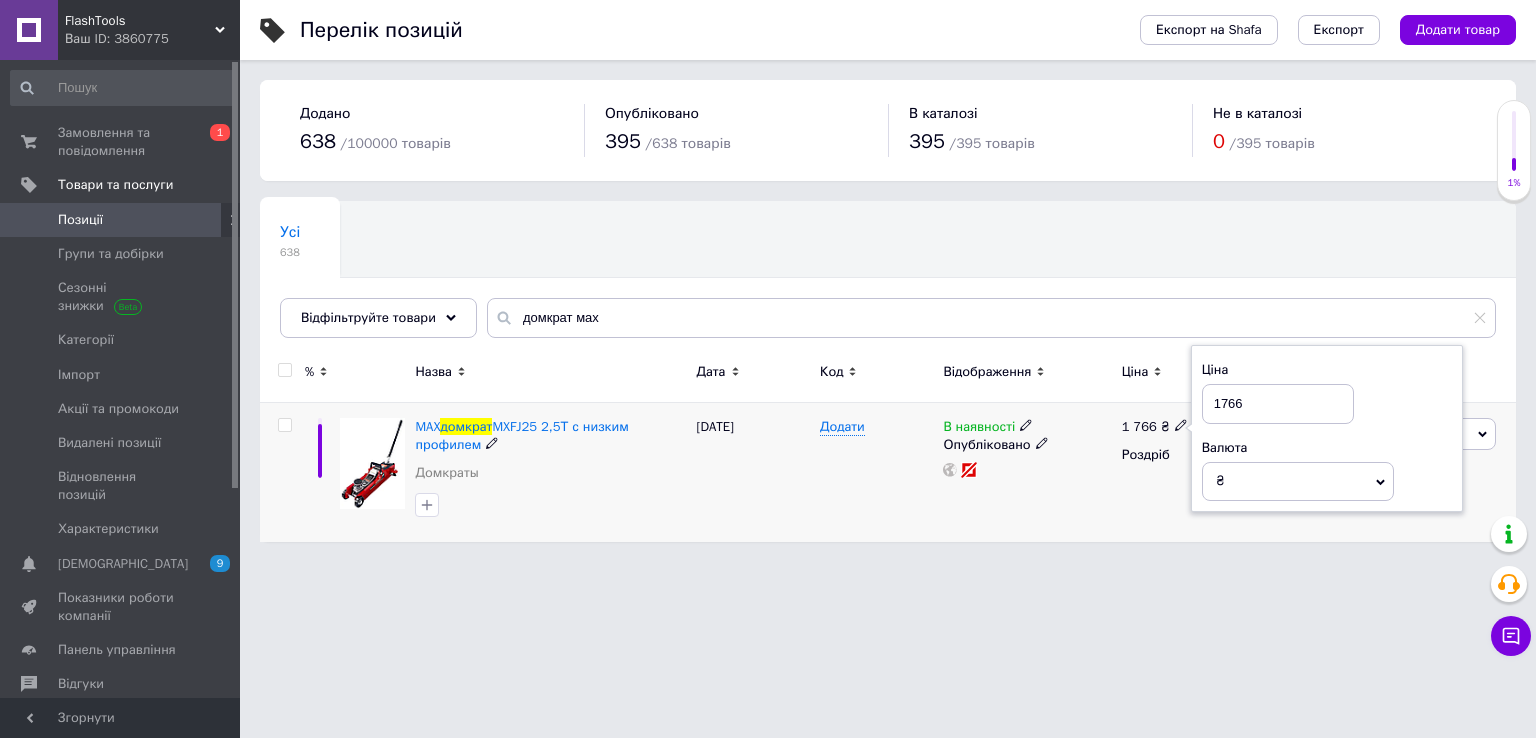 click on "1 766   ₴ Ціна 1766 Валюта ₴ $ EUR CHF GBP ¥ PLN ₸ MDL HUF KGS CNY TRY KRW lei Роздріб" at bounding box center (1182, 472) 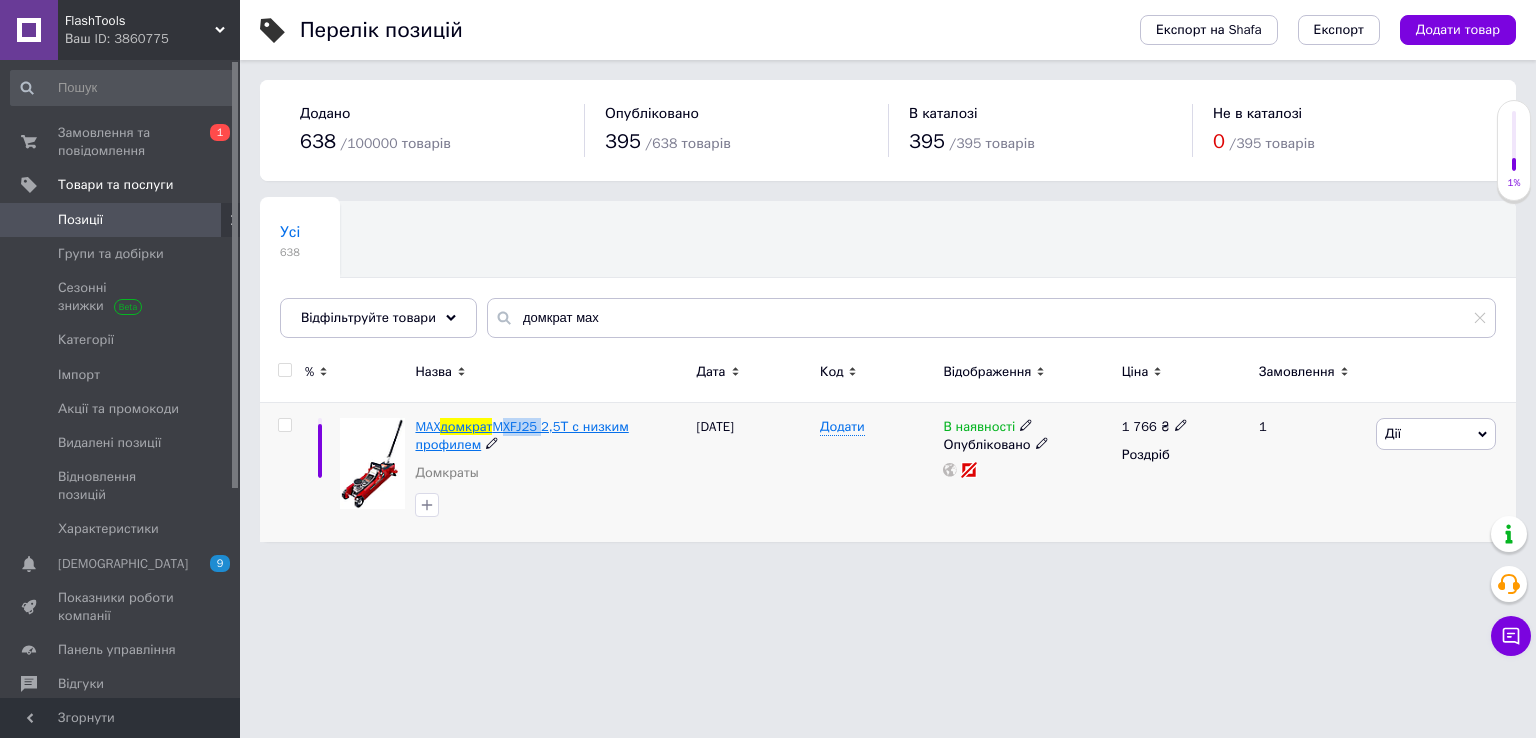 drag, startPoint x: 502, startPoint y: 408, endPoint x: 541, endPoint y: 430, distance: 44.777225 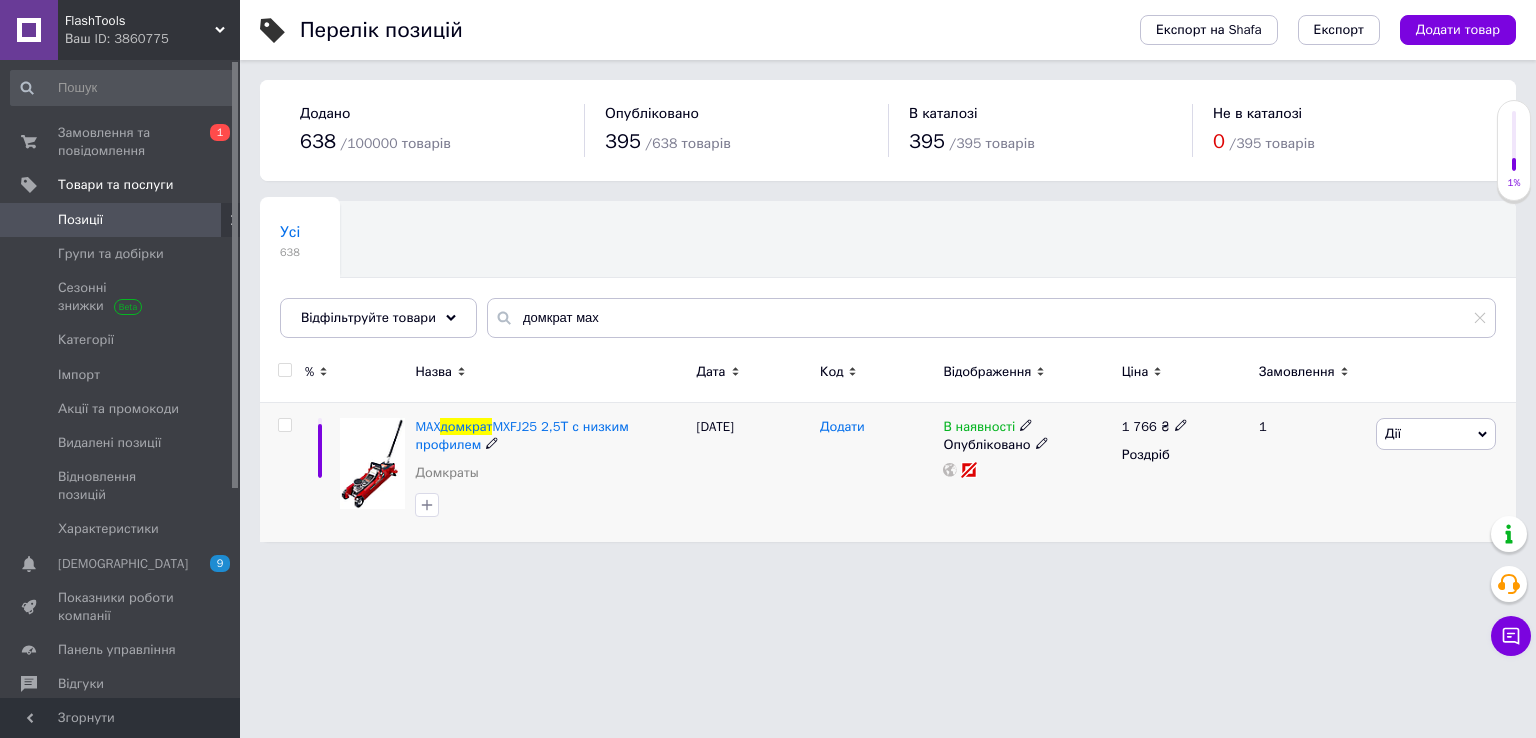 click on "Додати" at bounding box center (842, 427) 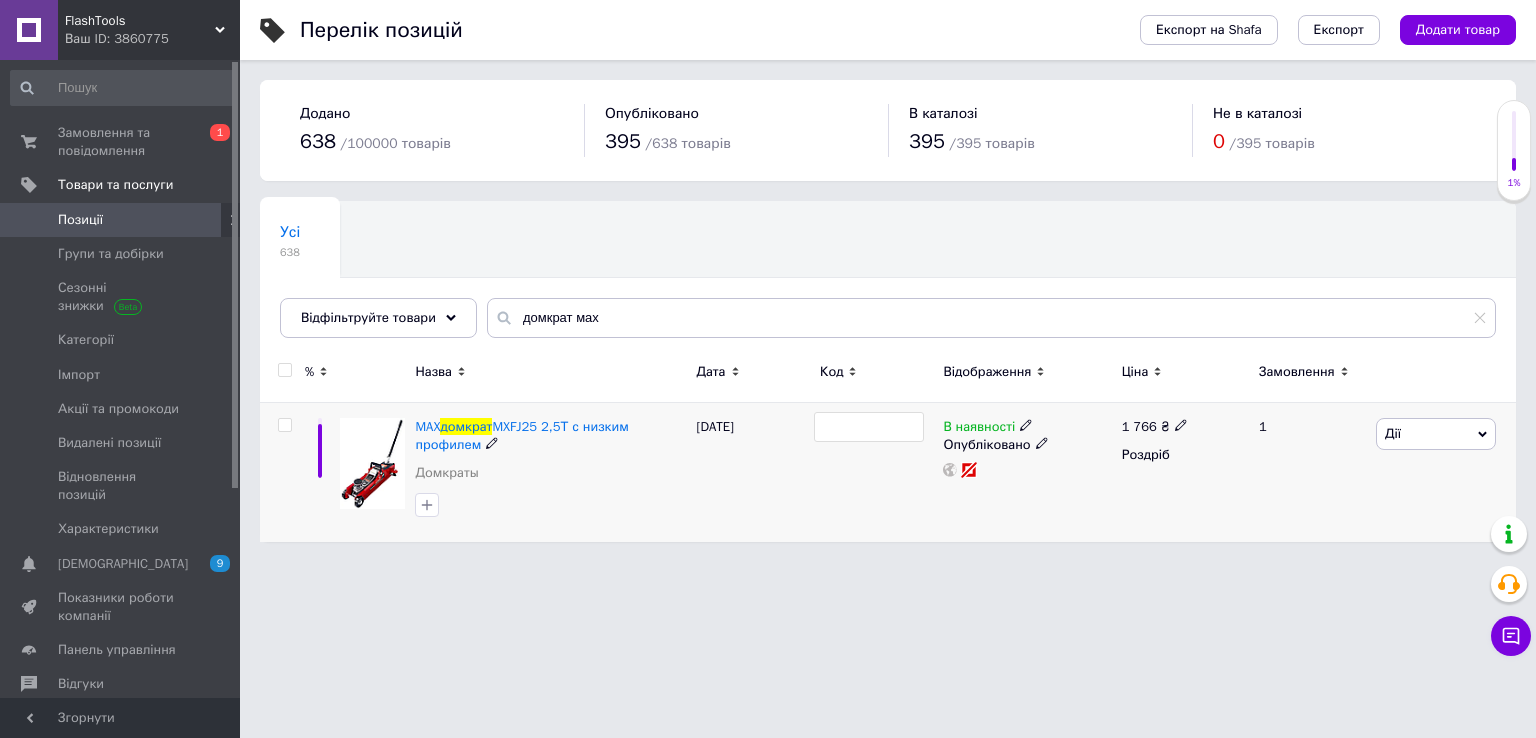 type on "MXFJ25" 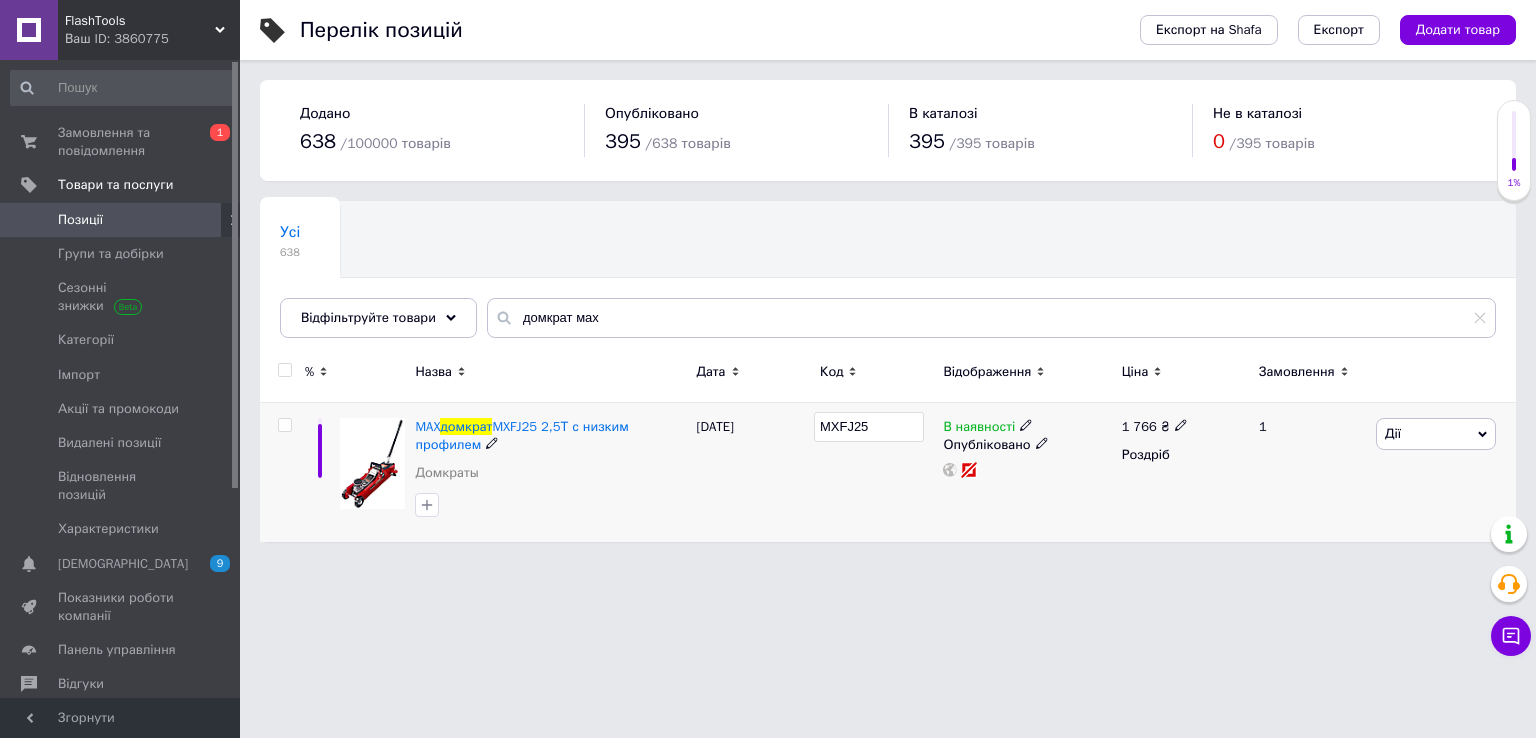 click on "MXFJ25" at bounding box center [876, 472] 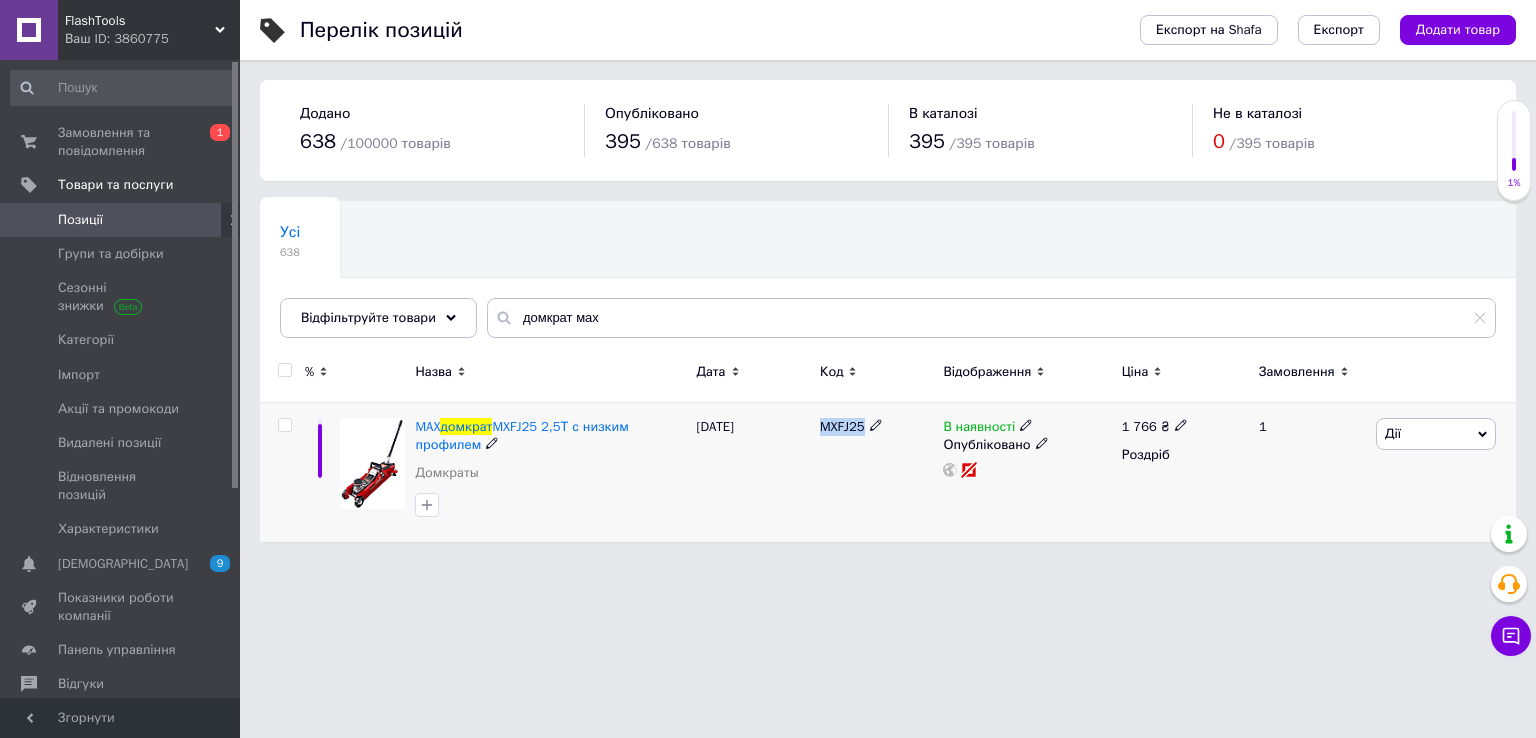 drag, startPoint x: 816, startPoint y: 424, endPoint x: 865, endPoint y: 452, distance: 56.435802 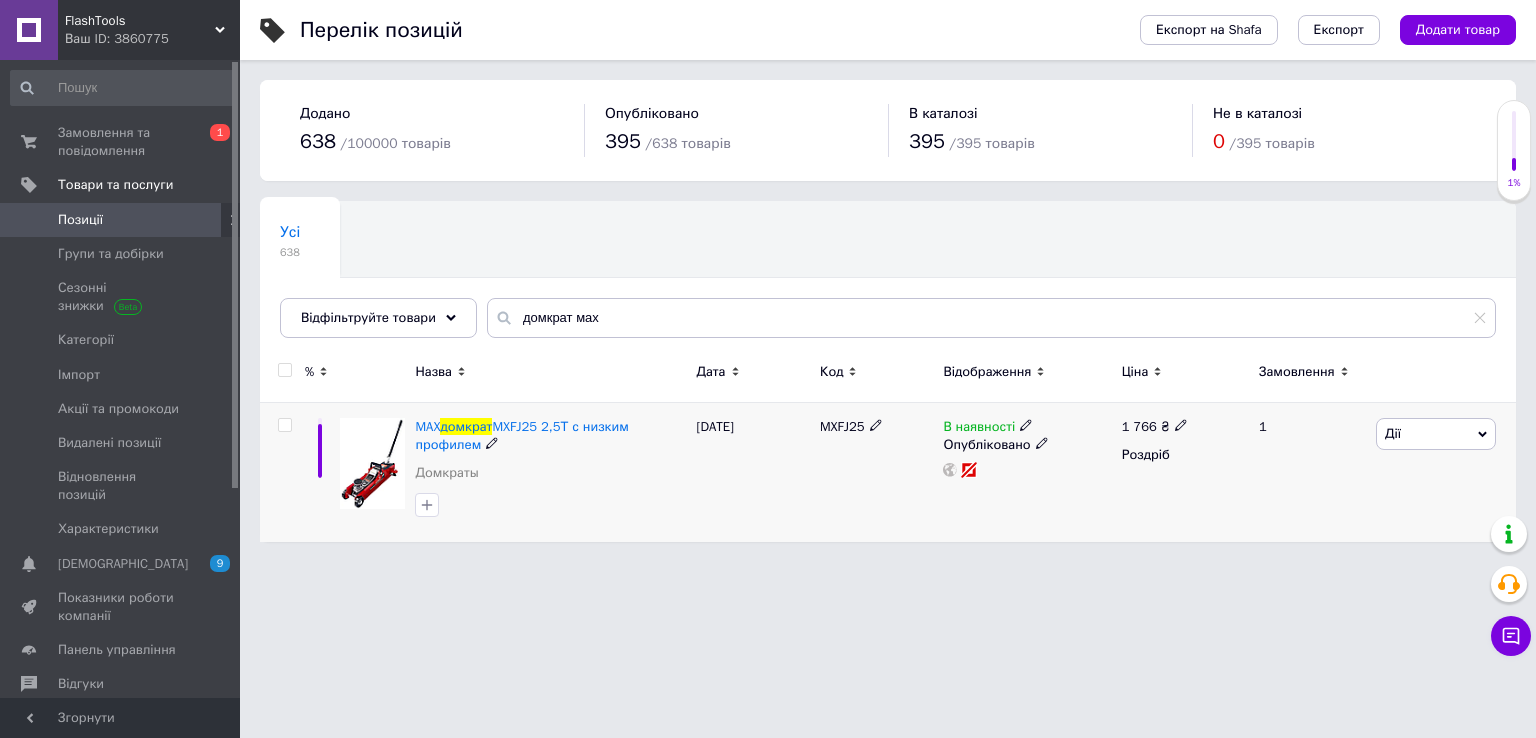 click on "1 766   ₴" at bounding box center (1182, 427) 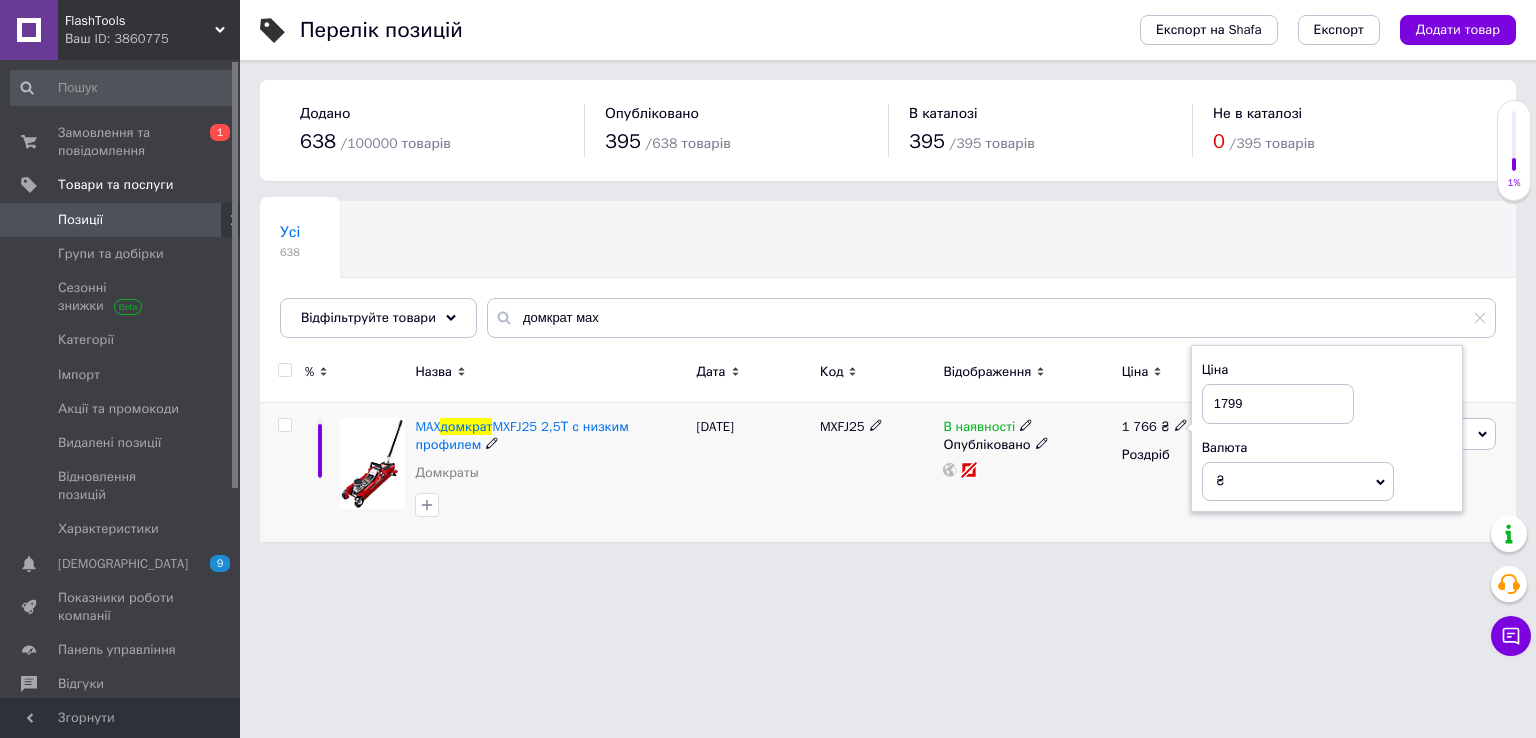 type on "1799" 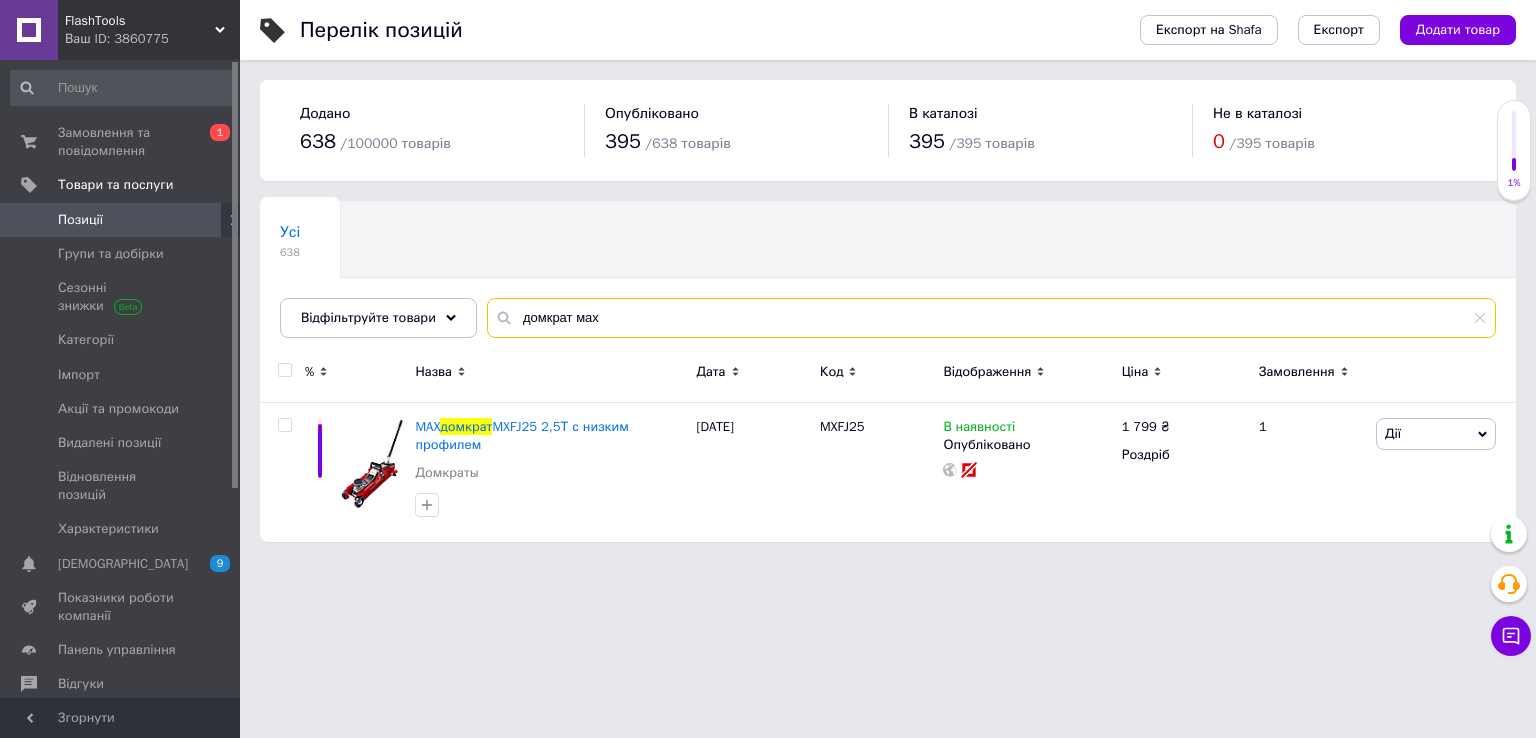 type on "ф" 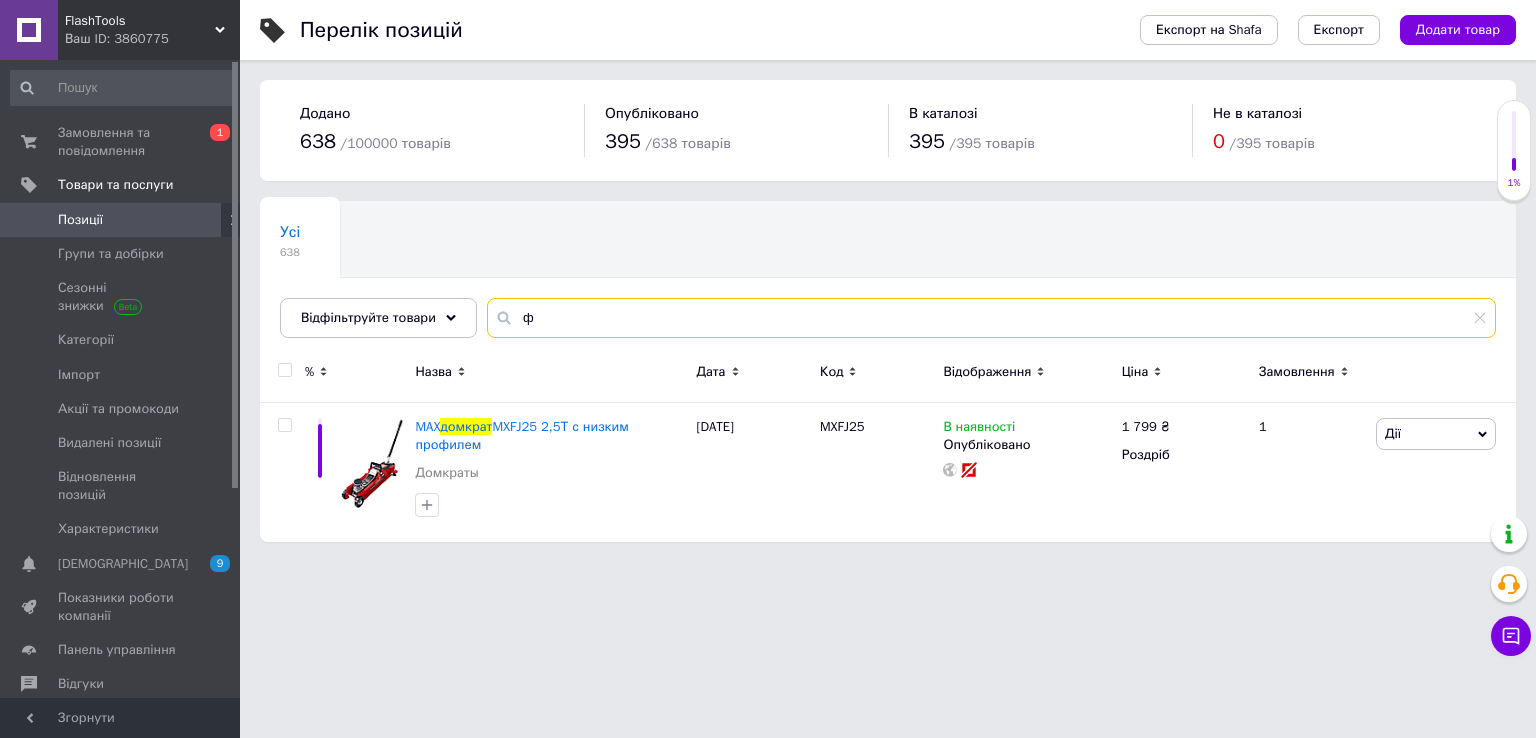 drag, startPoint x: 616, startPoint y: 317, endPoint x: 436, endPoint y: 288, distance: 182.32115 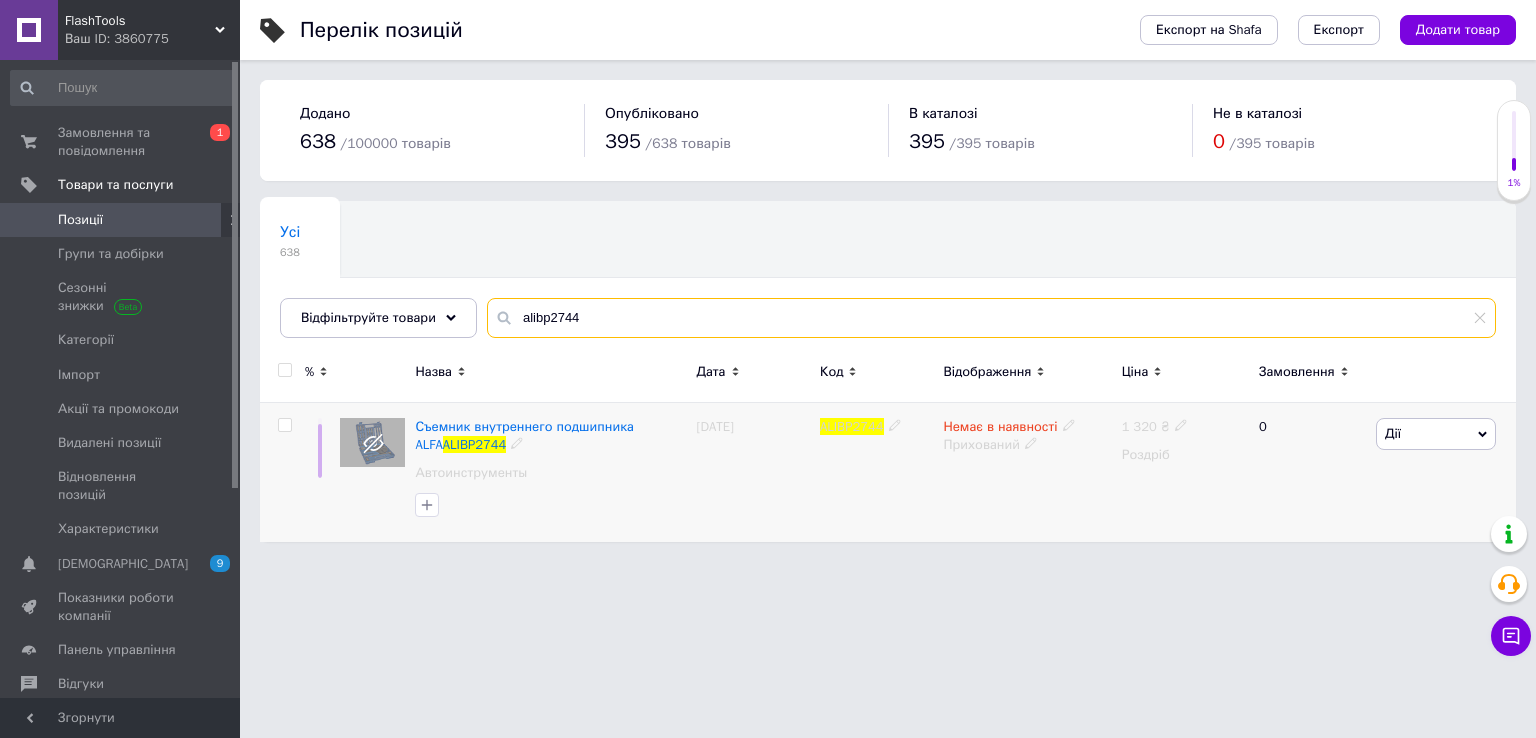 type on "alibp2744" 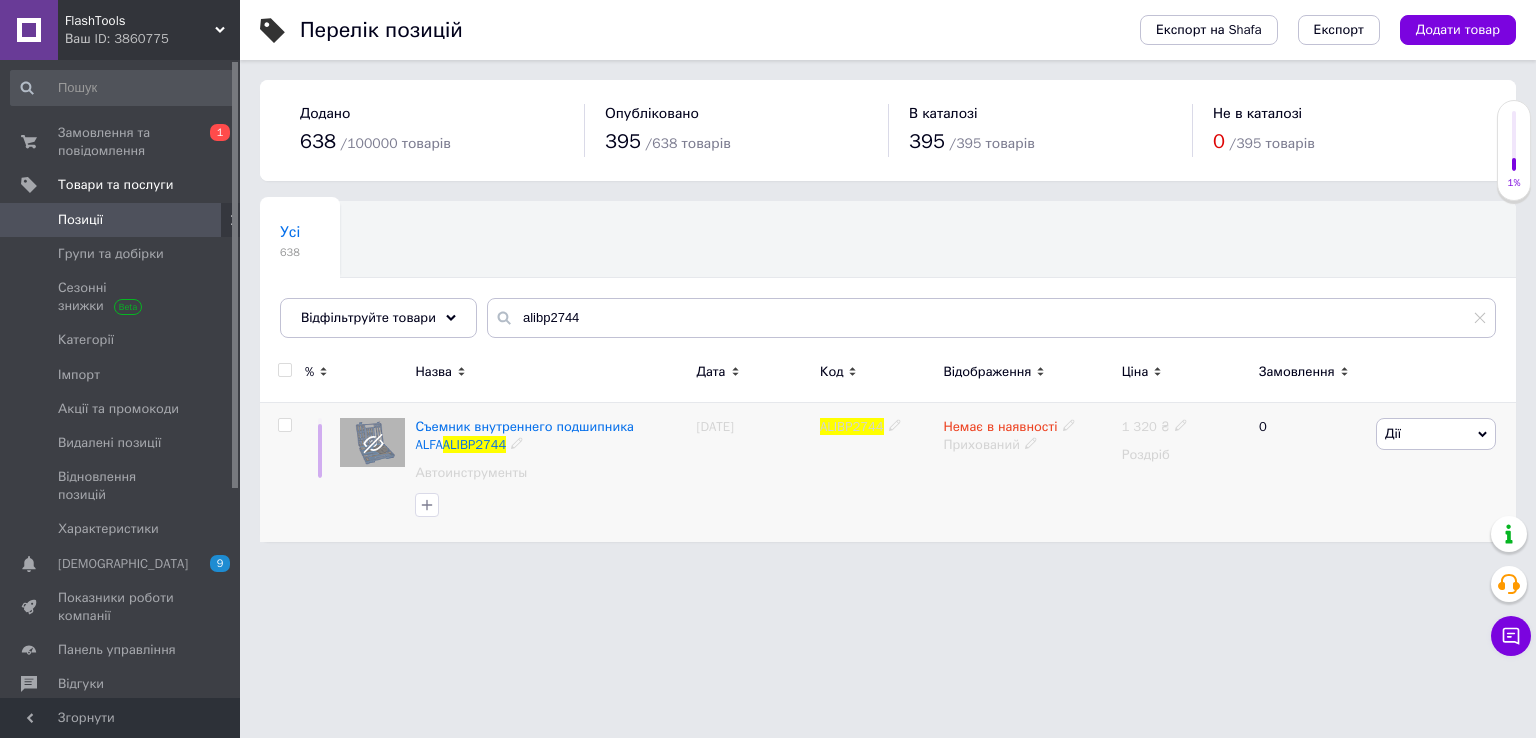 click on "Немає в наявності" at bounding box center (1000, 429) 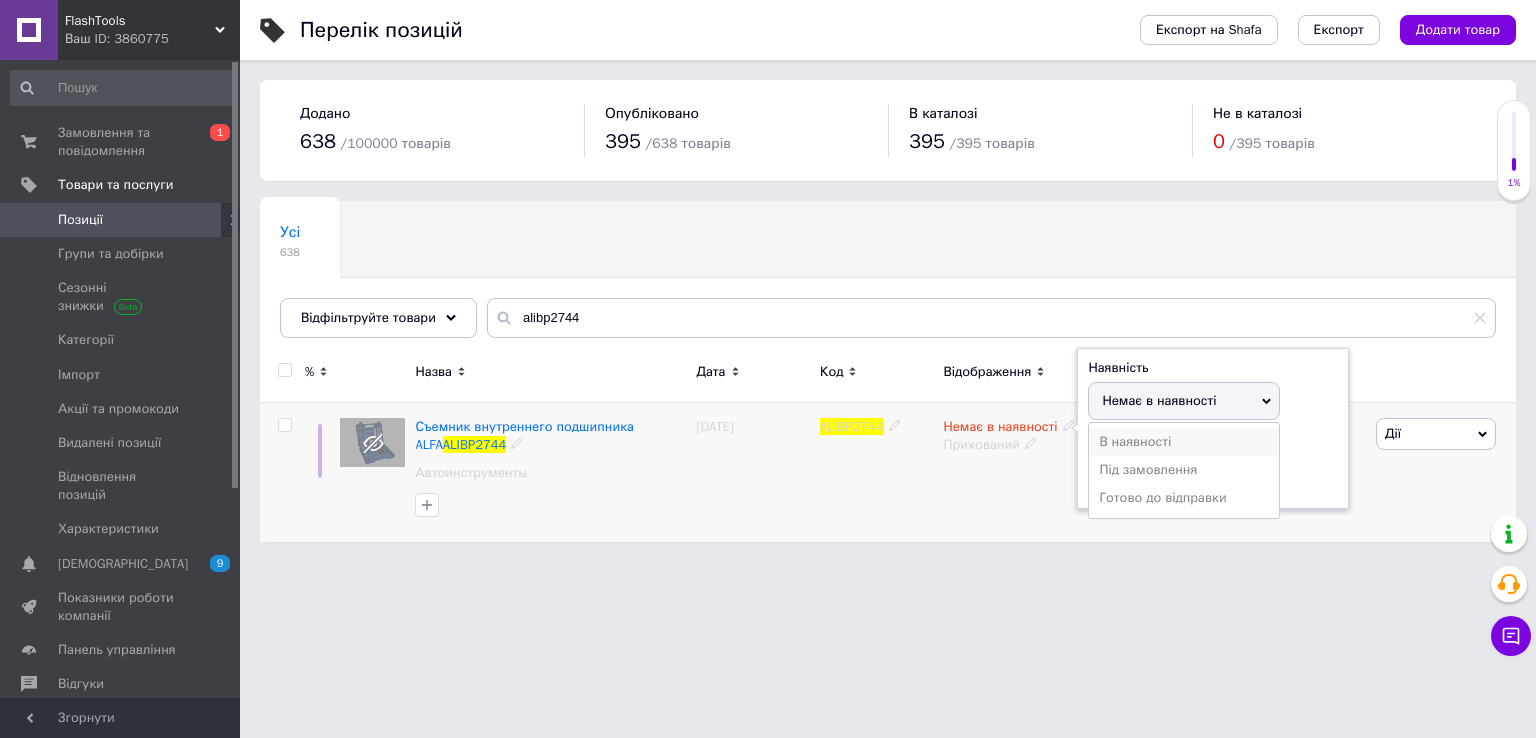 click on "В наявності" at bounding box center (1184, 442) 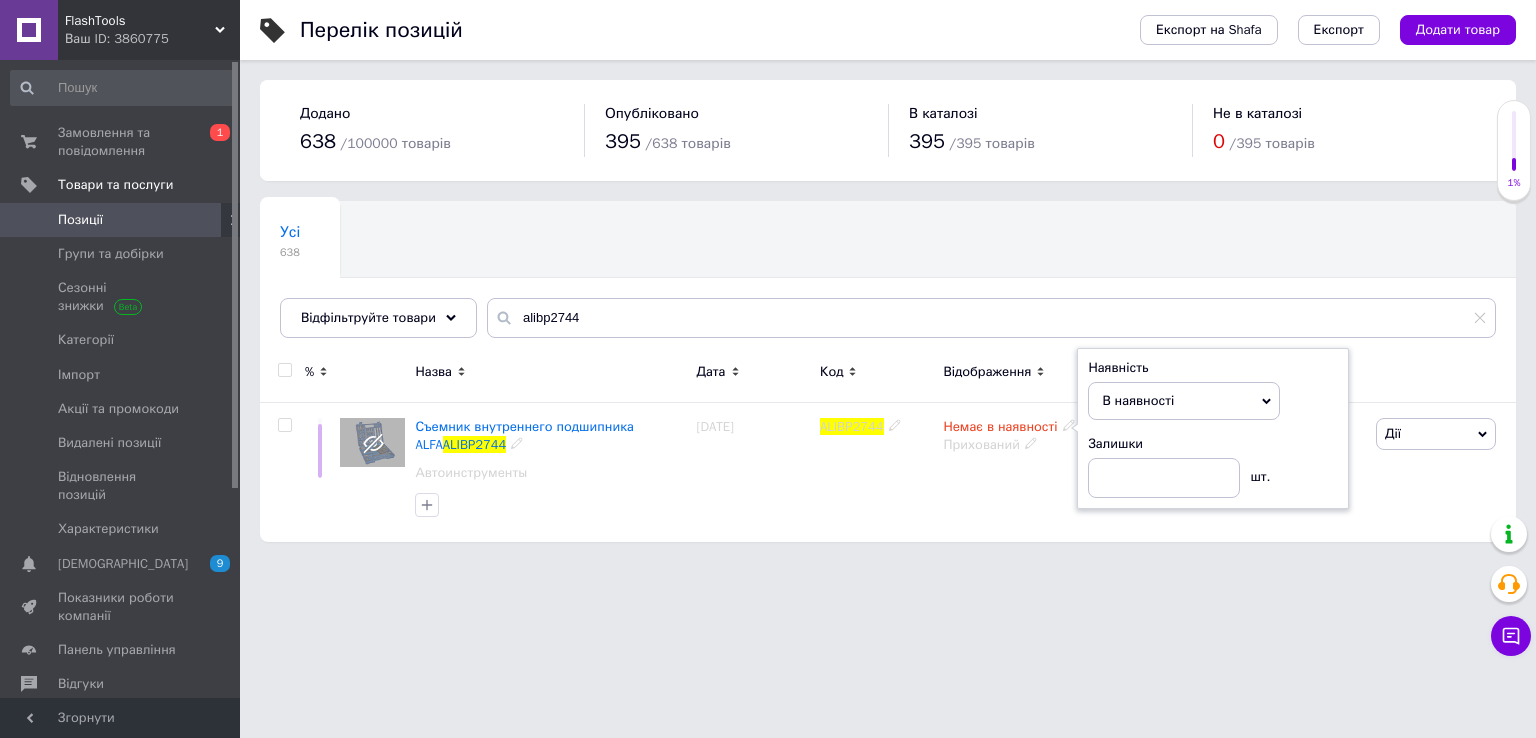 drag, startPoint x: 939, startPoint y: 475, endPoint x: 992, endPoint y: 452, distance: 57.77543 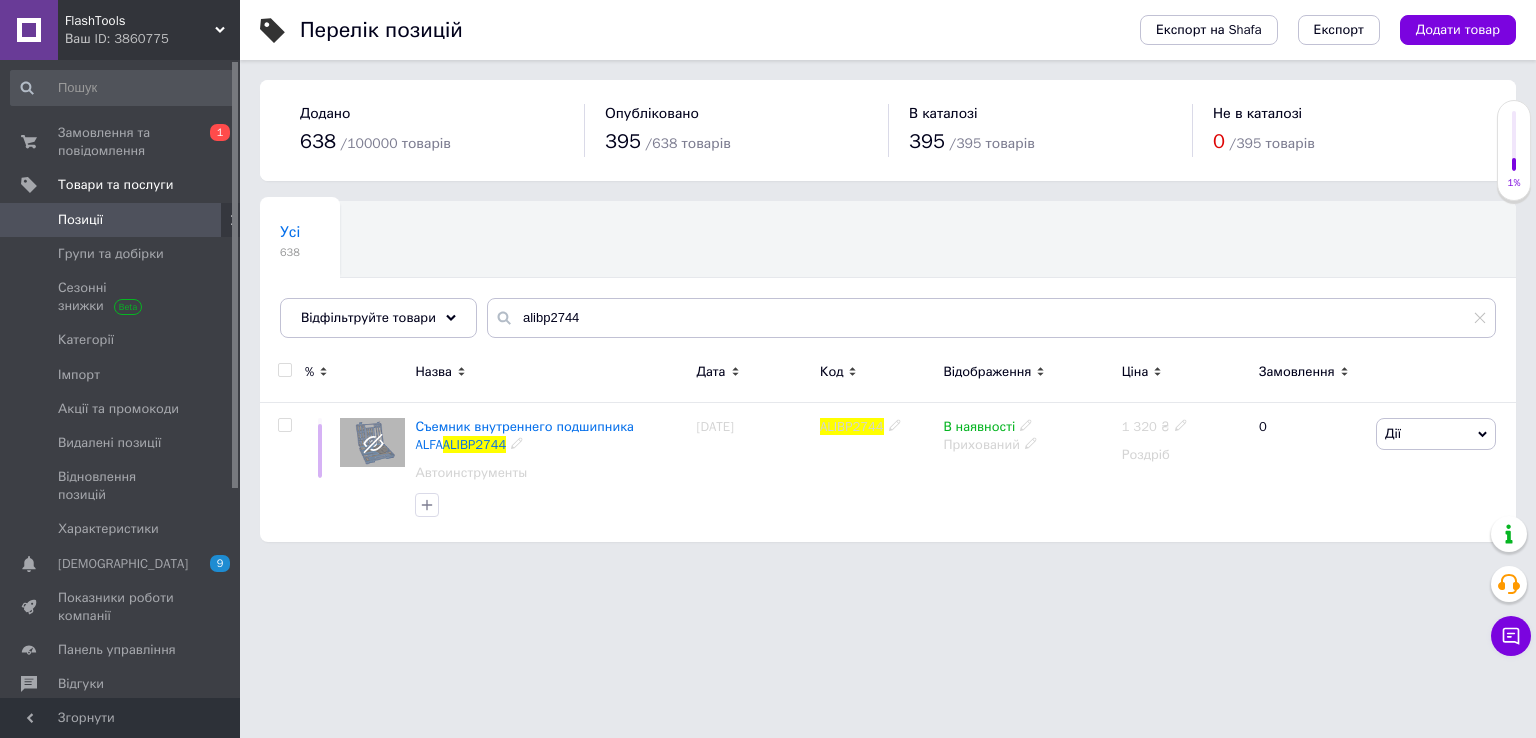 click on "Прихований" at bounding box center [1027, 445] 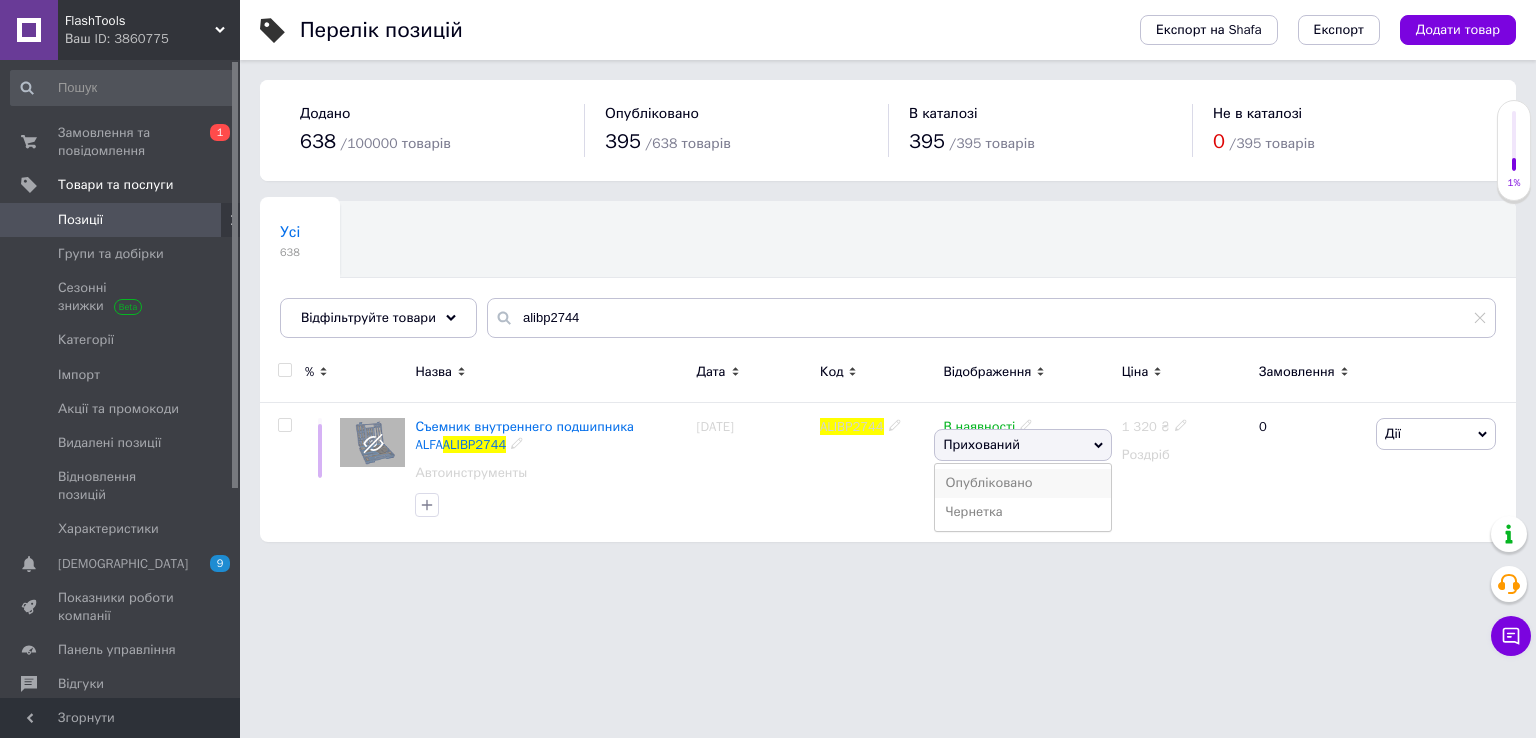 click on "Опубліковано" at bounding box center (1022, 483) 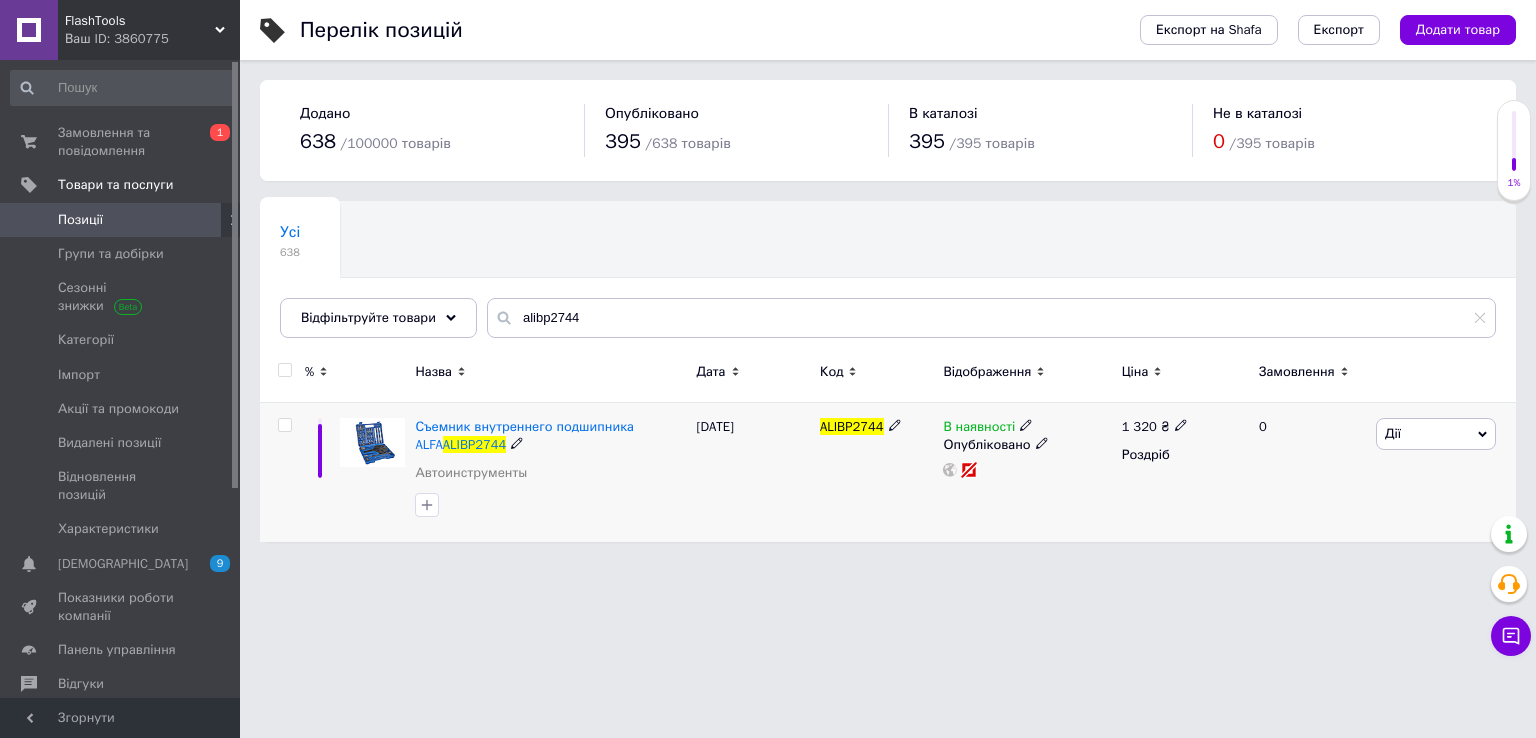 click on "ALIBP2744" at bounding box center [876, 472] 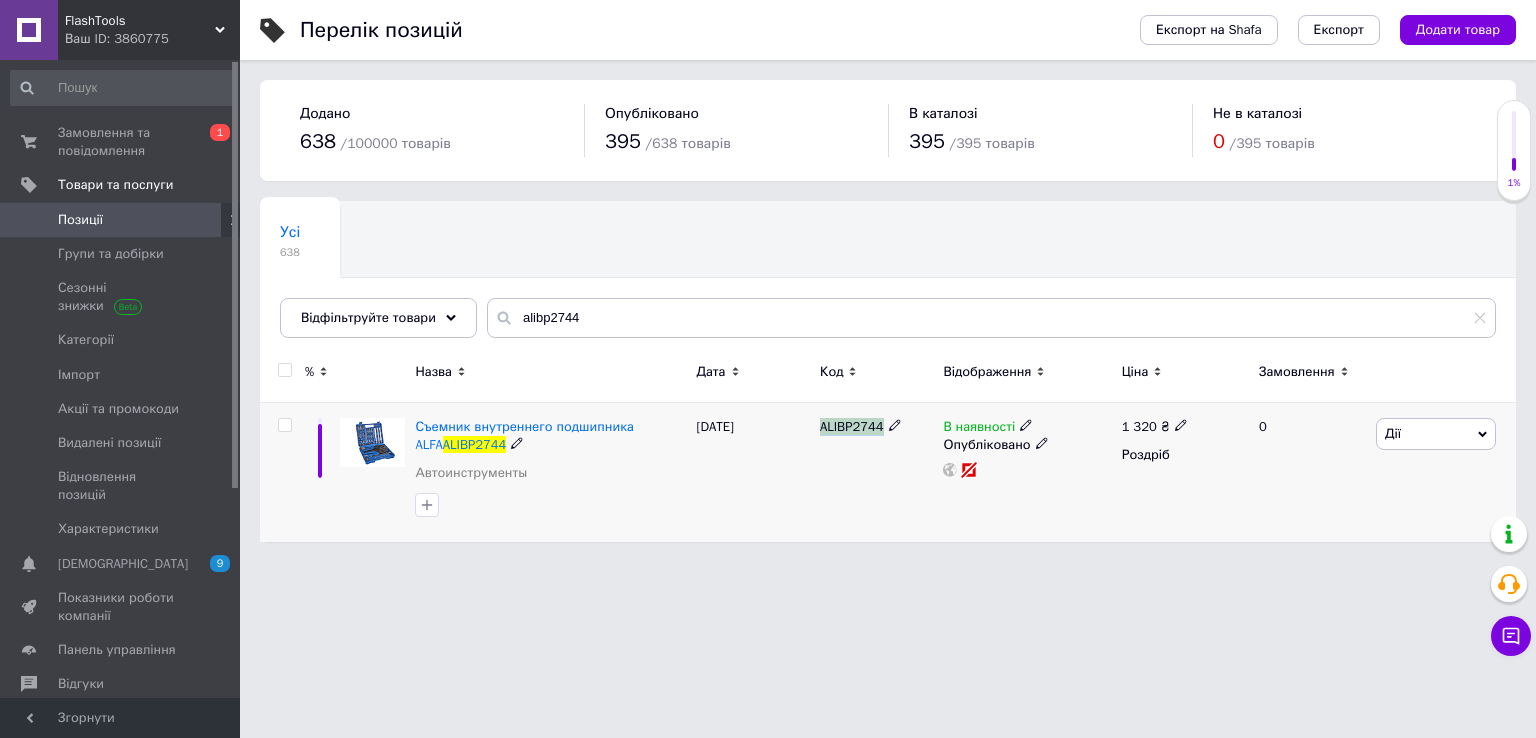drag, startPoint x: 820, startPoint y: 425, endPoint x: 883, endPoint y: 462, distance: 73.061615 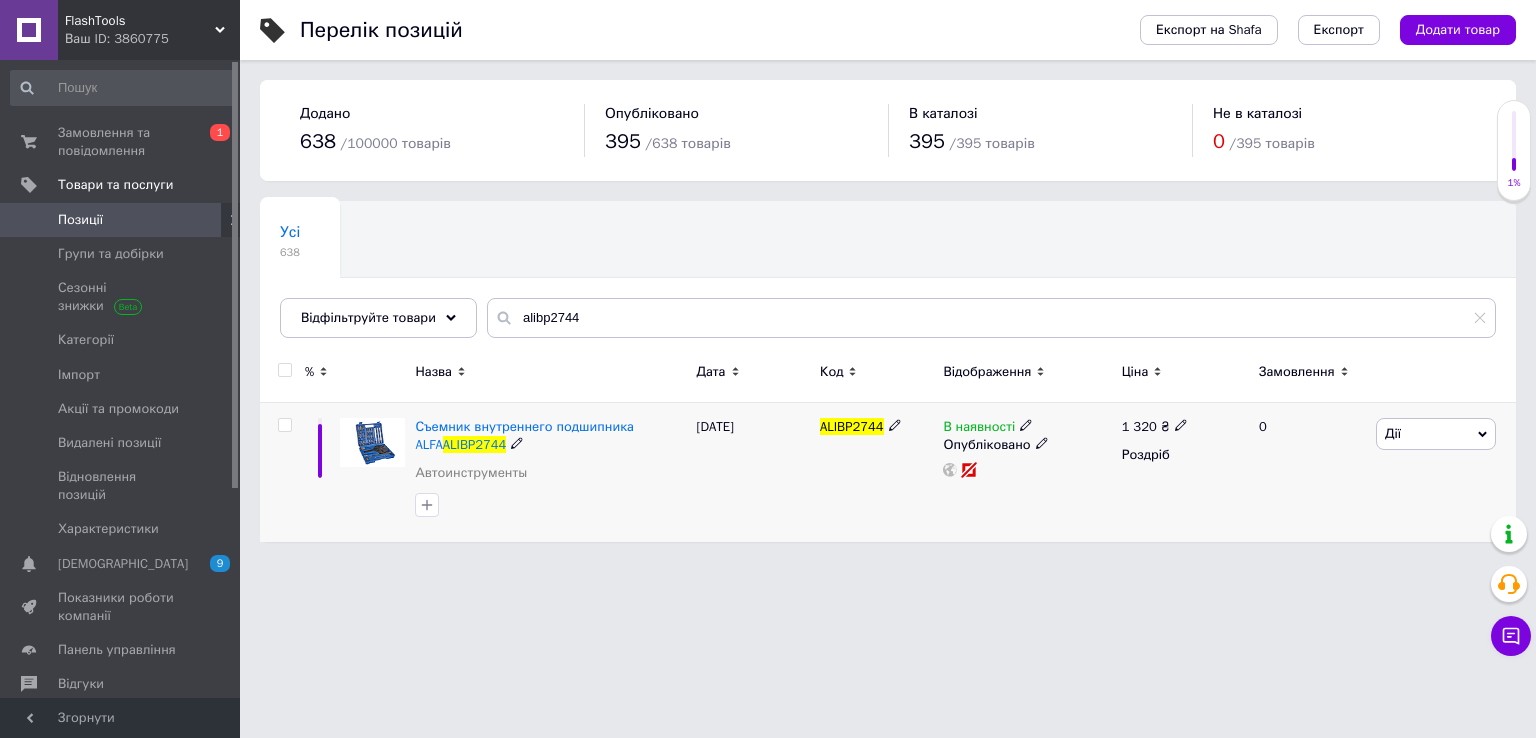 click 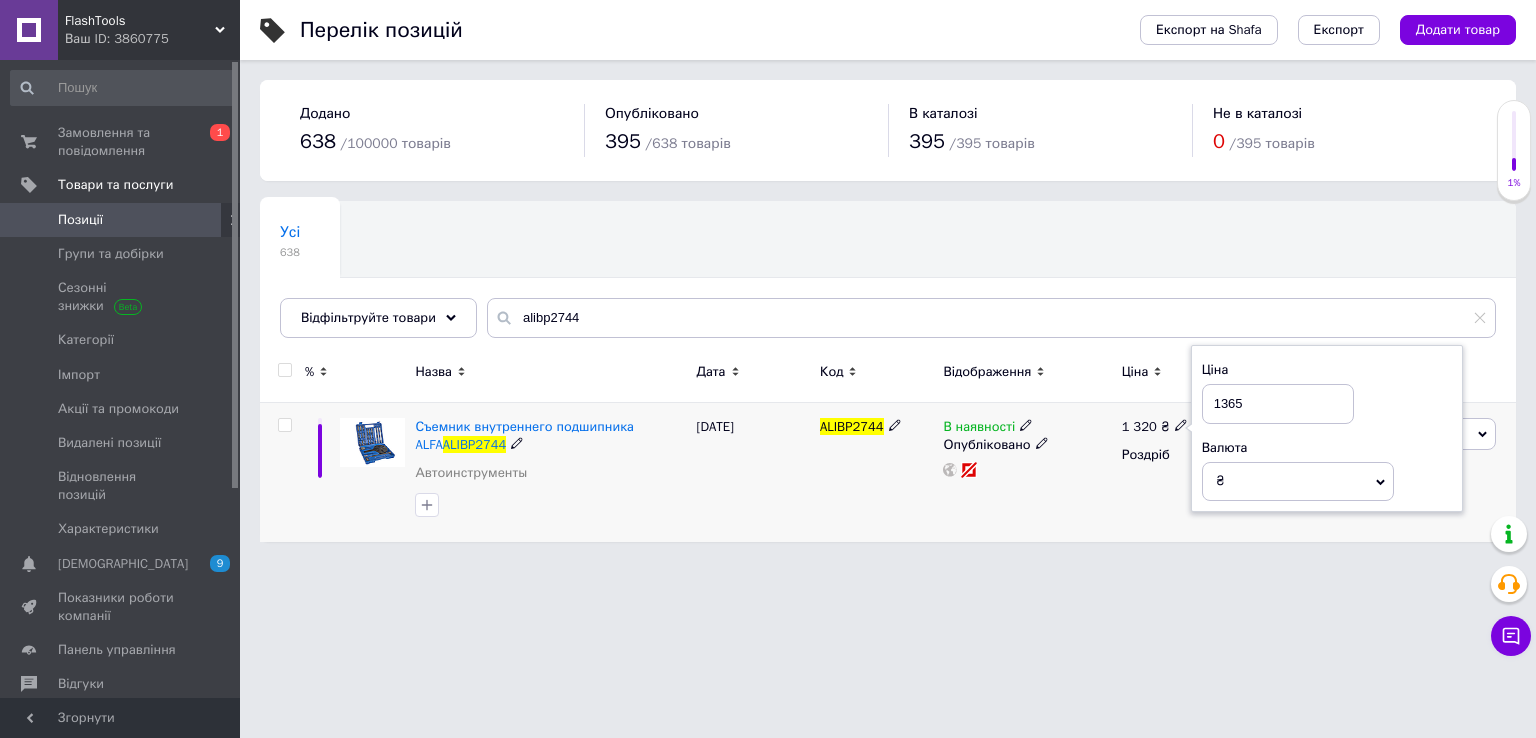type on "1365" 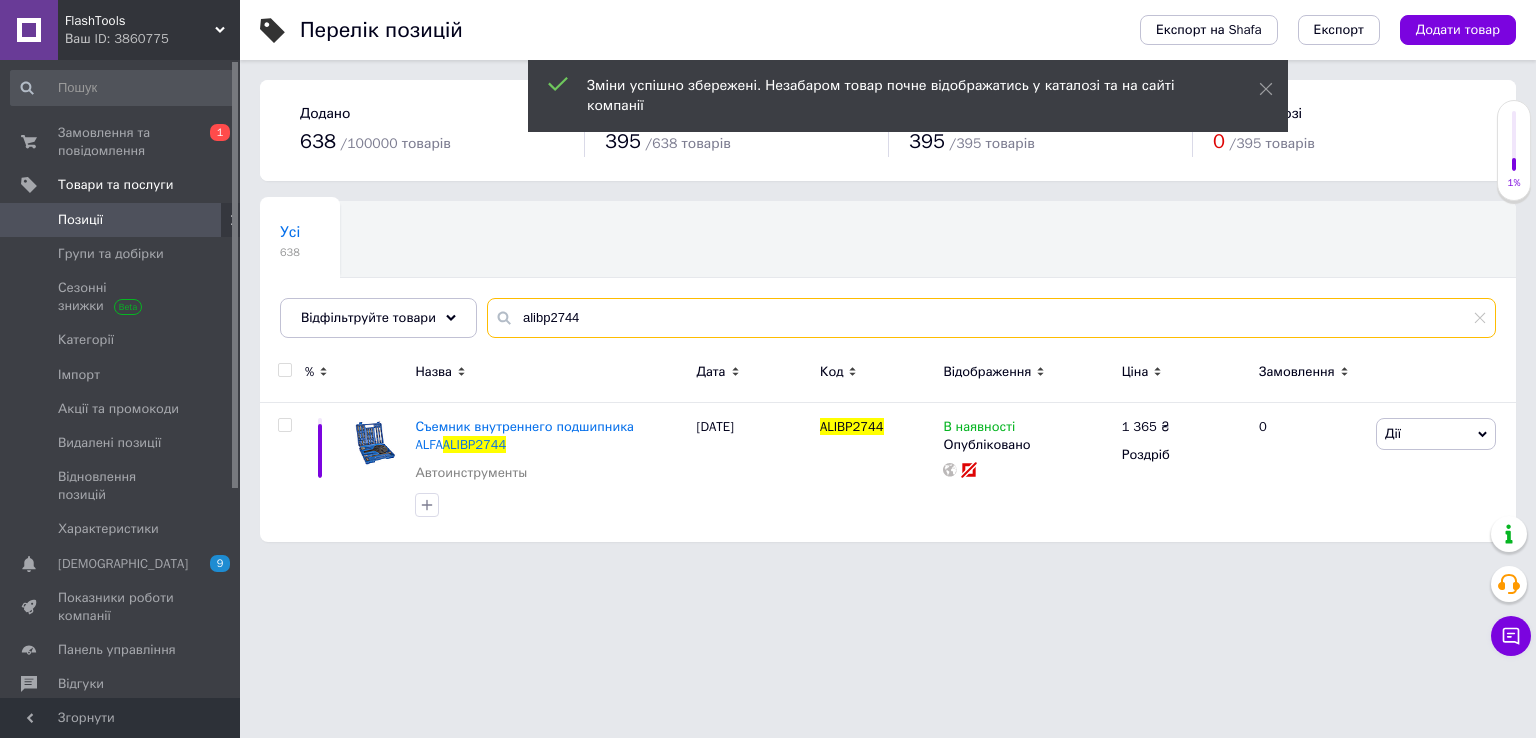 drag, startPoint x: 623, startPoint y: 303, endPoint x: 432, endPoint y: 292, distance: 191.3165 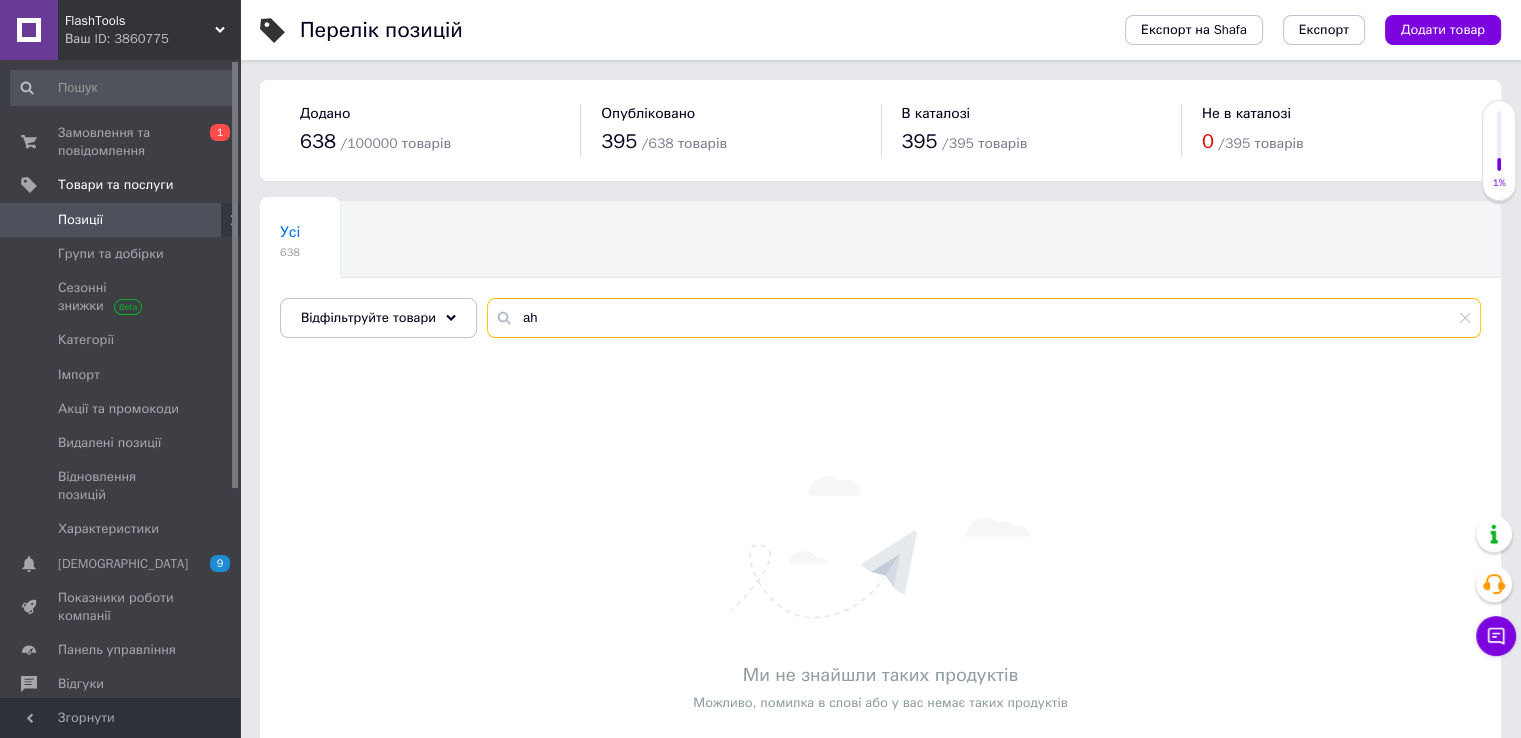 type on "a" 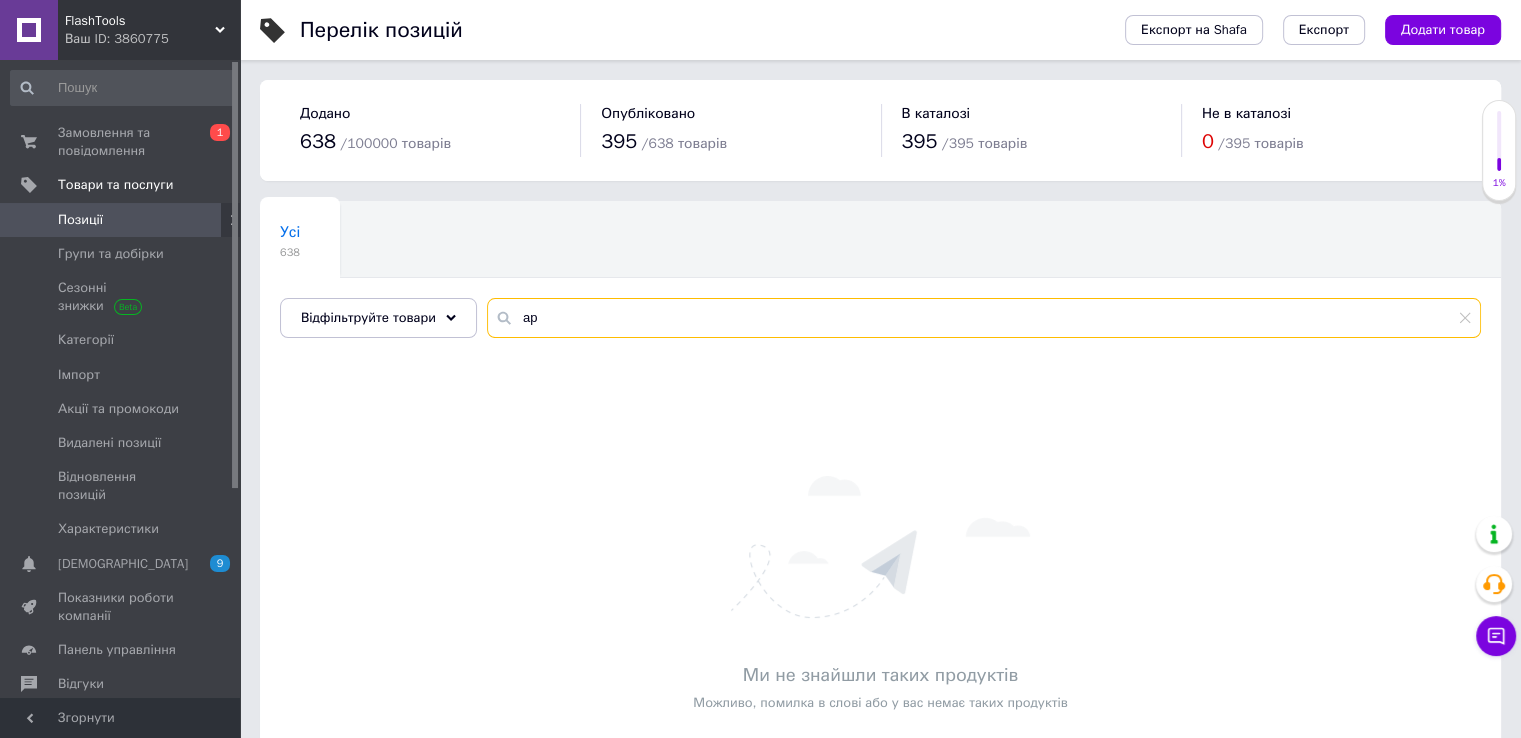 type on "a" 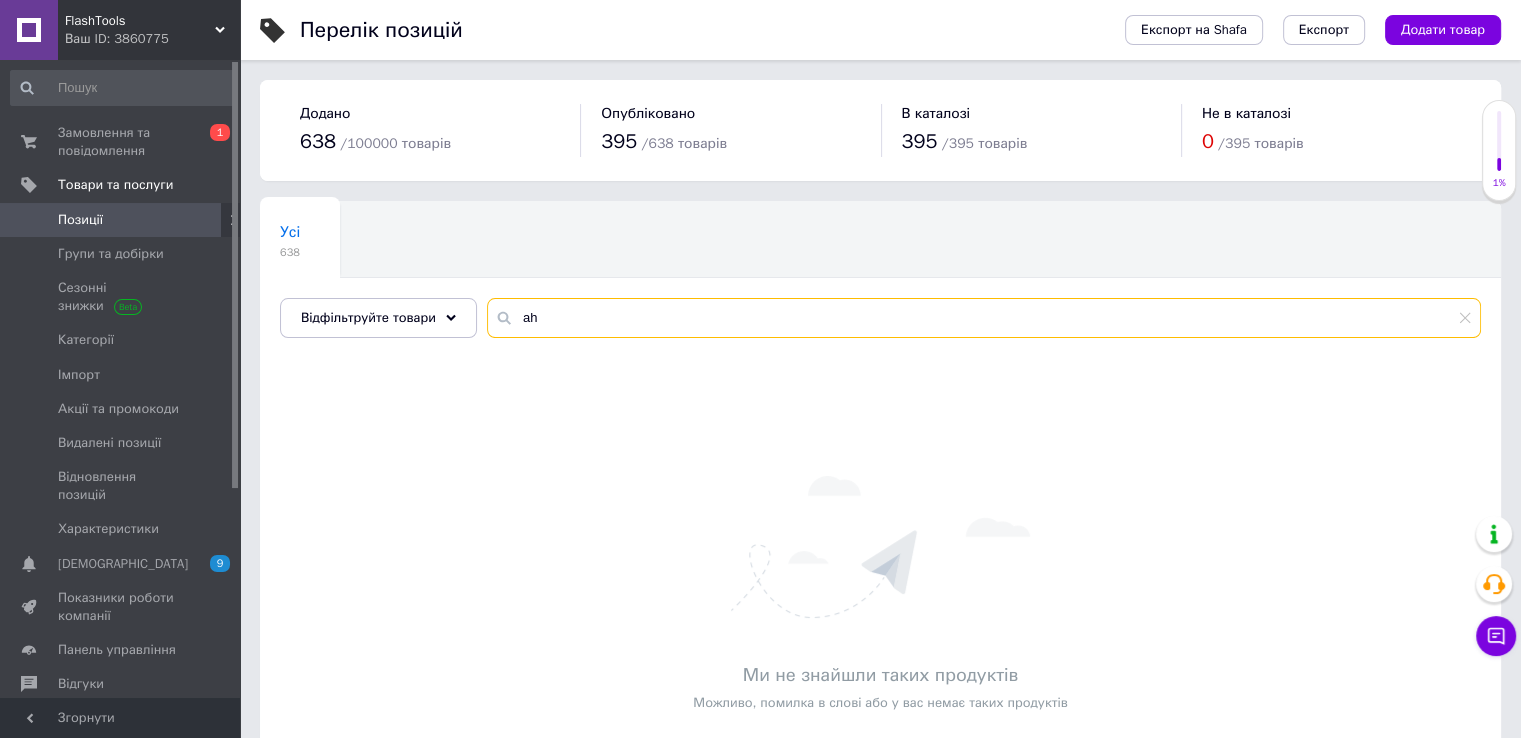 type on "a" 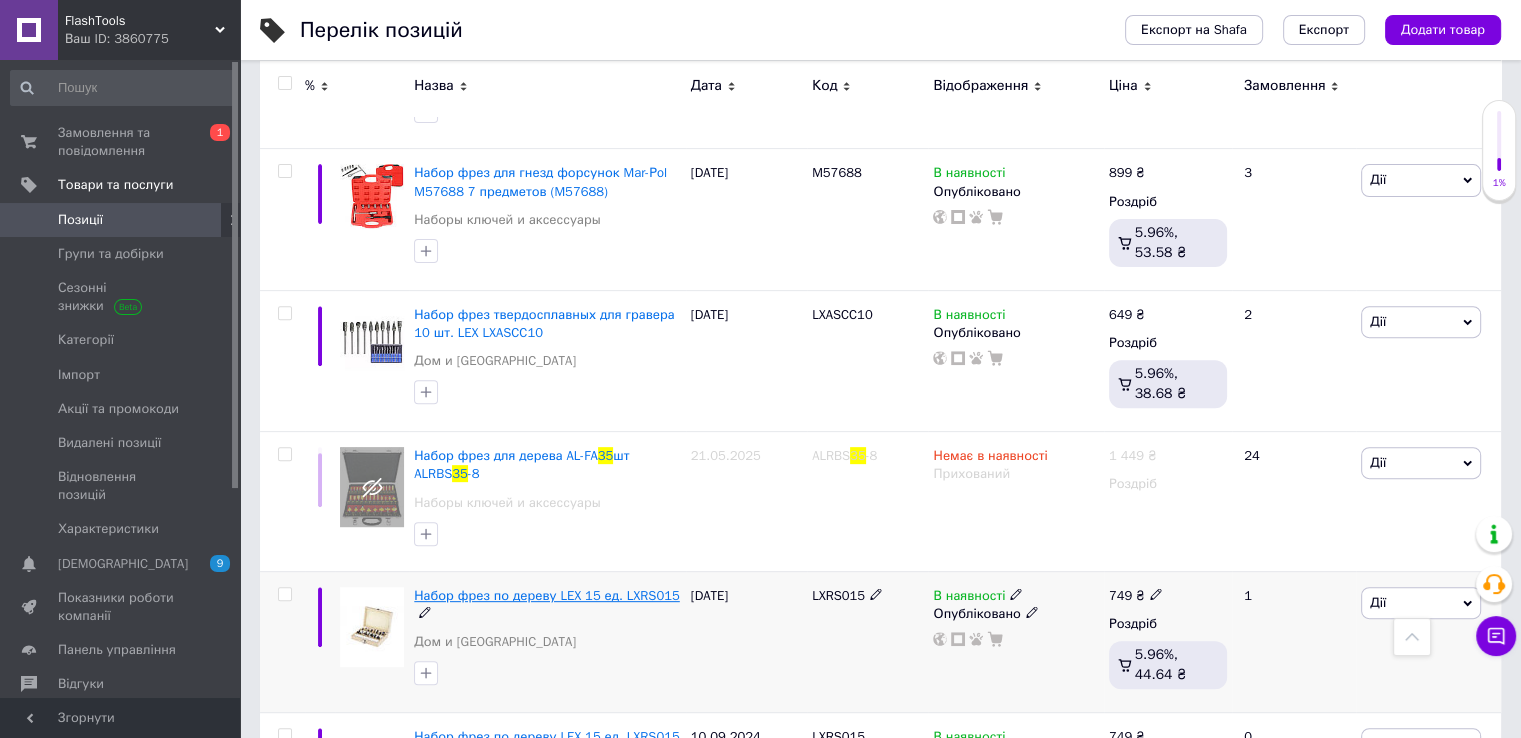 scroll, scrollTop: 800, scrollLeft: 0, axis: vertical 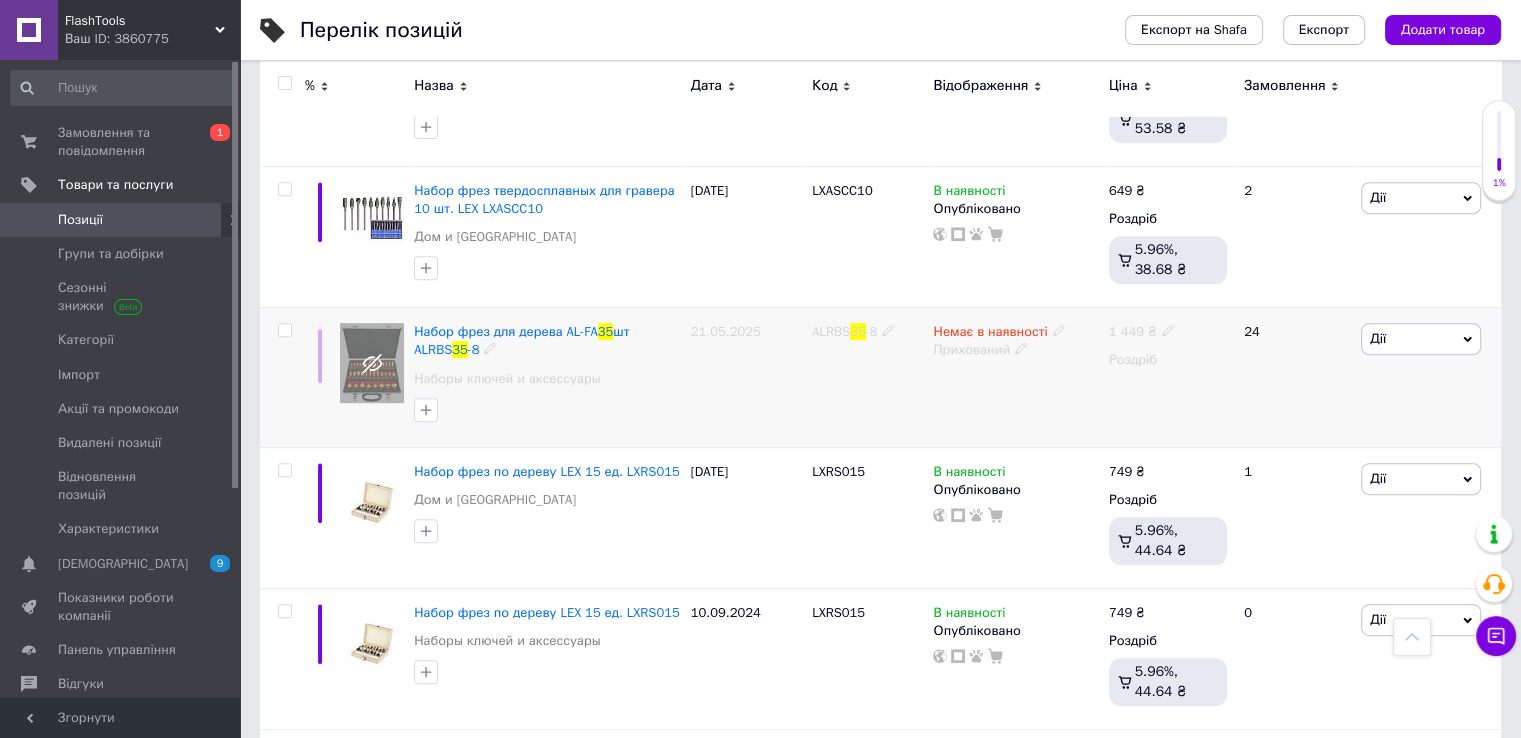 type on "фРЕЗИ 35" 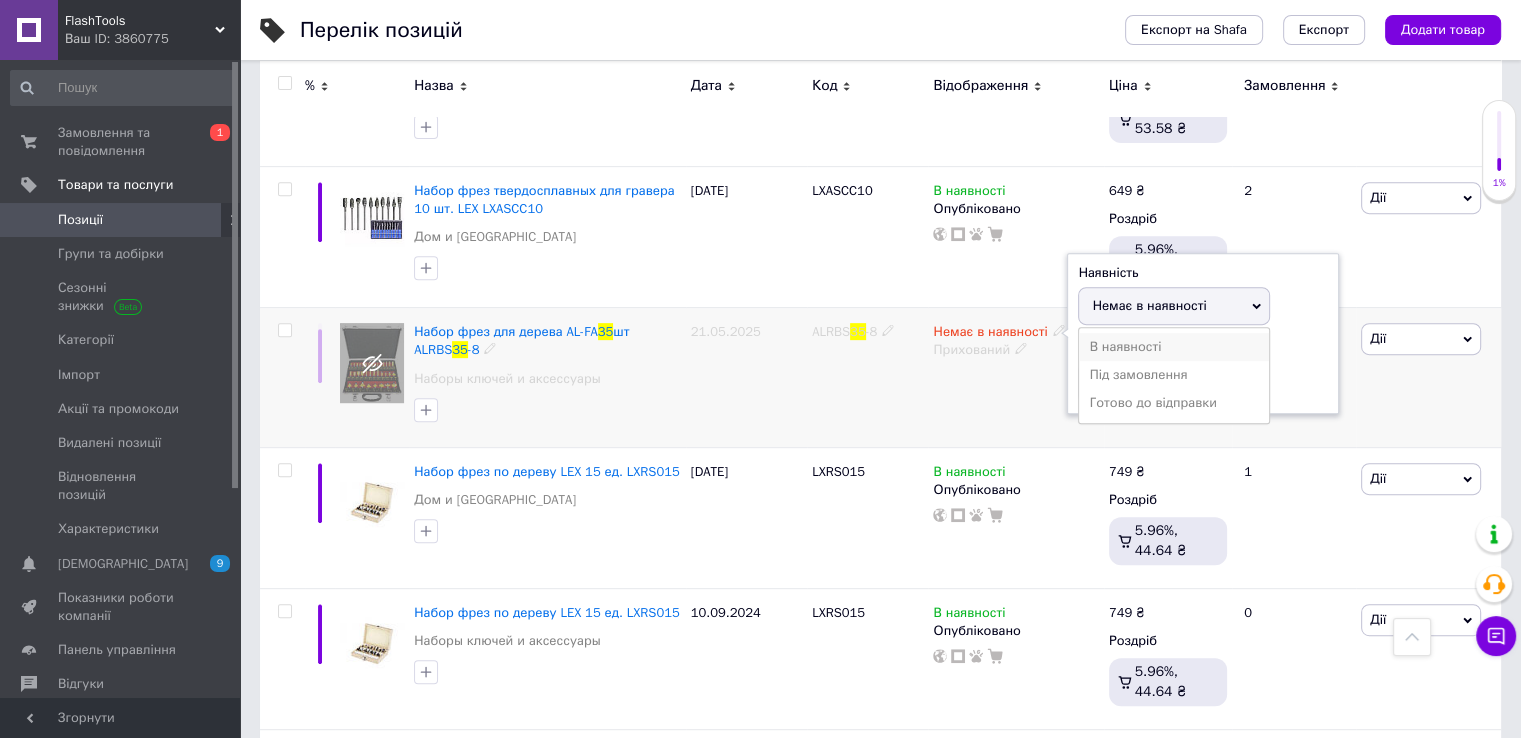 click on "В наявності" at bounding box center [1174, 347] 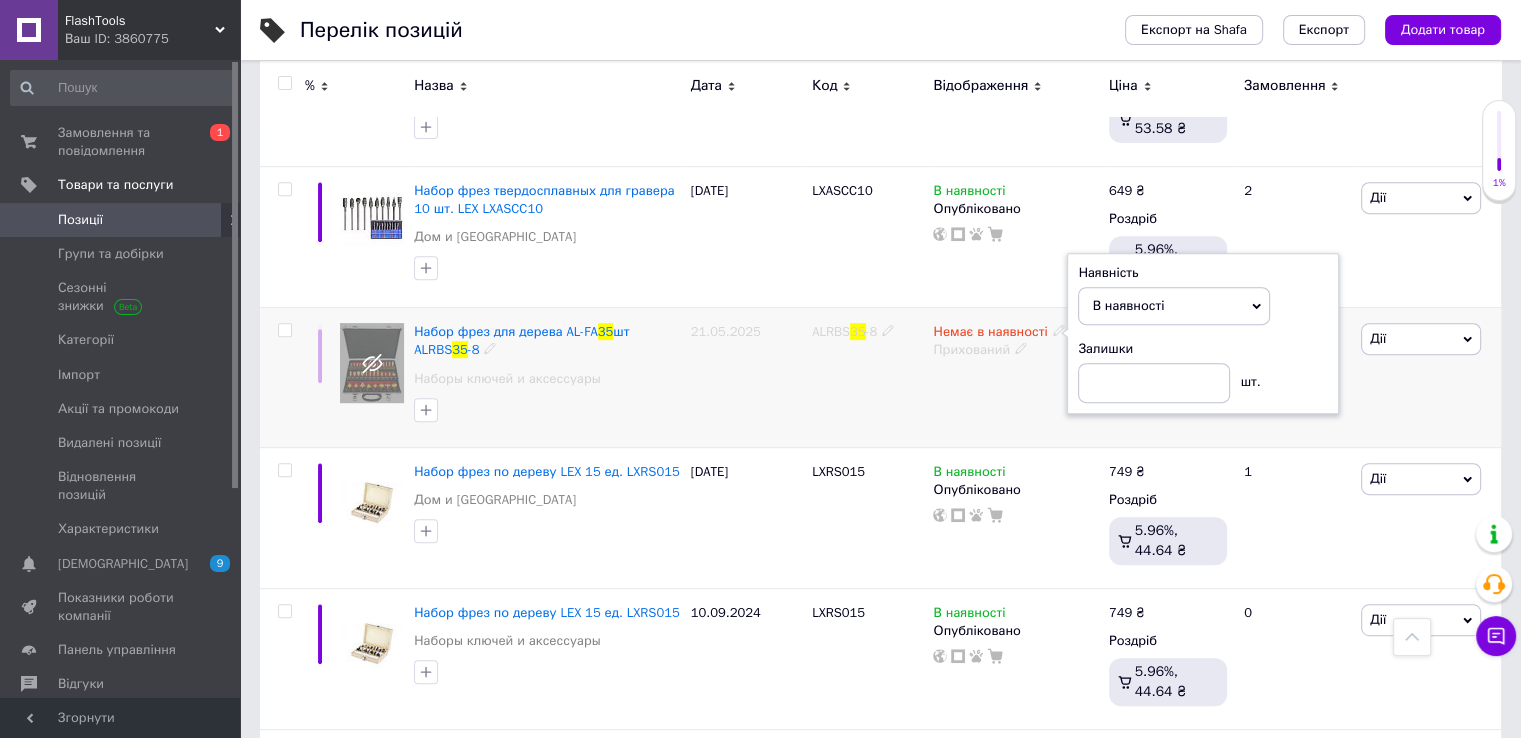 click on "Немає в наявності Наявність В наявності Немає в наявності Під замовлення Готово до відправки Залишки шт. Прихований" at bounding box center (1015, 378) 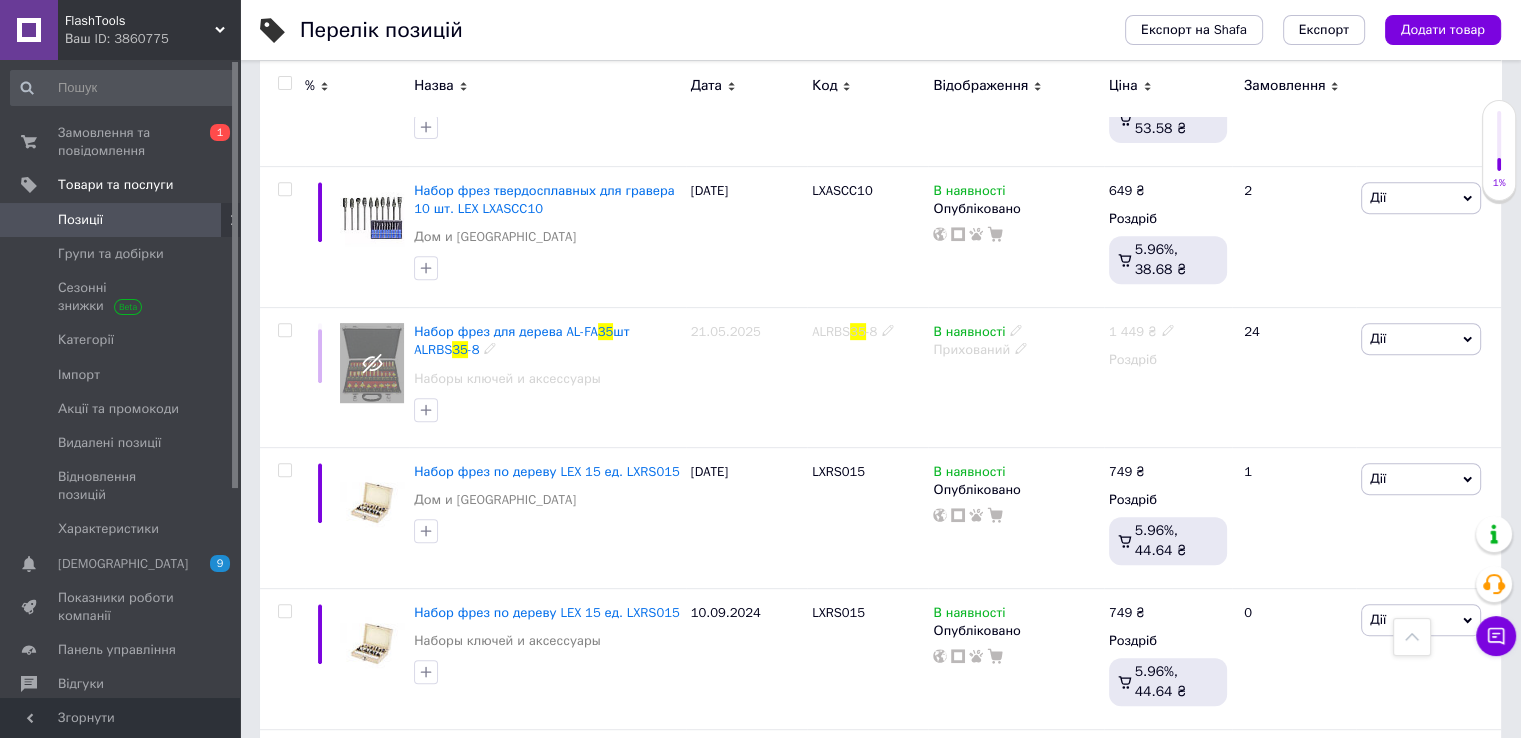 click on "Прихований" at bounding box center [1015, 350] 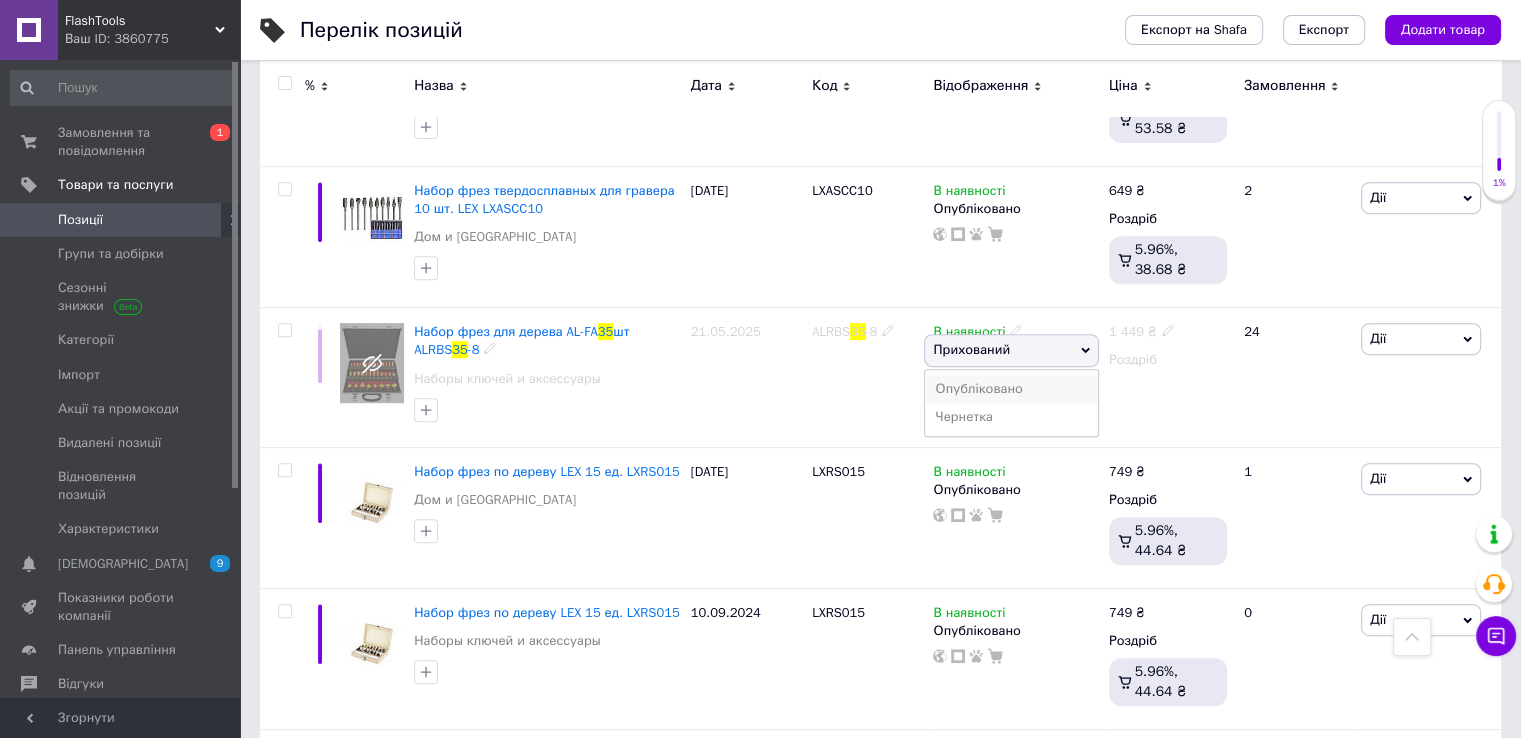 click on "Опубліковано" at bounding box center [1011, 389] 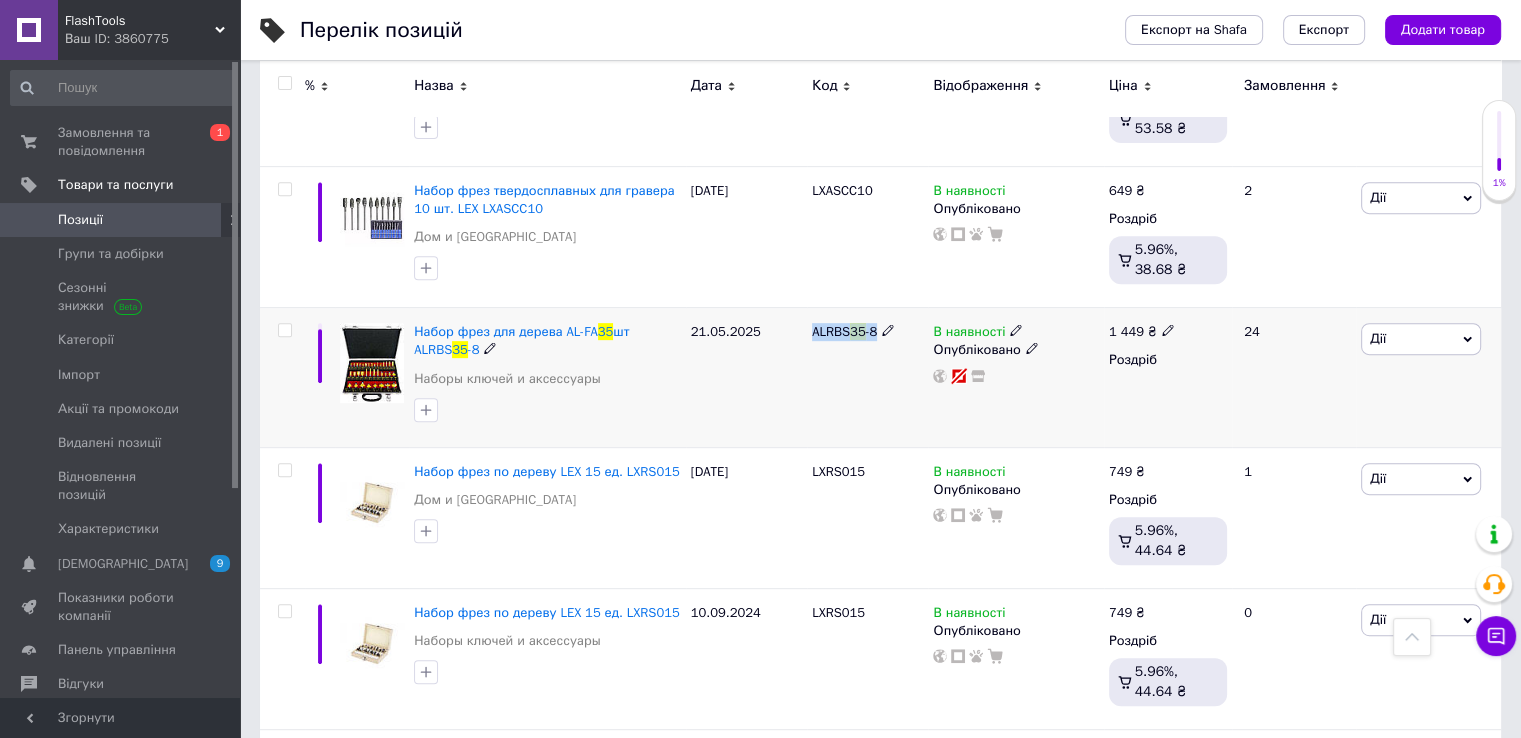 drag, startPoint x: 808, startPoint y: 308, endPoint x: 887, endPoint y: 333, distance: 82.86133 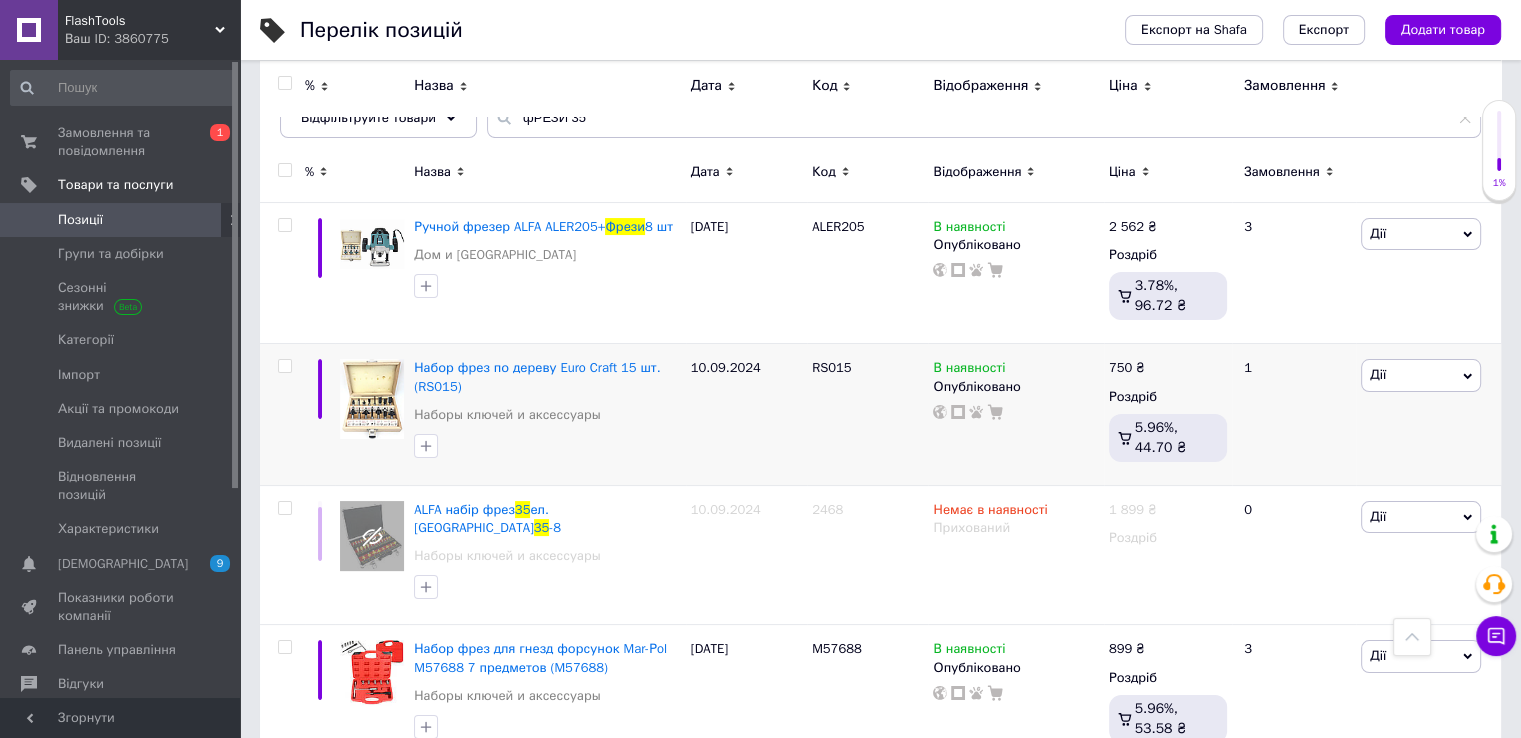 scroll, scrollTop: 0, scrollLeft: 0, axis: both 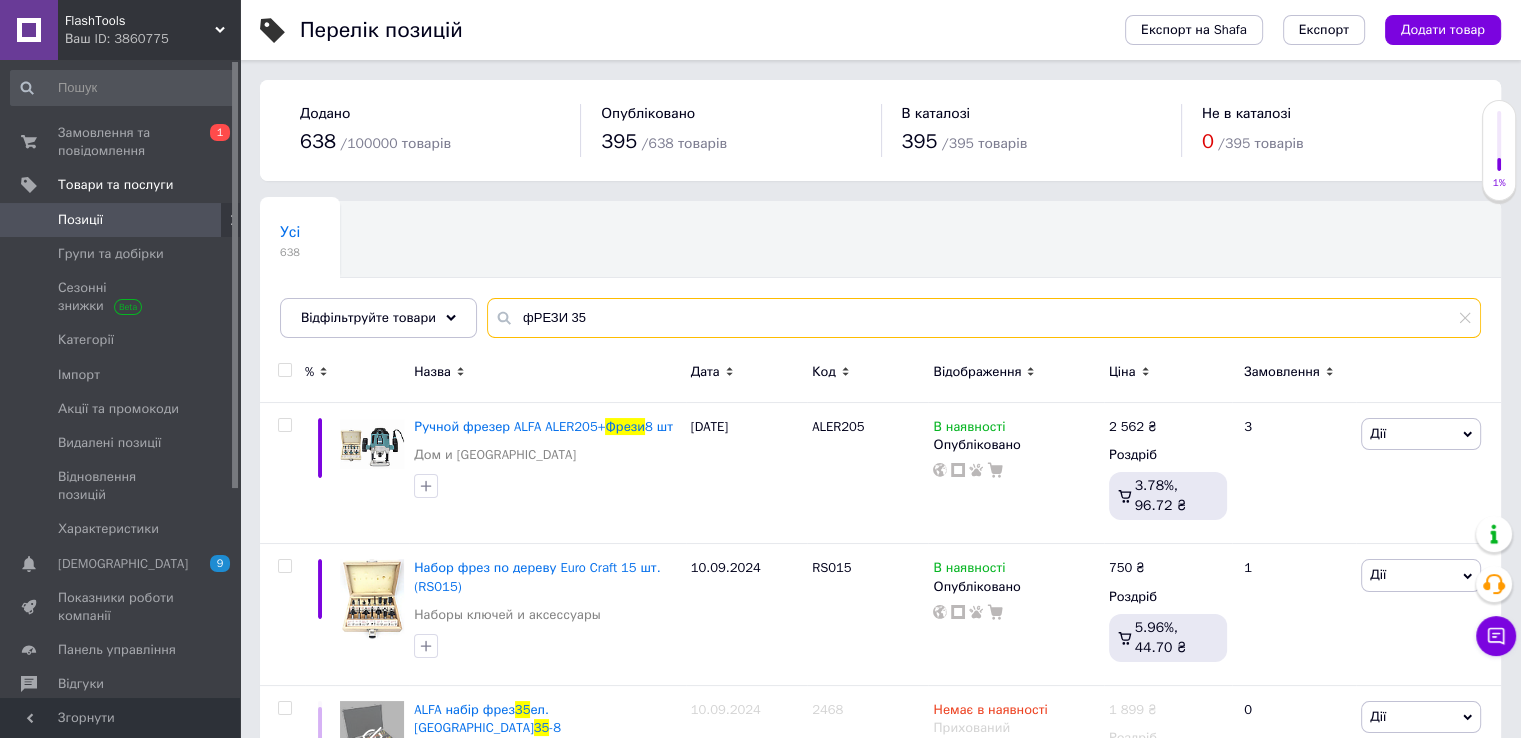 drag, startPoint x: 607, startPoint y: 310, endPoint x: 446, endPoint y: 279, distance: 163.9573 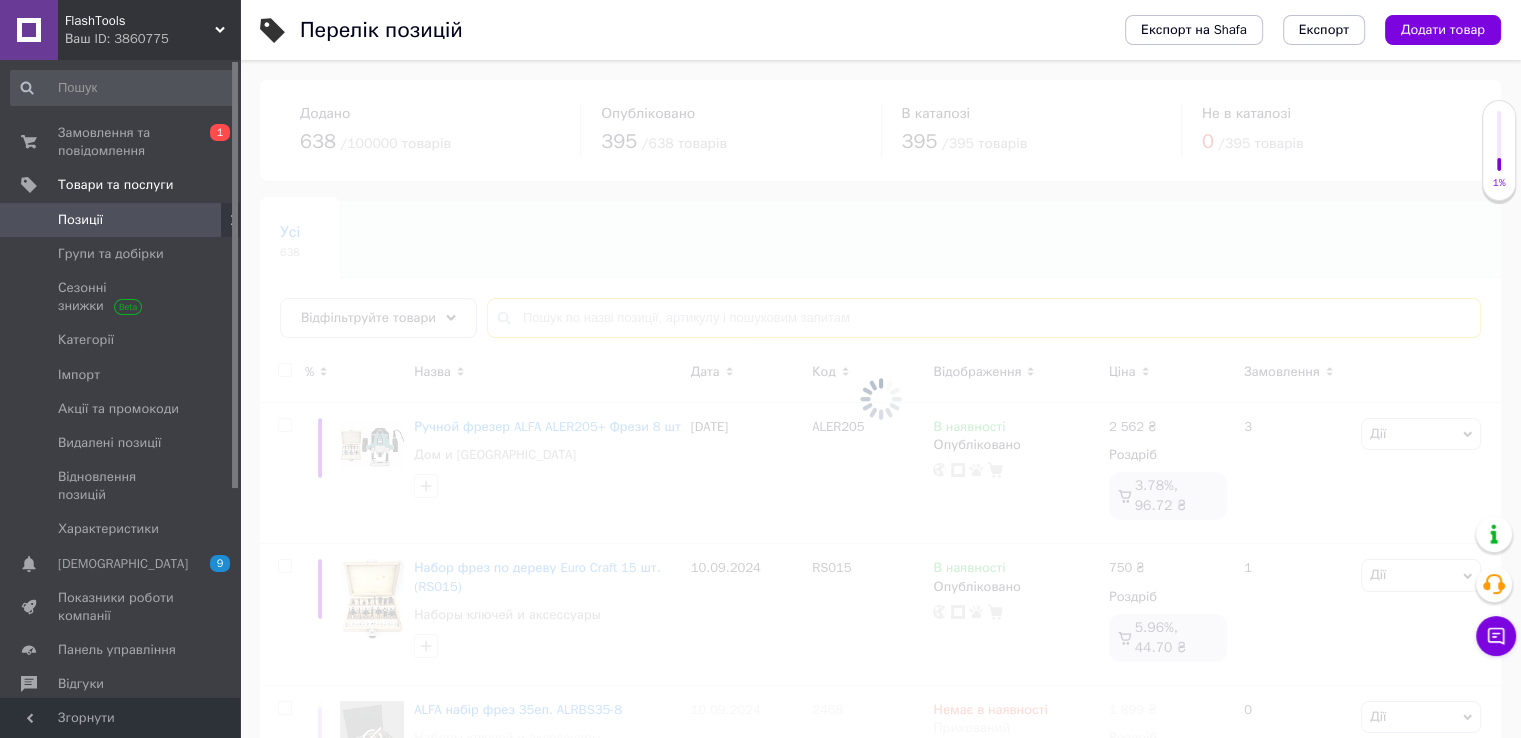 type 